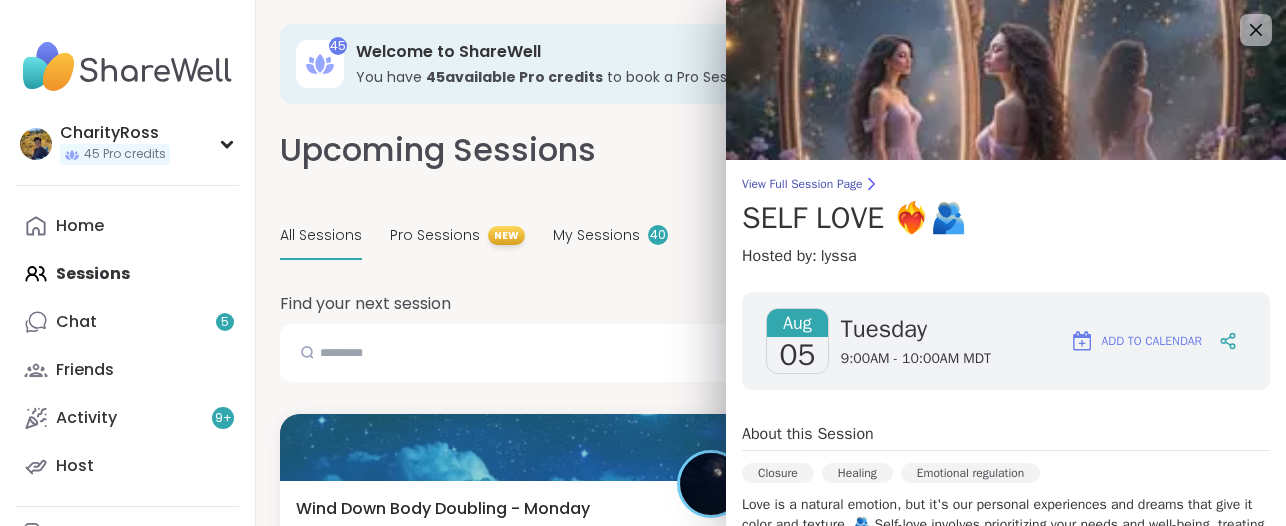 scroll, scrollTop: 2625, scrollLeft: 0, axis: vertical 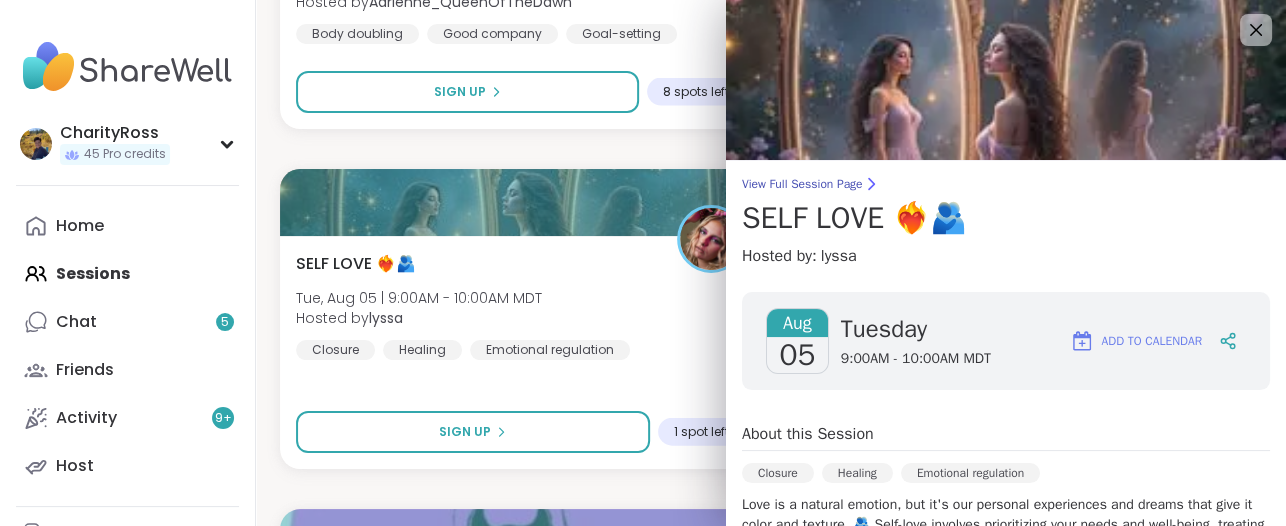 click 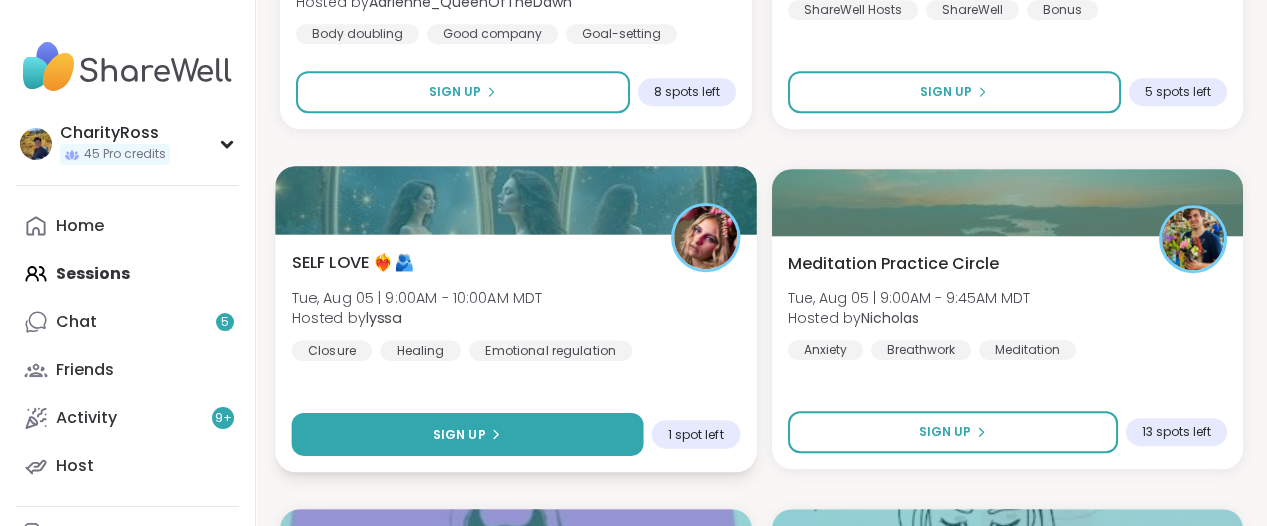 click on "Sign Up" at bounding box center (467, 434) 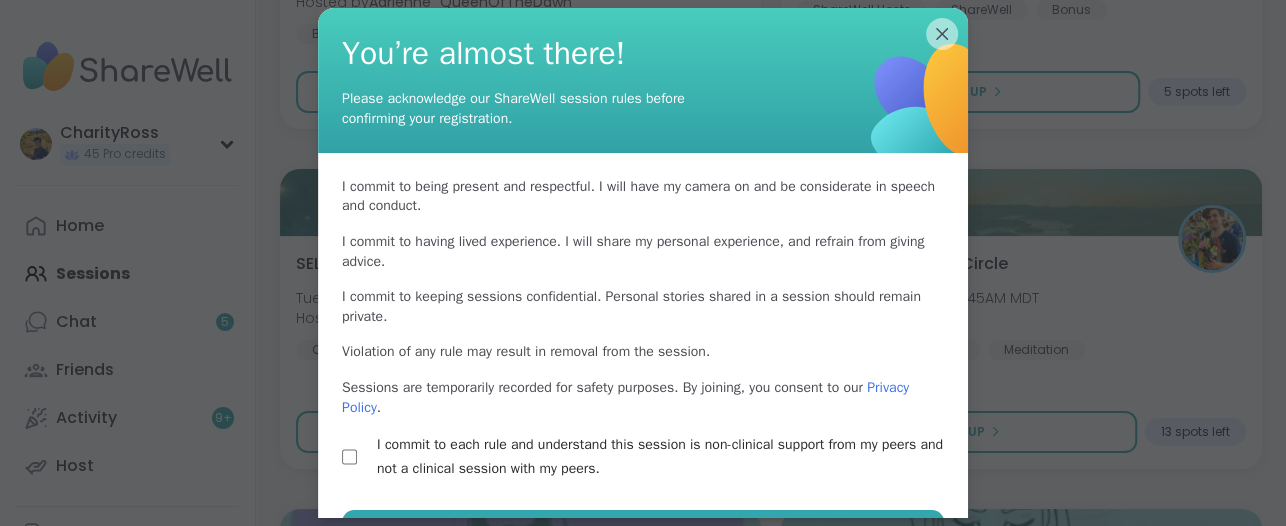 scroll, scrollTop: 58, scrollLeft: 0, axis: vertical 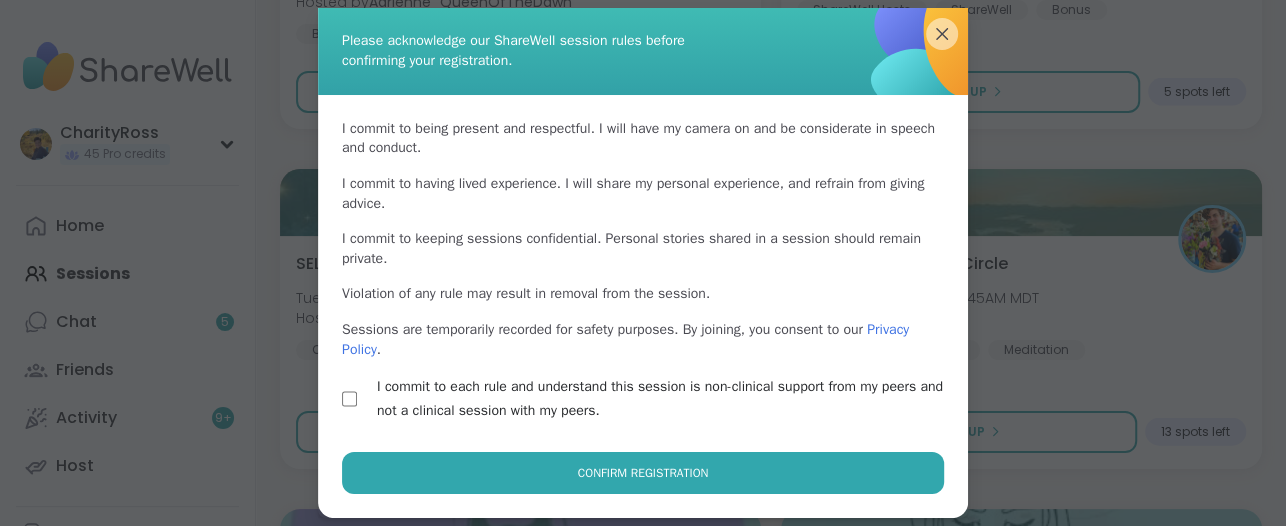 click on "Confirm Registration" at bounding box center [643, 473] 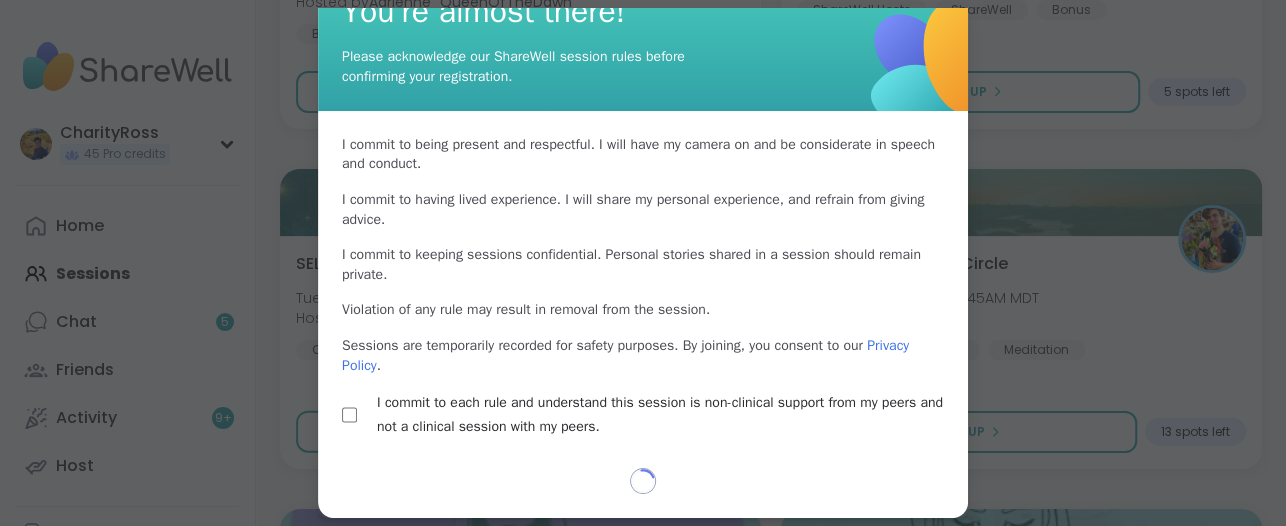 scroll, scrollTop: 41, scrollLeft: 0, axis: vertical 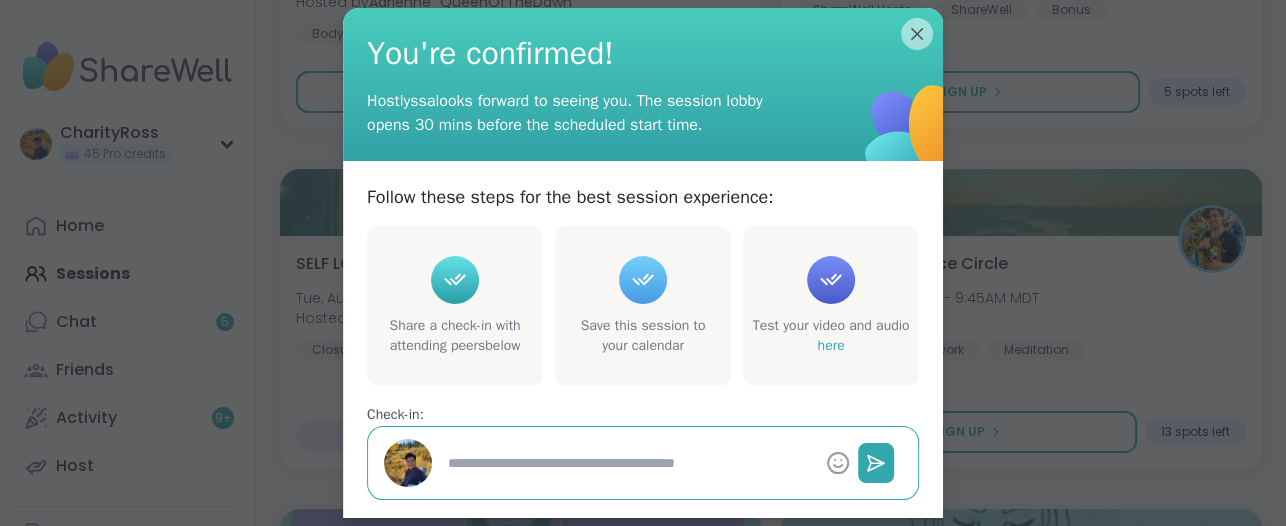type on "*" 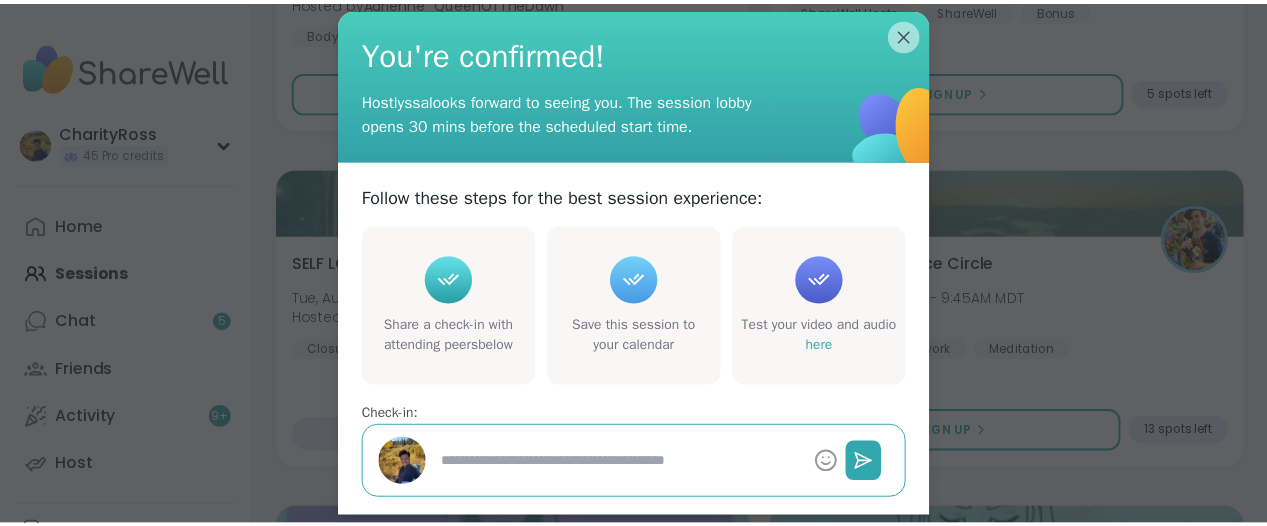 scroll, scrollTop: 121, scrollLeft: 0, axis: vertical 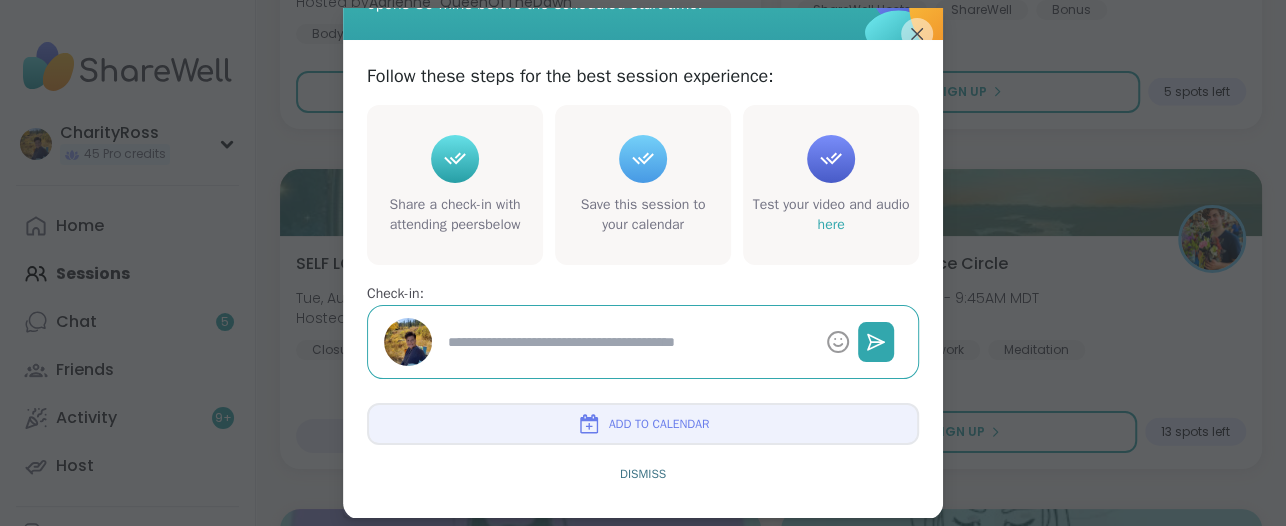 click on "Add to Calendar" at bounding box center [643, 424] 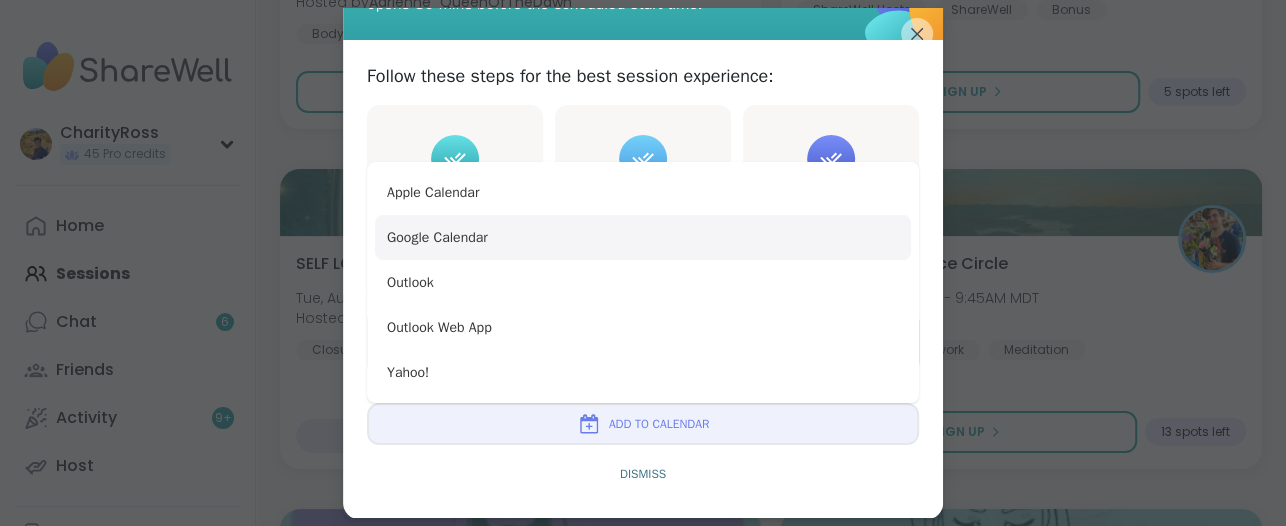 click on "Google Calendar" at bounding box center (643, 237) 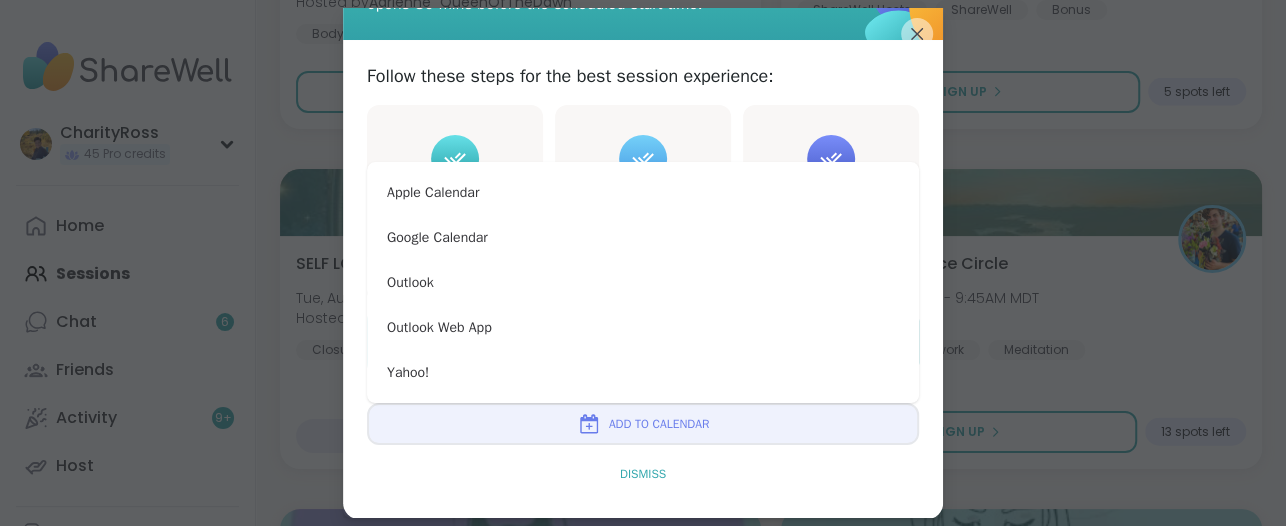 click on "Dismiss" at bounding box center (643, 474) 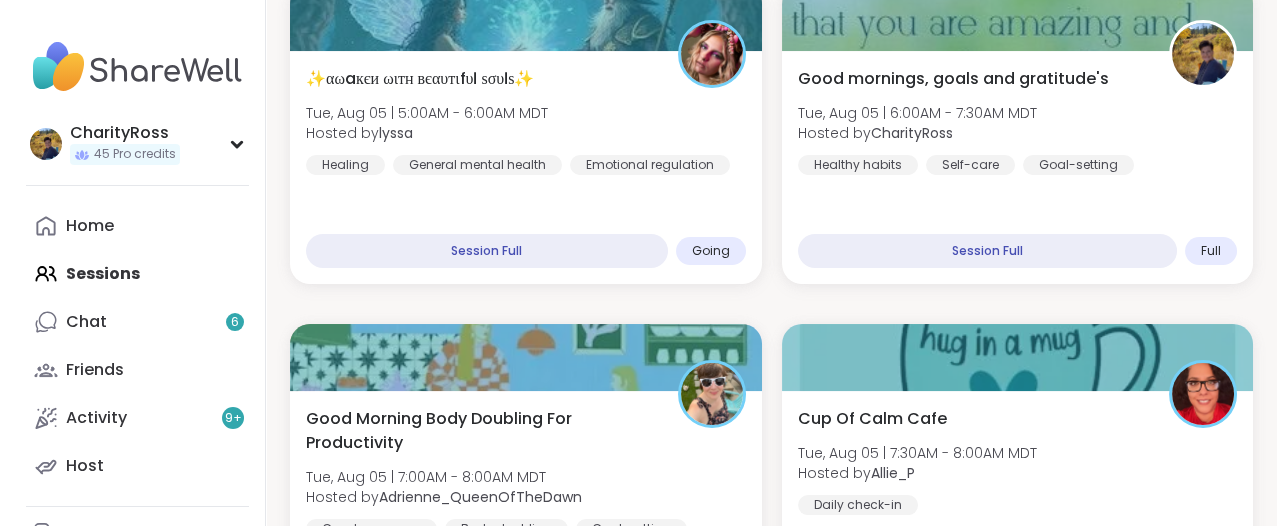 scroll, scrollTop: 375, scrollLeft: 0, axis: vertical 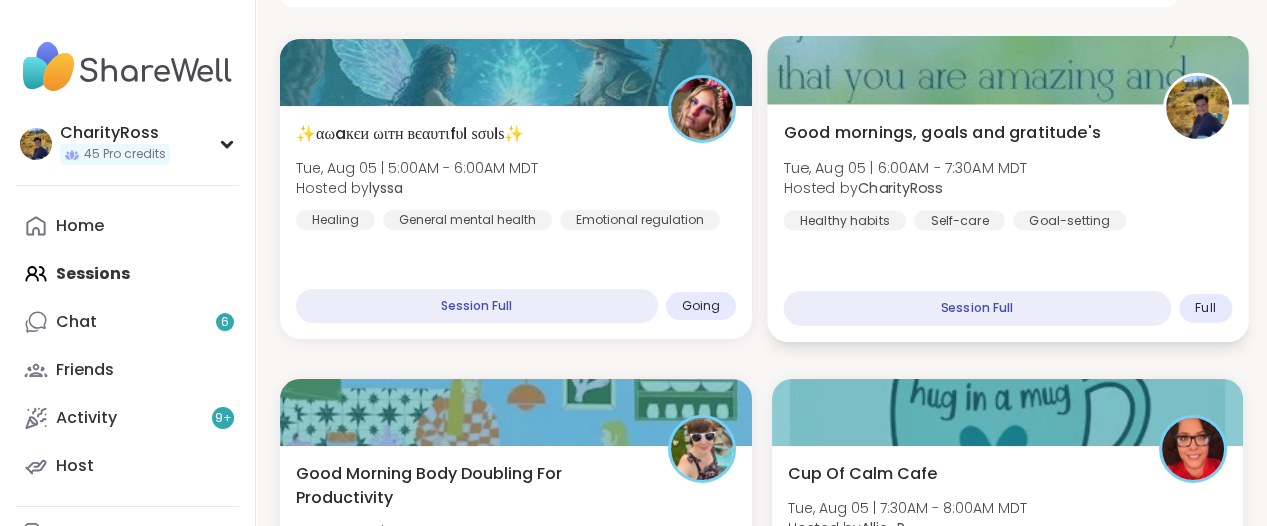 click on "Good mornings, goals and gratitude's Tue, Aug 05 | 6:00AM - 7:30AM MDT Hosted by [USERNAME] Healthy habits Self-care Goal-setting Session Full Full" at bounding box center [1007, 223] 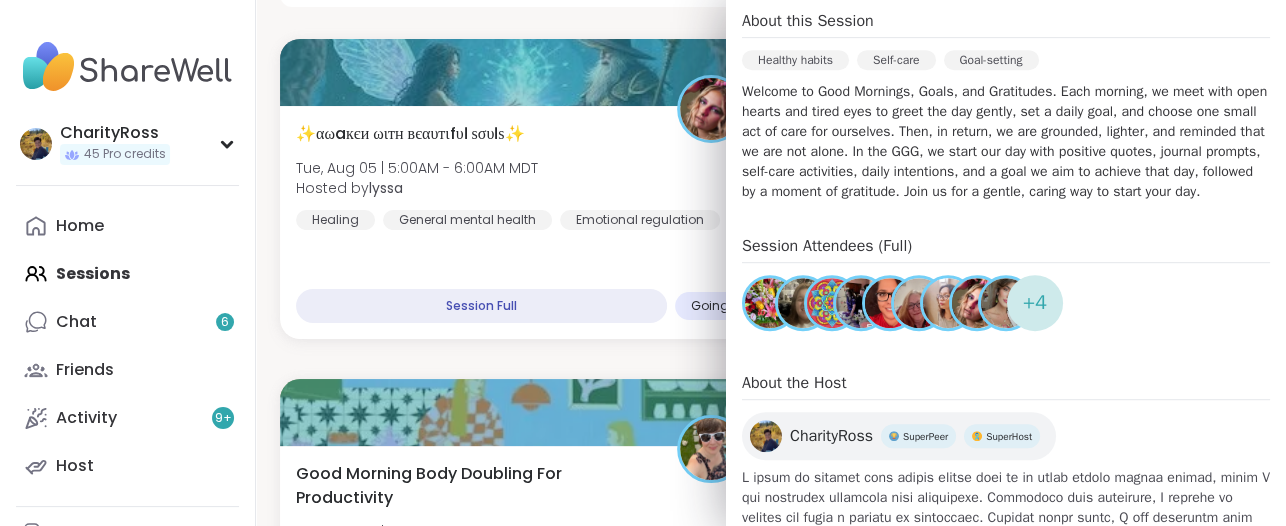 scroll, scrollTop: 625, scrollLeft: 0, axis: vertical 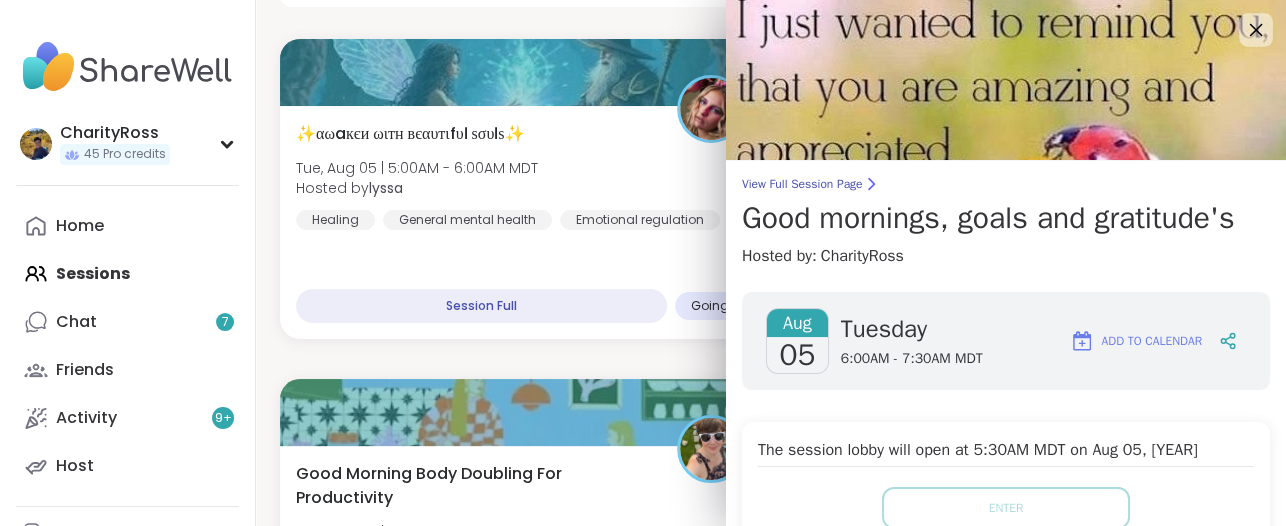 click 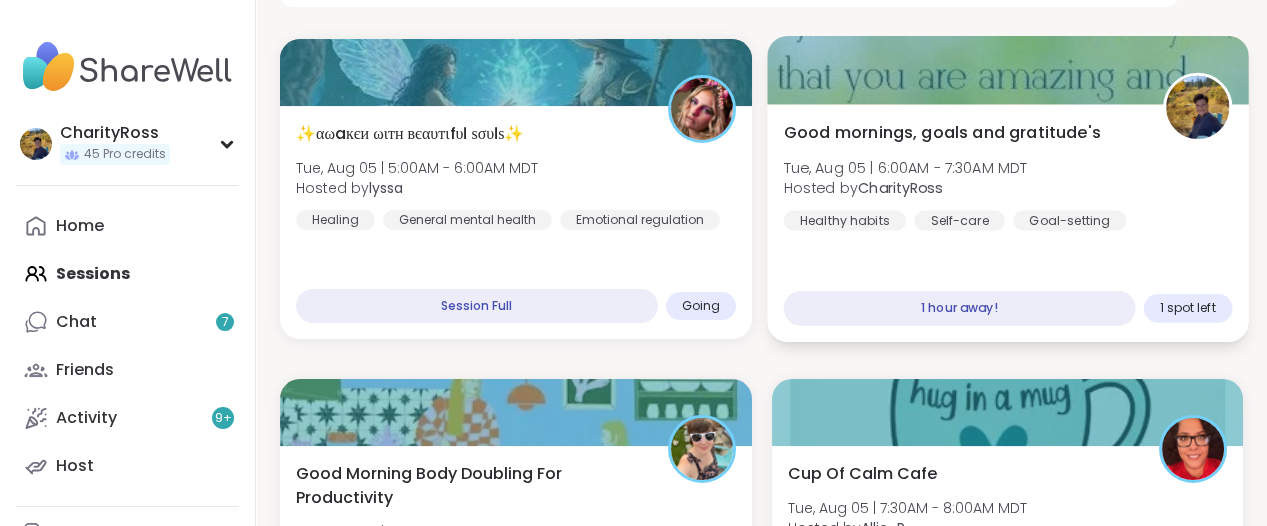 click on "Good mornings, goals and gratitude's Tue, Aug 05 | 6:00AM - 7:30AM MDT Hosted by [USERNAME] Healthy habits Self-care Goal-setting" at bounding box center (1007, 175) 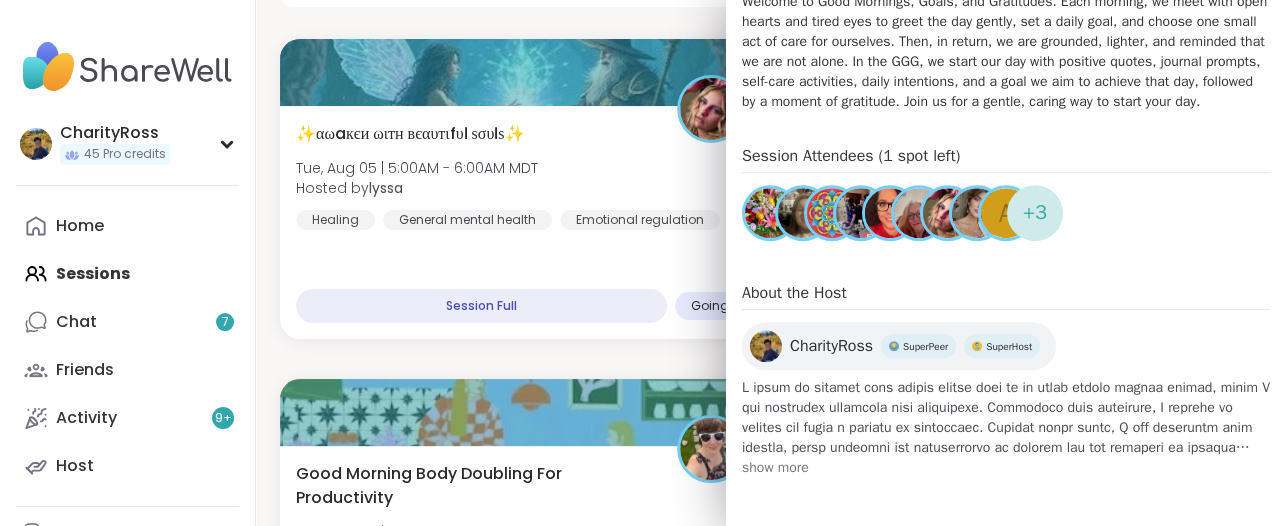 scroll, scrollTop: 338, scrollLeft: 0, axis: vertical 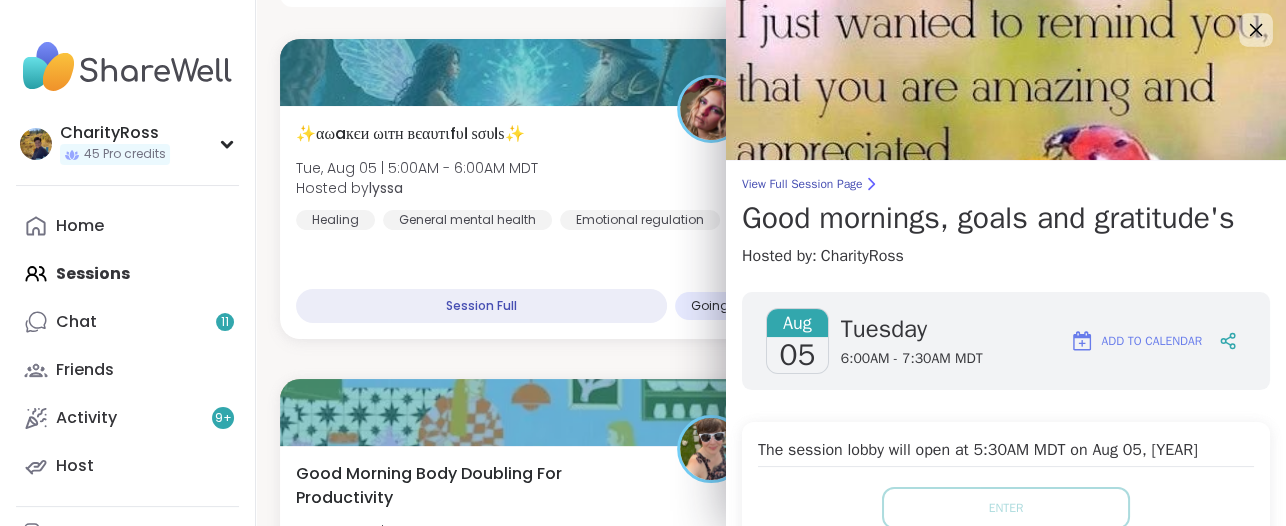 click 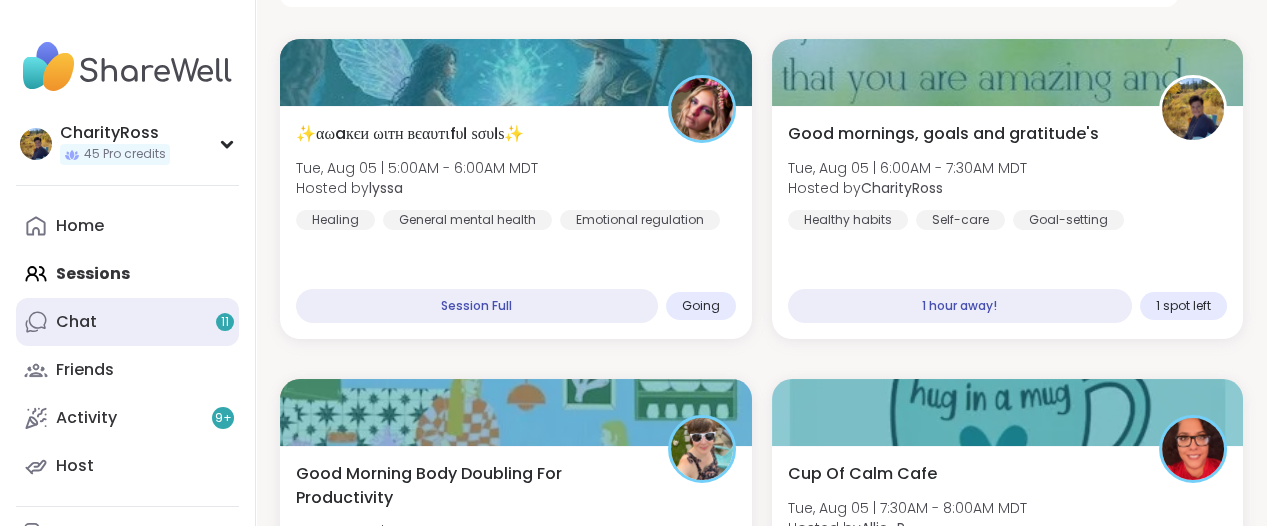 click on "Chat 11" at bounding box center [127, 322] 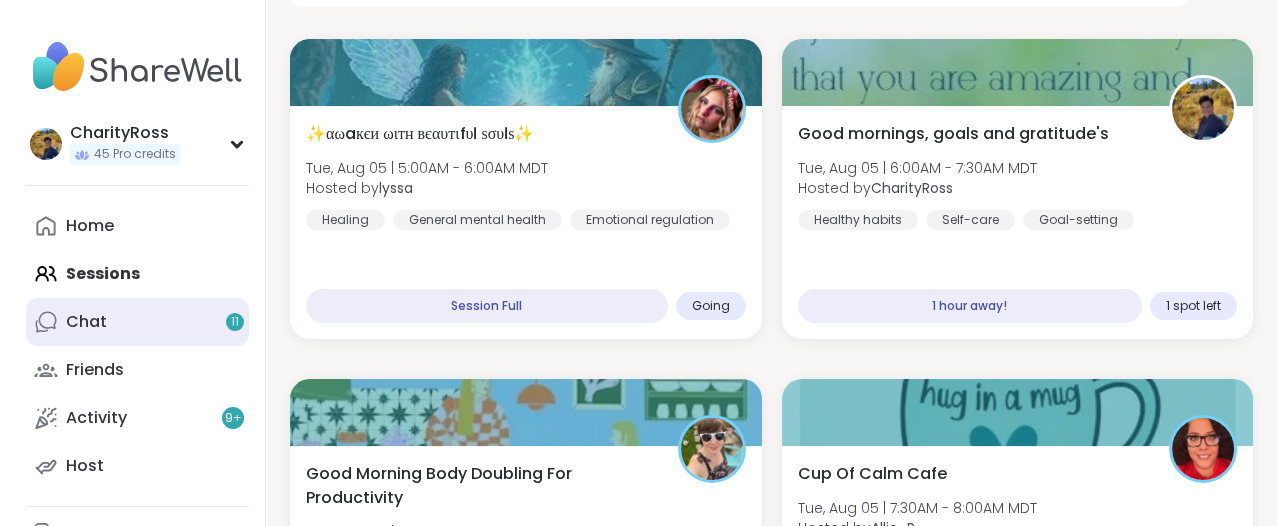 scroll, scrollTop: 0, scrollLeft: 0, axis: both 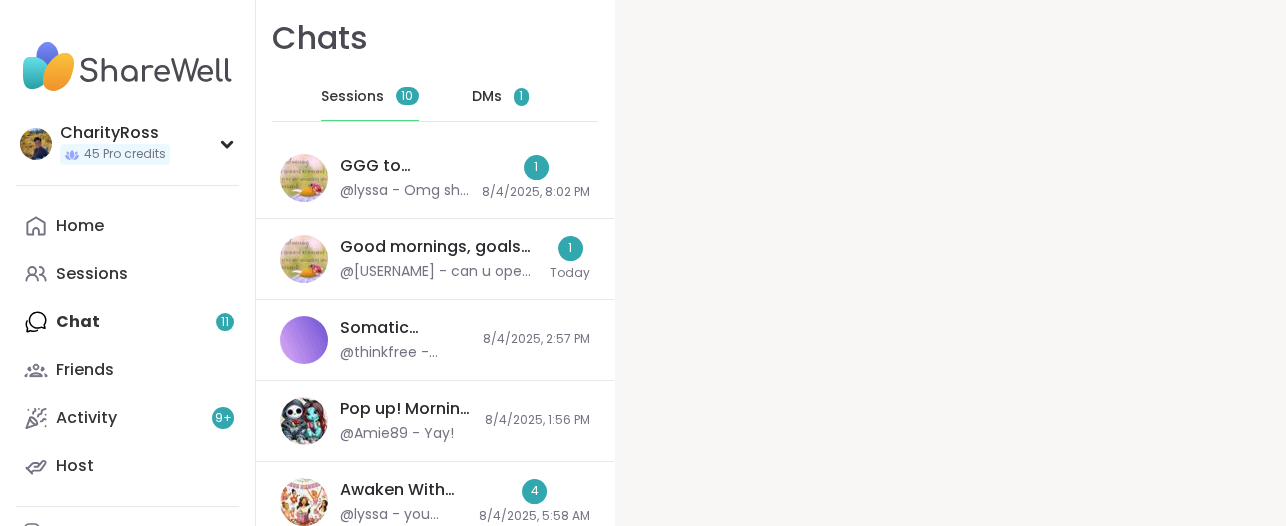 click on "DMs" at bounding box center [487, 97] 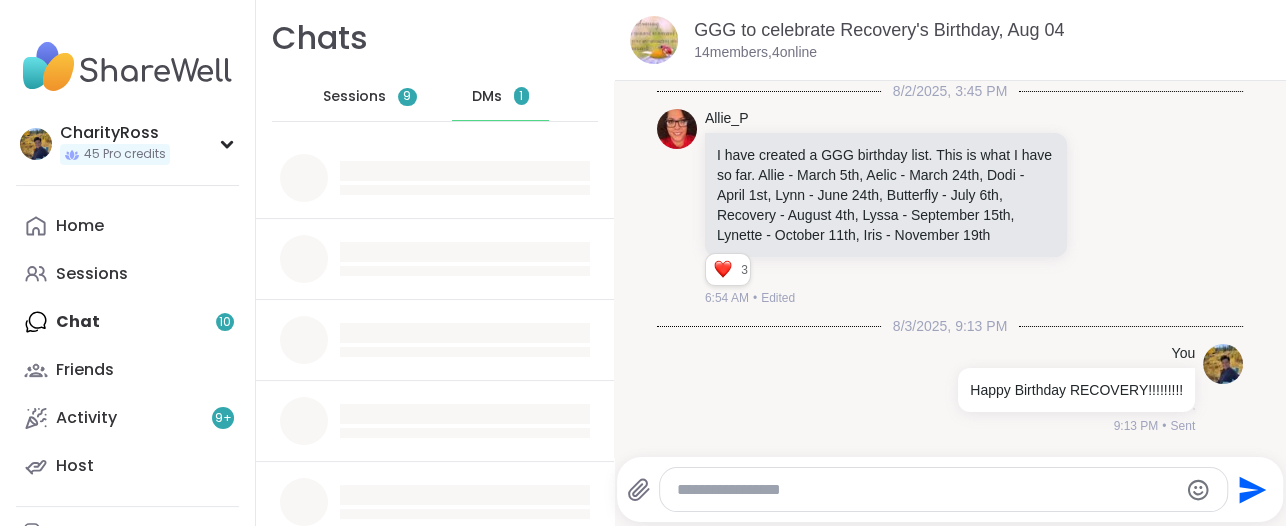 scroll, scrollTop: 6901, scrollLeft: 0, axis: vertical 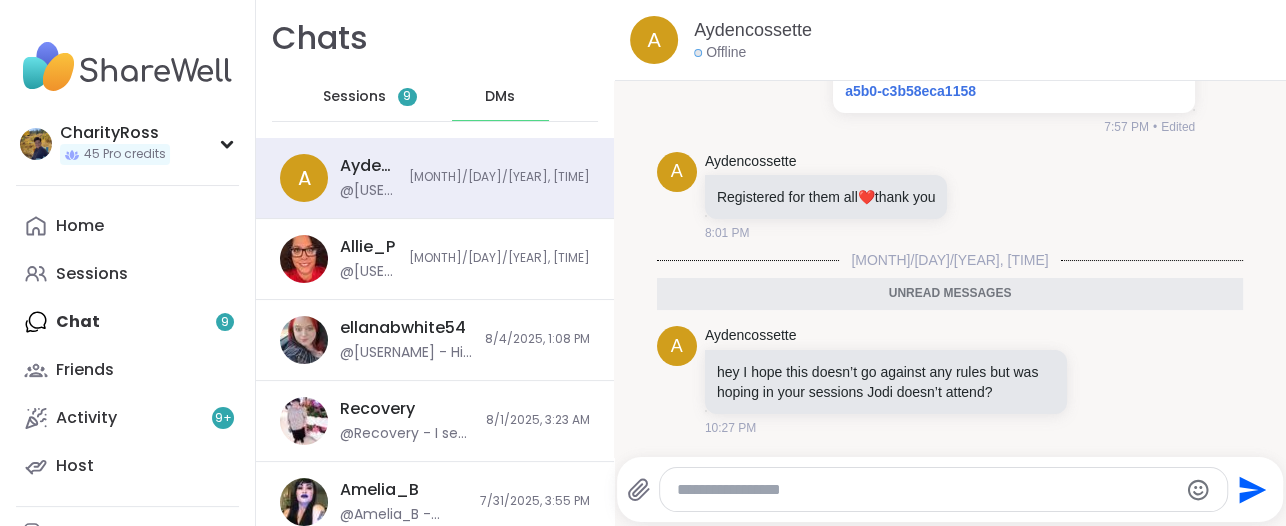 click at bounding box center [943, 489] 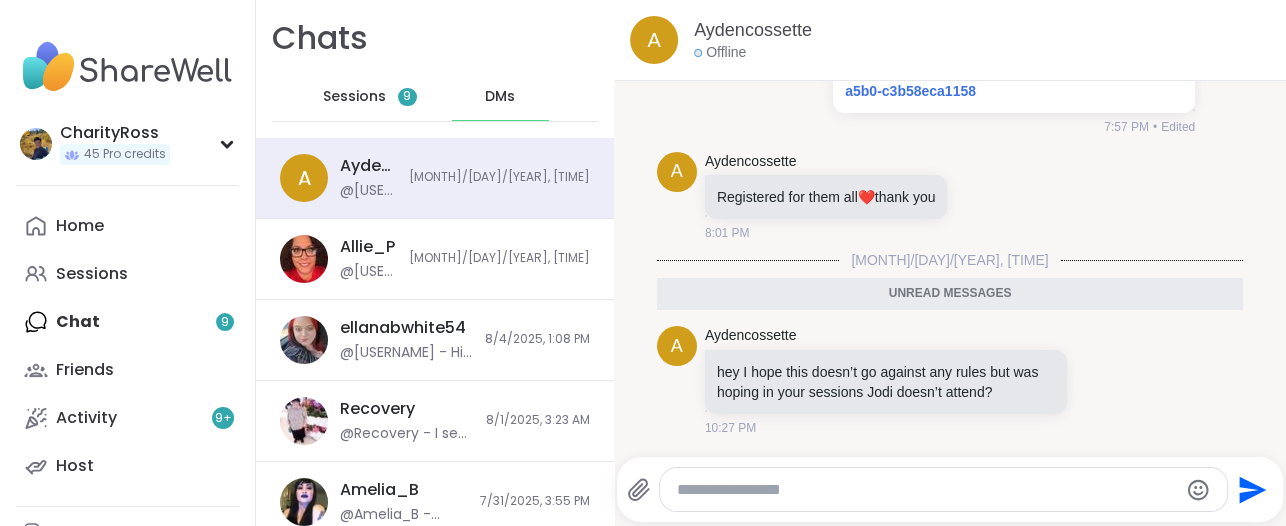 click at bounding box center (926, 490) 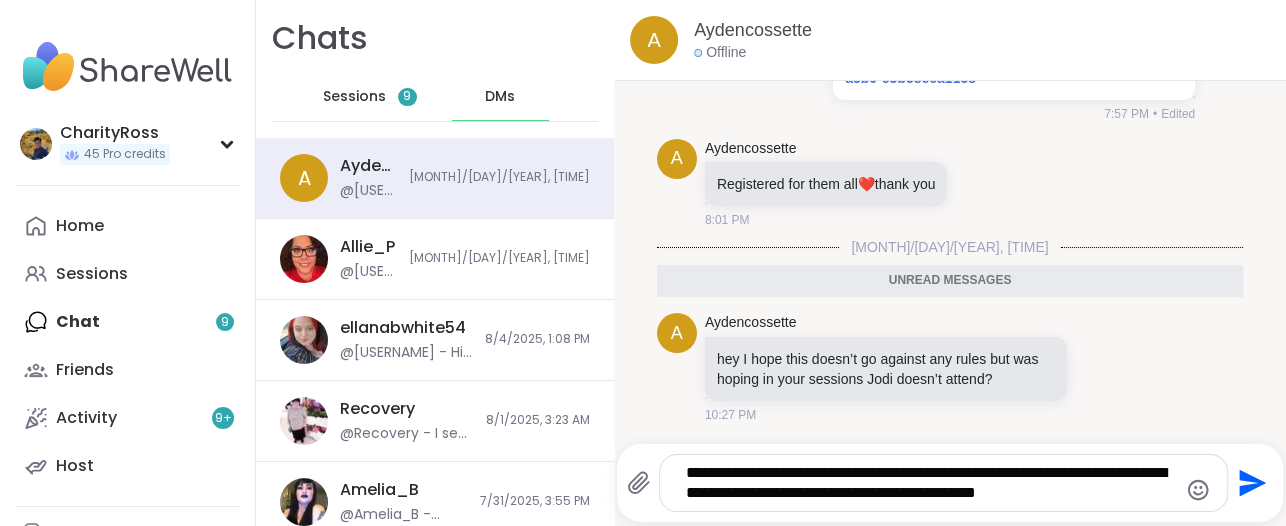 click on "**********" at bounding box center [927, 483] 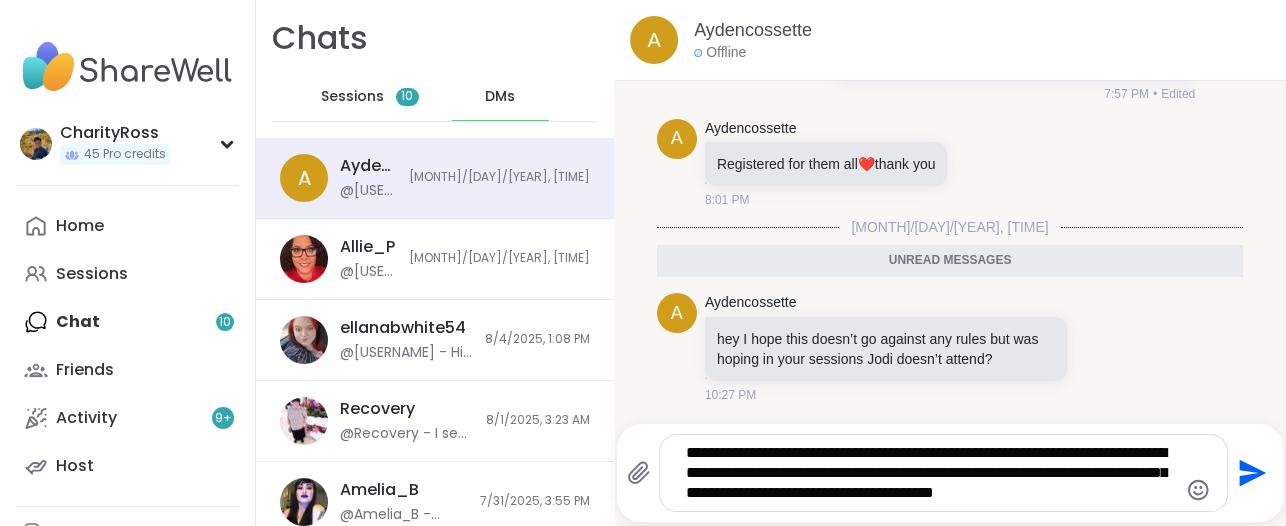 click on "**********" at bounding box center [927, 473] 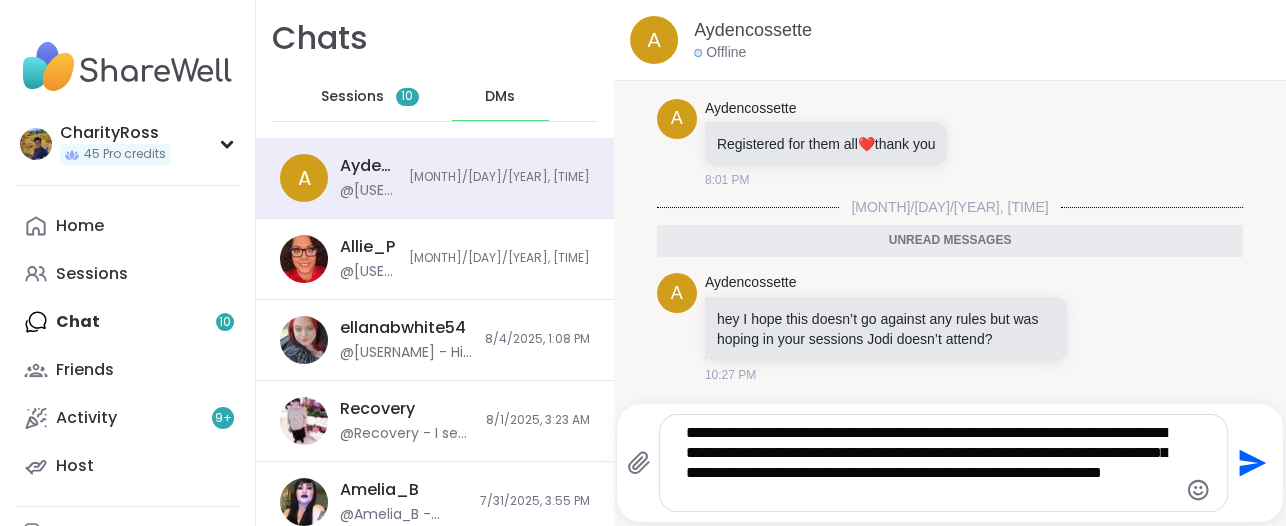 type on "**********" 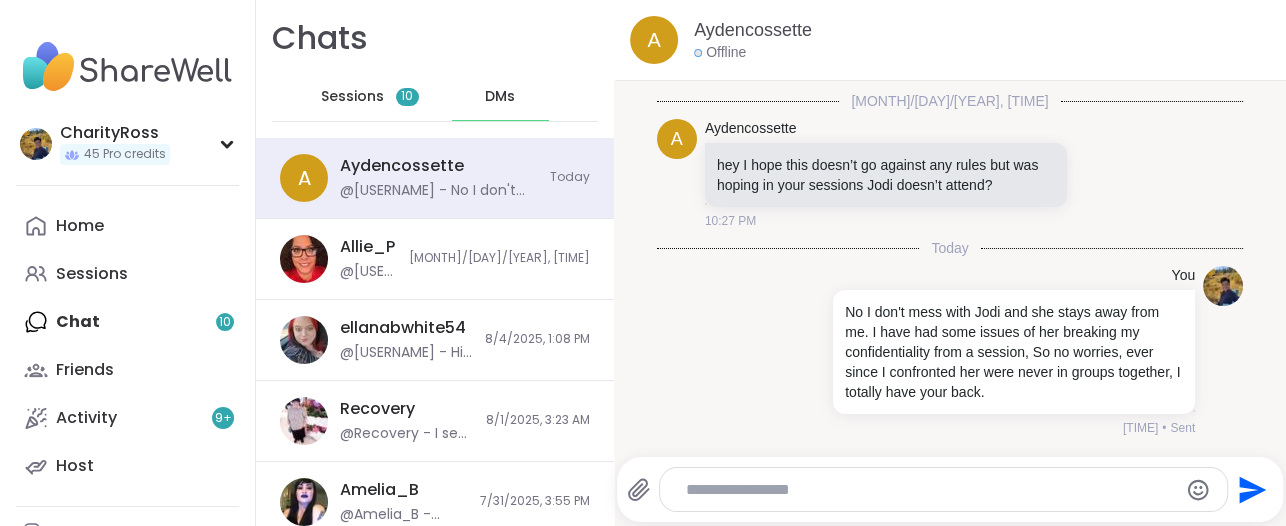scroll, scrollTop: 4361, scrollLeft: 0, axis: vertical 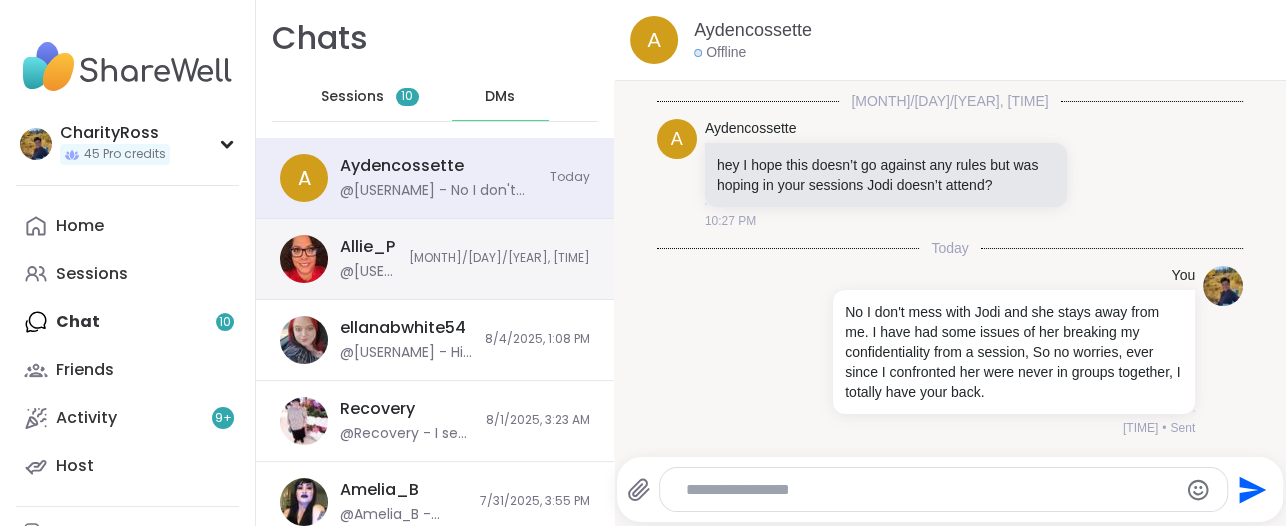 click on "Allie_P @CharityRoss - Hi Allie, DM are ok.  So has anyone from the GGG group DM you with the birthdays? I would like to acknowledge people's birthdays, but I am not up for hosting every person who has had a birthday since January 2025. So I first wanted to see if people had reached out about it.  <Maybe we can combine people's birthdays?? 8/4/2025, 6:50 PM" at bounding box center [435, 259] 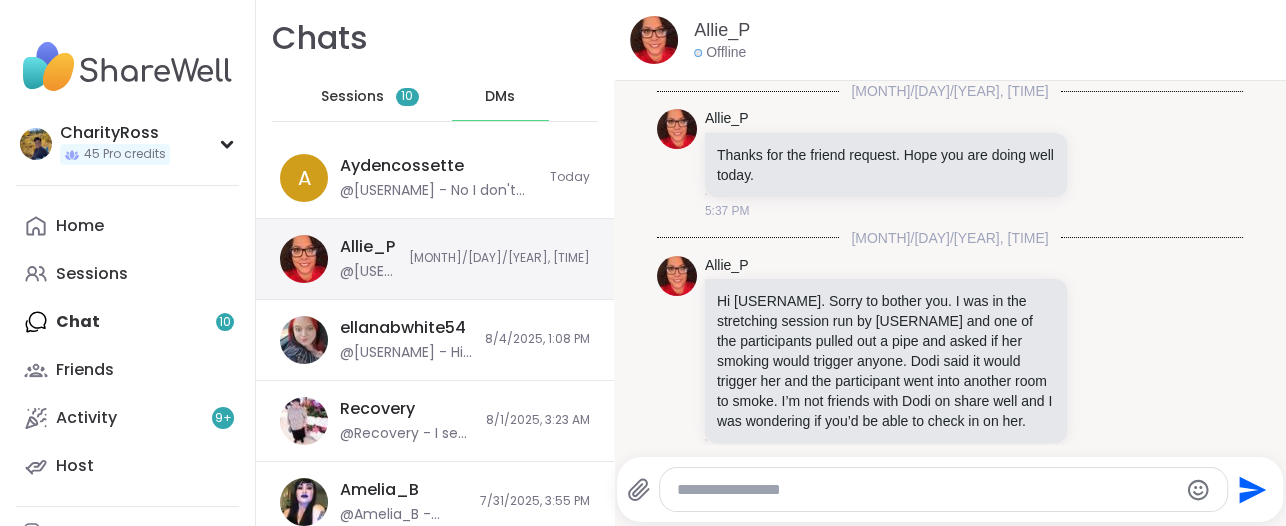 scroll, scrollTop: 5392, scrollLeft: 0, axis: vertical 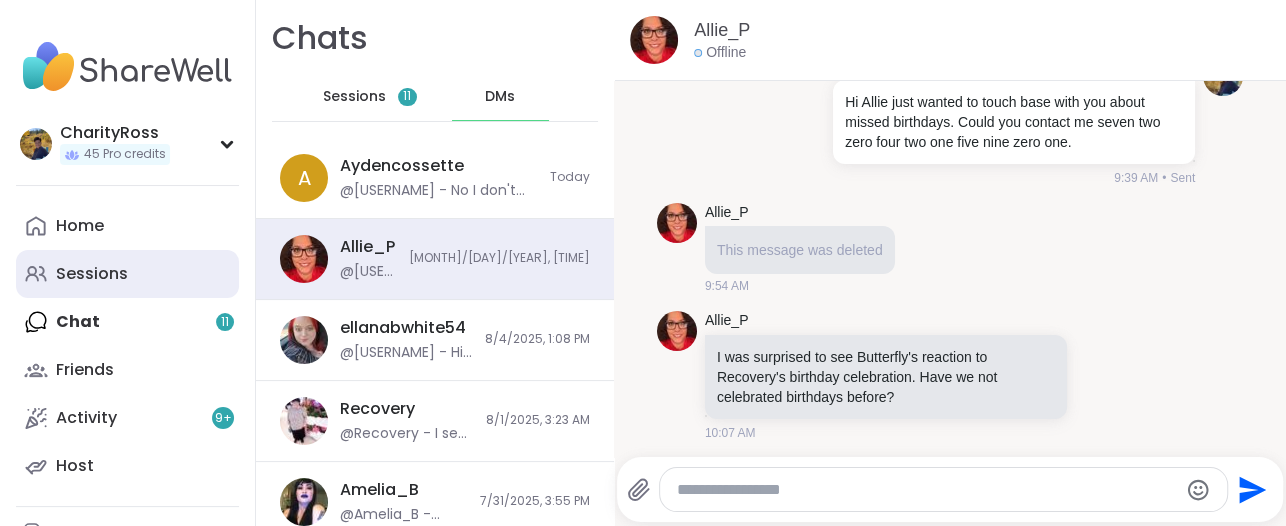 click on "Sessions" at bounding box center (92, 274) 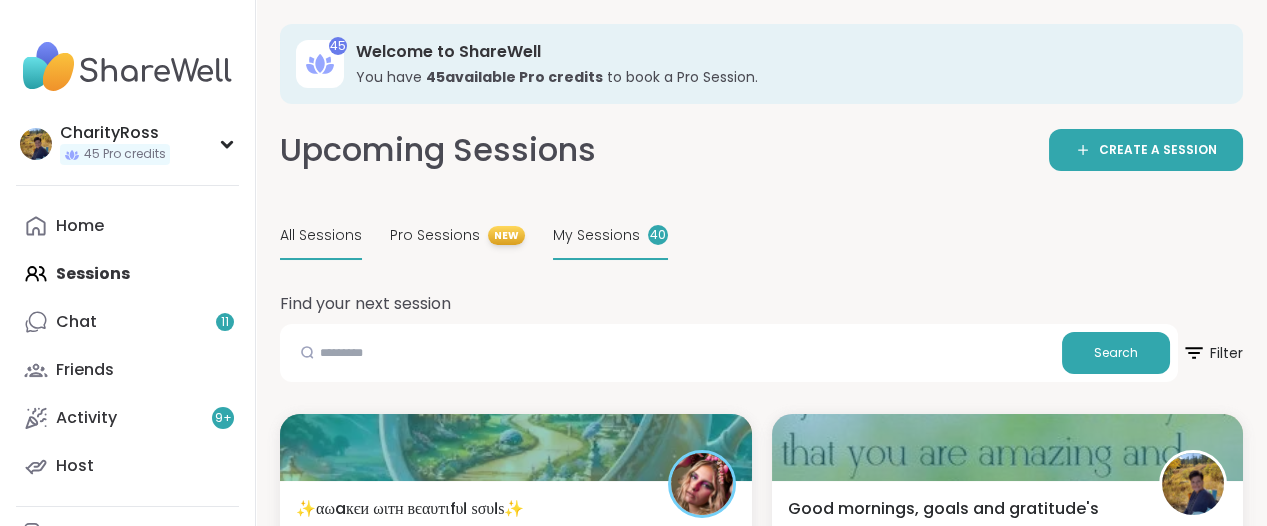 click on "My Sessions 40" at bounding box center (610, 236) 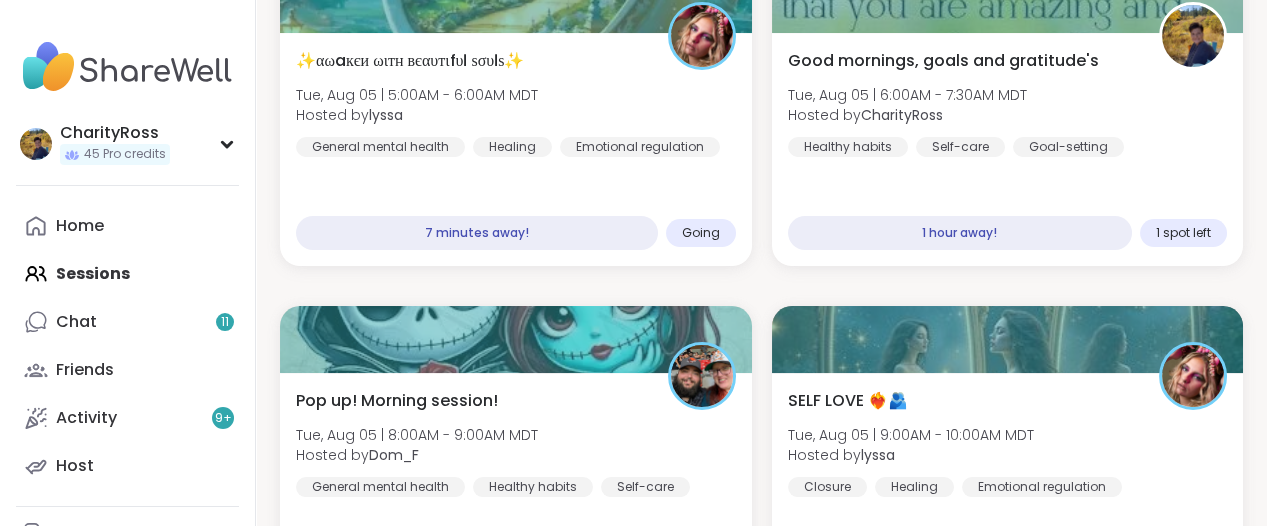 scroll, scrollTop: 500, scrollLeft: 0, axis: vertical 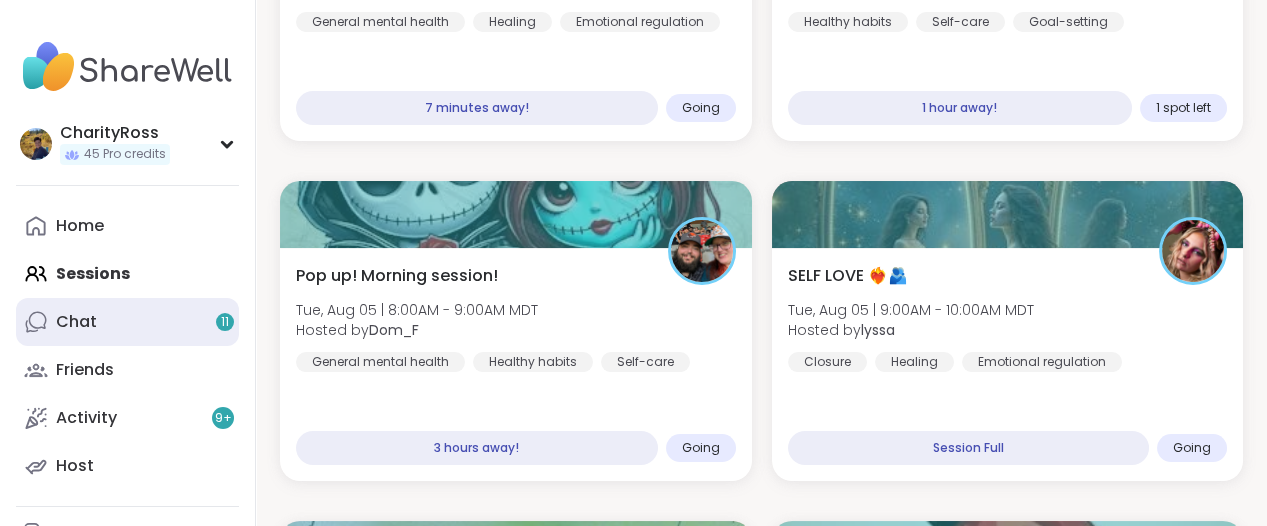 click on "Chat 11" at bounding box center (127, 322) 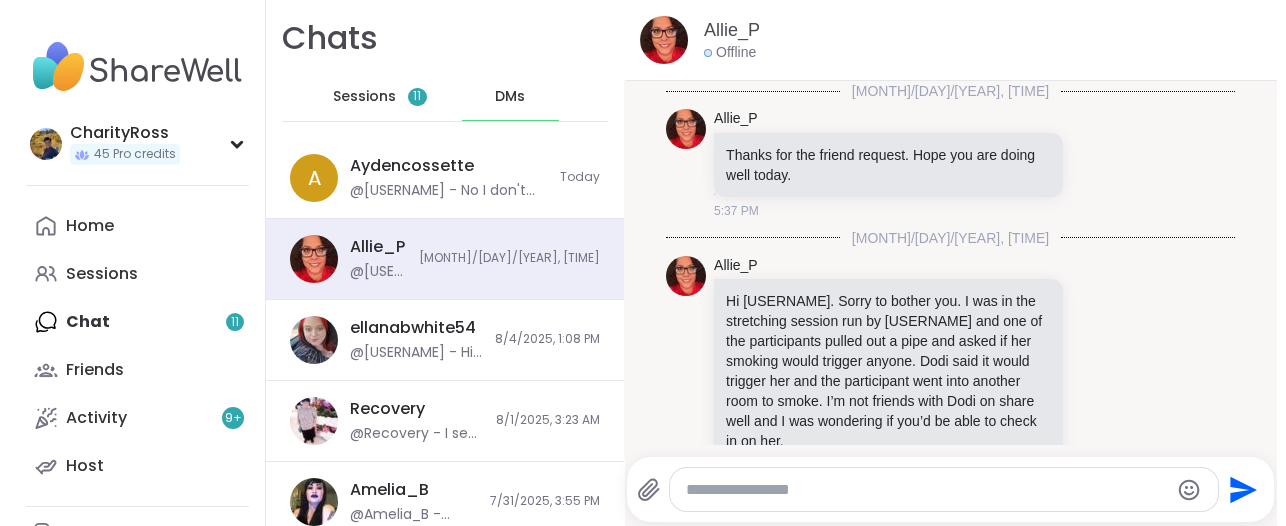 scroll, scrollTop: 0, scrollLeft: 0, axis: both 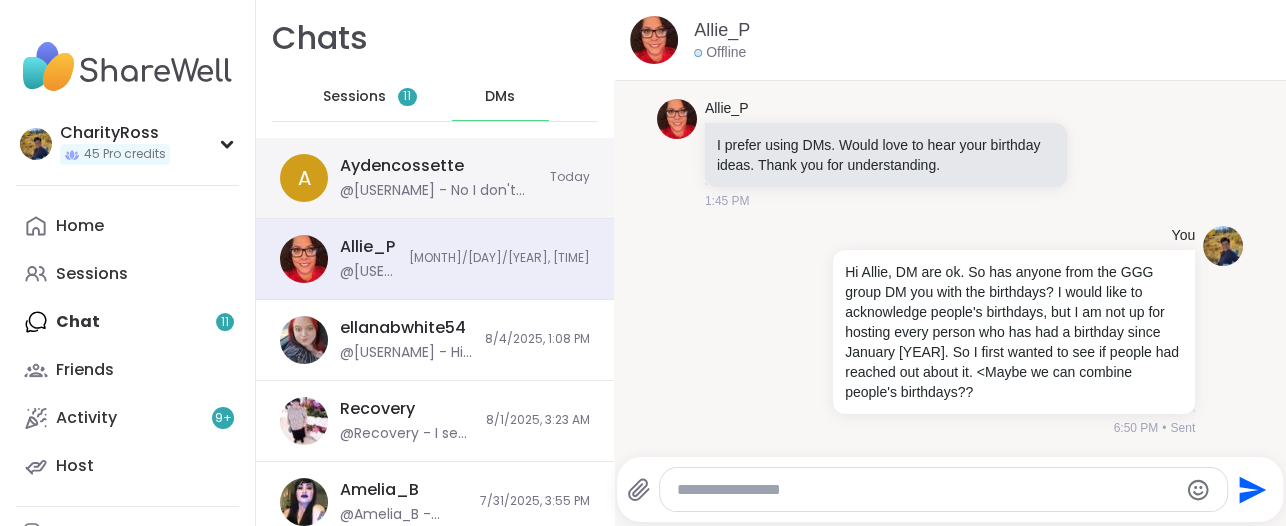 click on "@CharityRoss - No I don't mess with Jodi and she stays away from me. I have had some issues of her breaking my confidentiality from a session, So no  worries, ever since I confronted her were never in groups together, I totally have your back." at bounding box center [439, 191] 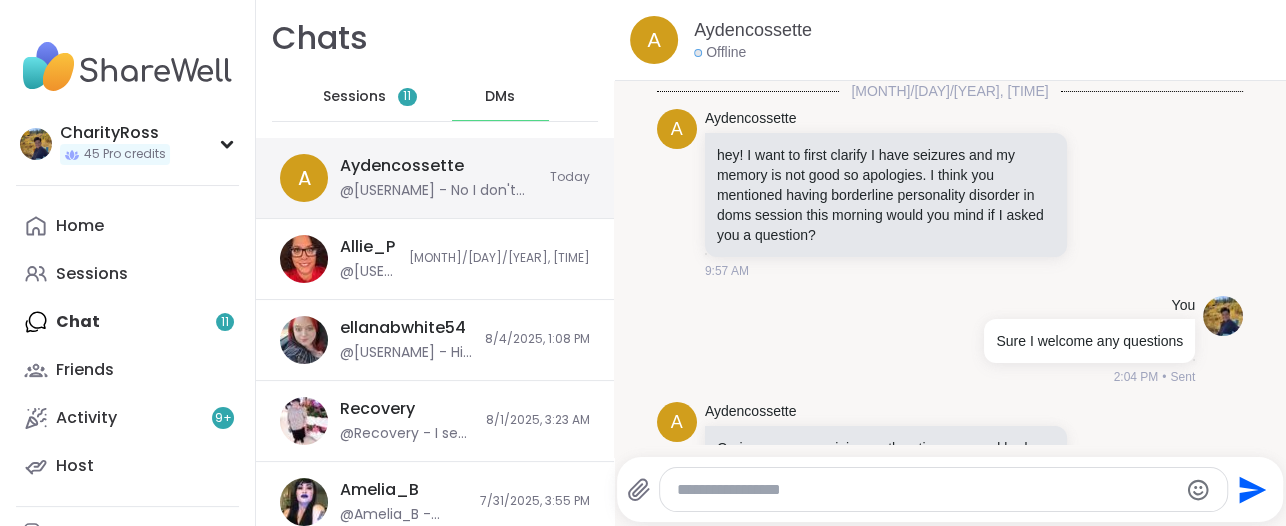scroll, scrollTop: 4342, scrollLeft: 0, axis: vertical 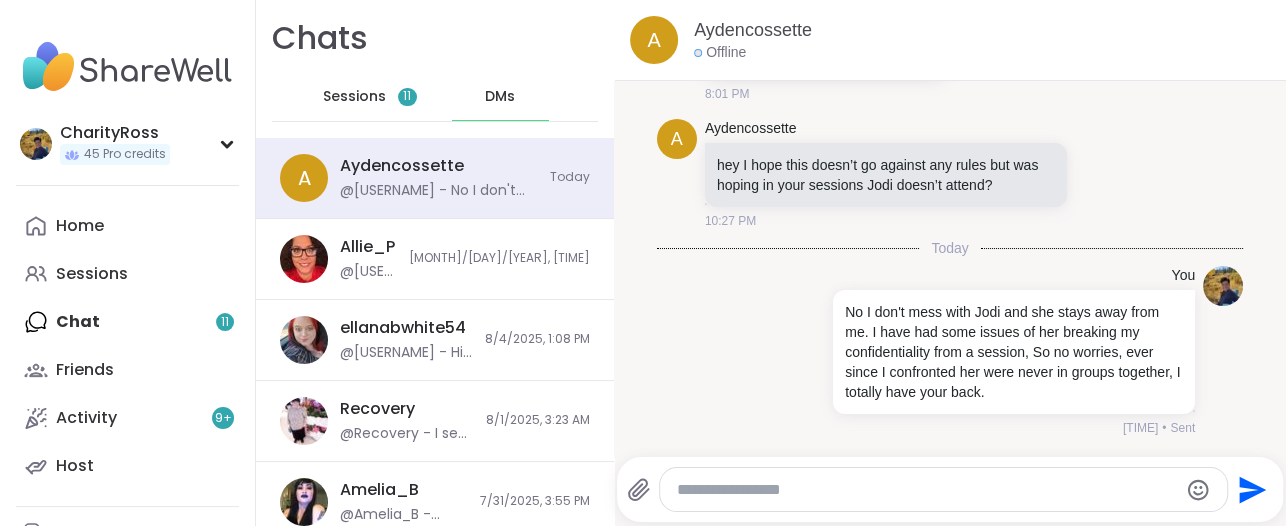 click at bounding box center (926, 490) 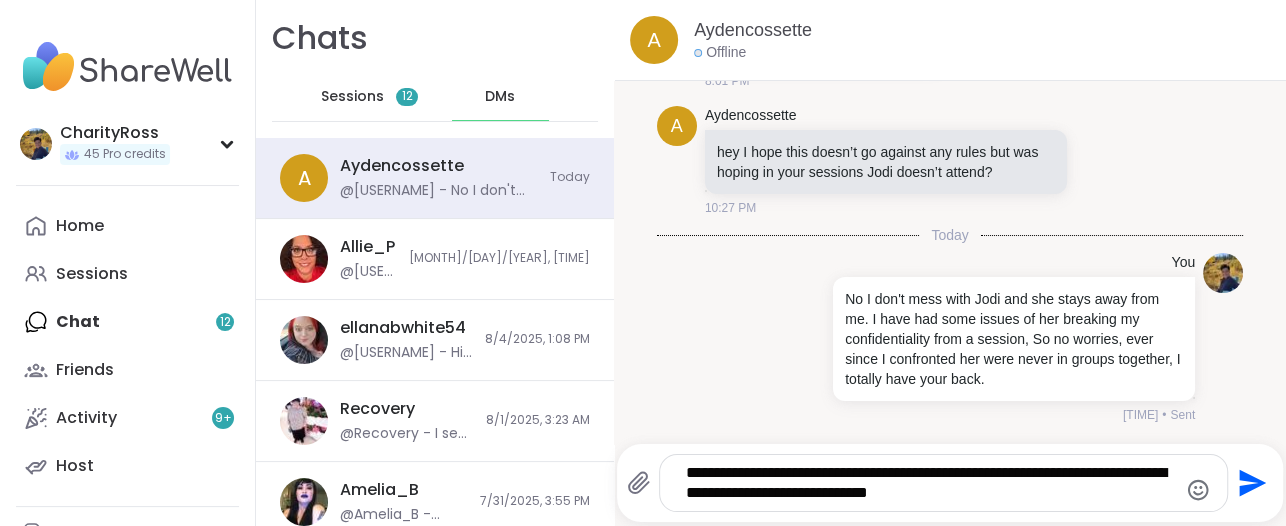 click on "**********" at bounding box center [927, 483] 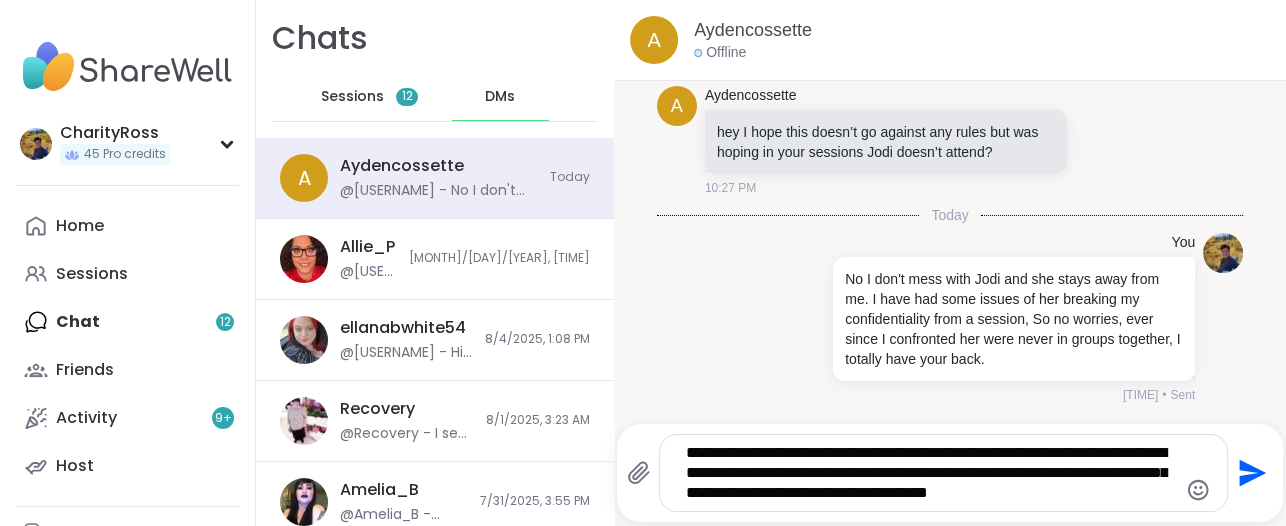 type on "**********" 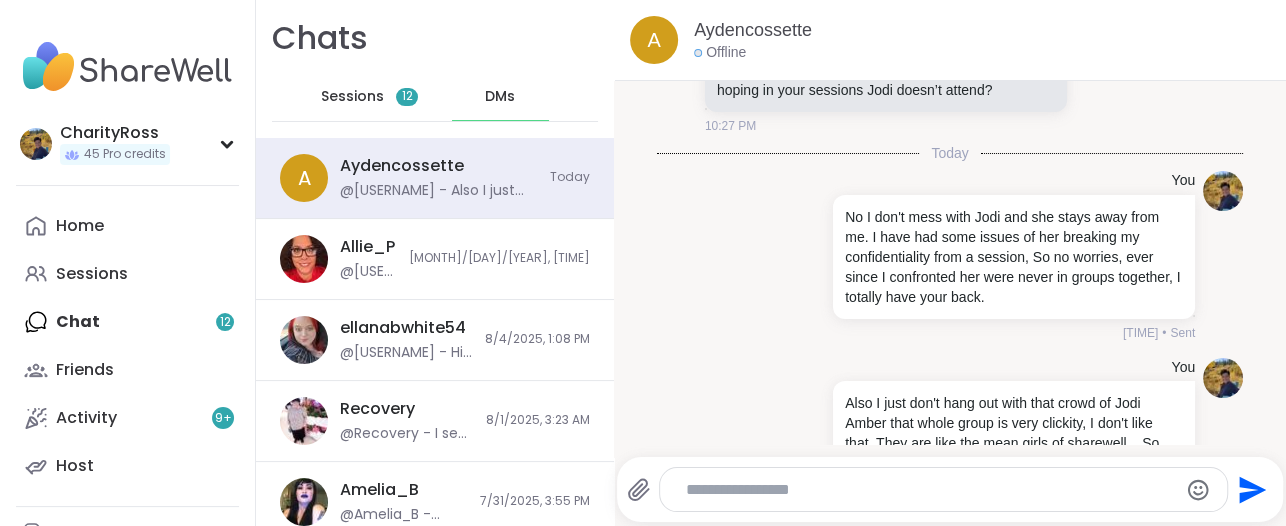scroll, scrollTop: 4529, scrollLeft: 0, axis: vertical 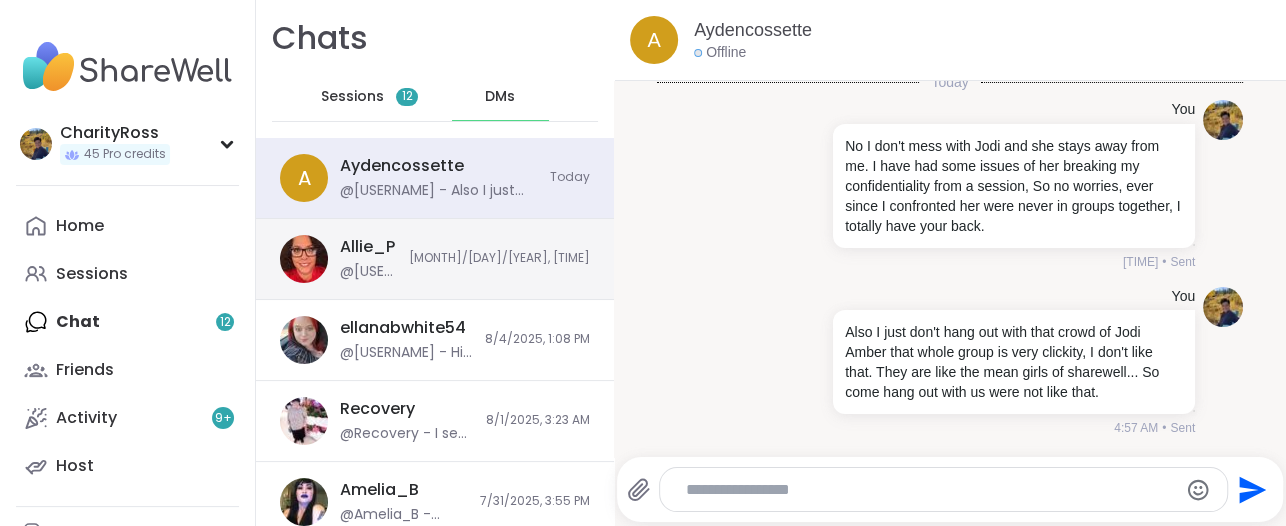 click on "8/4/2025, 6:50 PM" at bounding box center (499, 258) 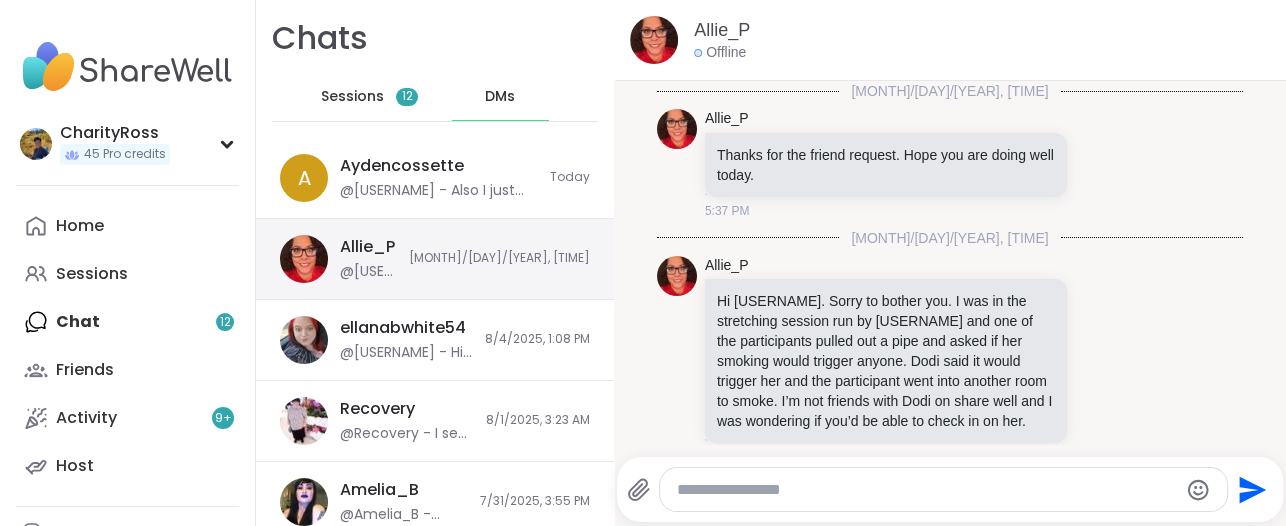 scroll, scrollTop: 5392, scrollLeft: 0, axis: vertical 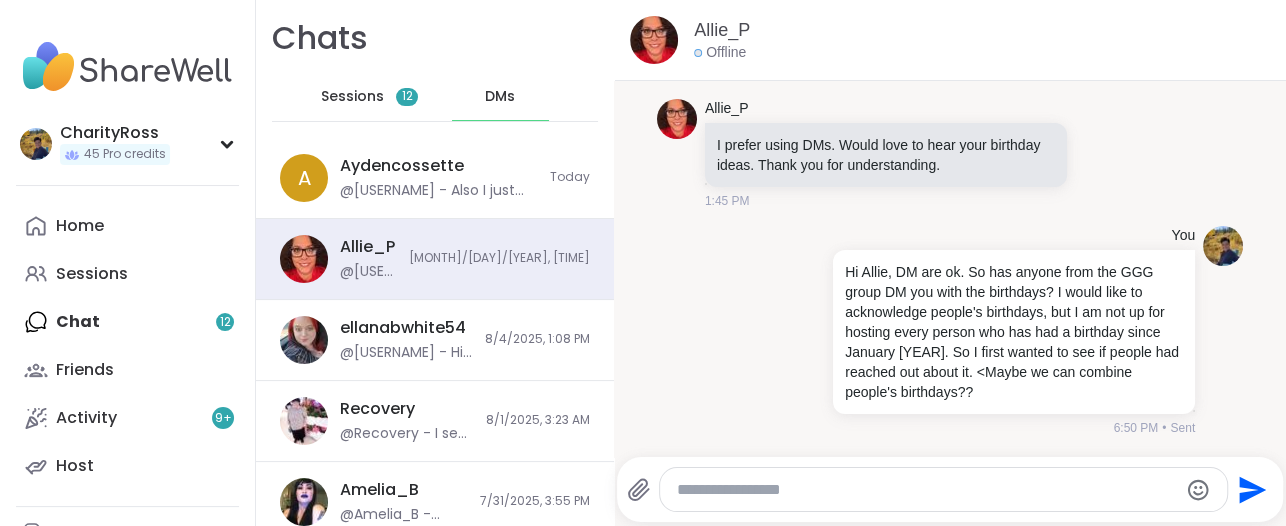 click at bounding box center [926, 490] 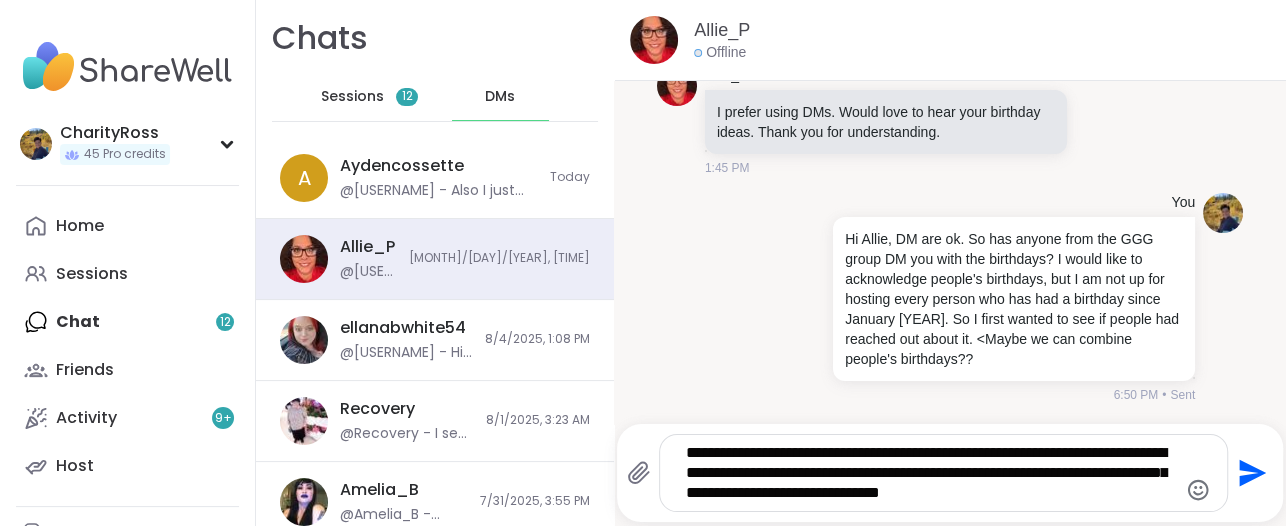 type on "**********" 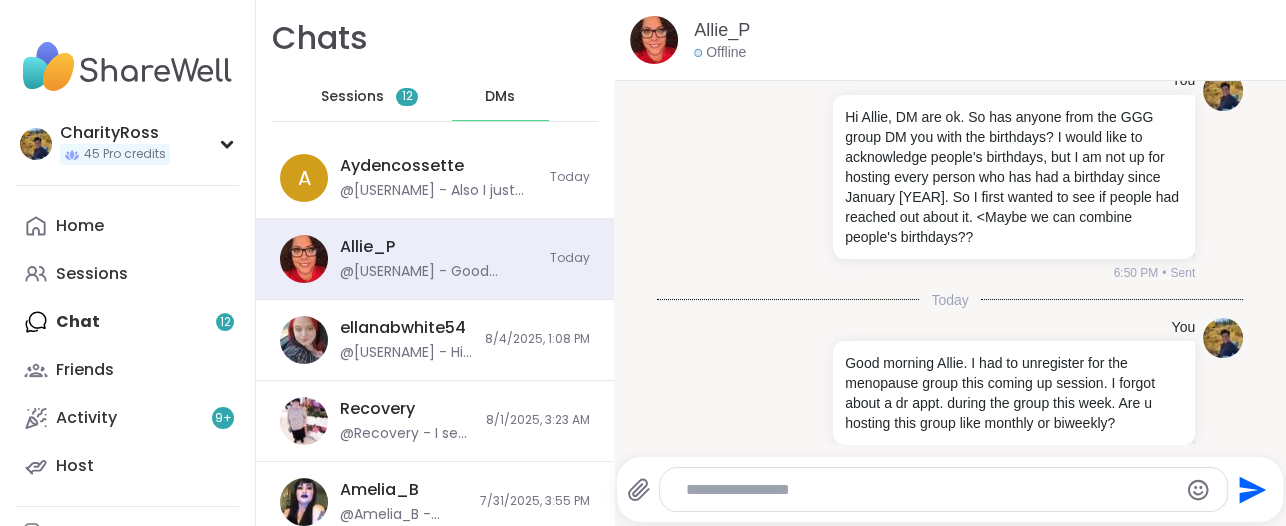 scroll, scrollTop: 5598, scrollLeft: 0, axis: vertical 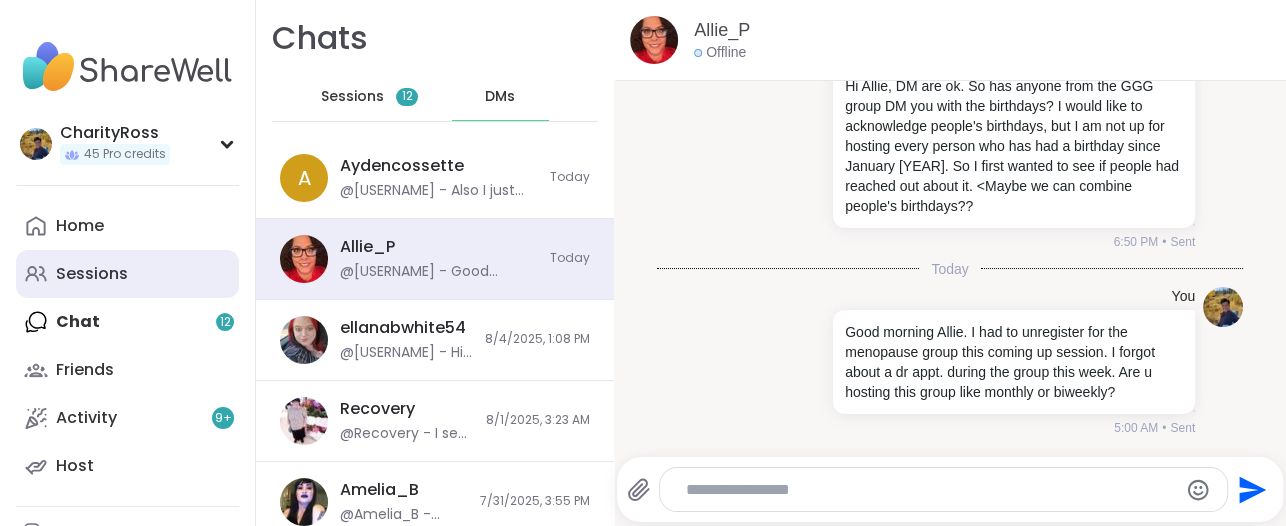 click on "Sessions" at bounding box center (127, 274) 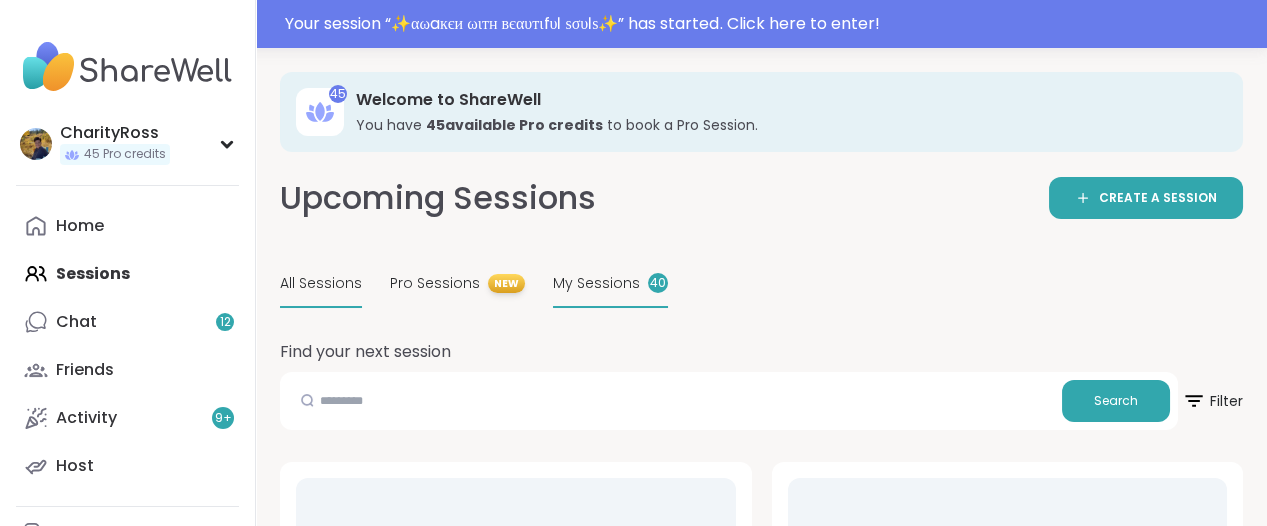 click on "My Sessions 40" at bounding box center (610, 284) 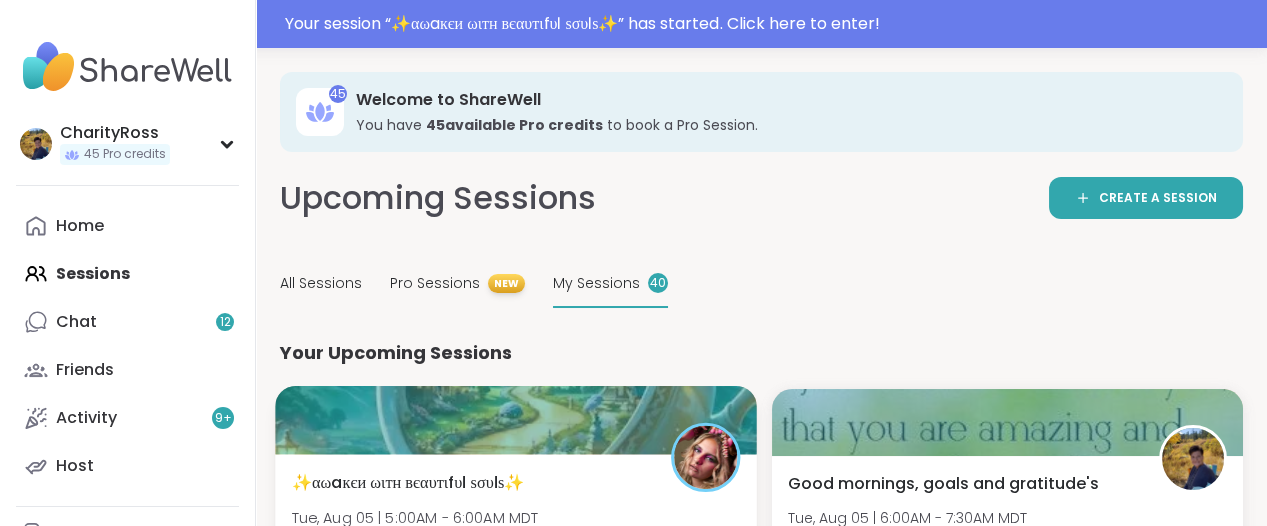 click on "✨αωaкєи ωιтн вєαυтιfυℓ ѕσυℓѕ✨ Tue, Aug 05 | 5:00AM - 6:00AM MDT Hosted by  lyssa General mental health Healing Emotional regulation SESSION LIVE" at bounding box center [515, 573] 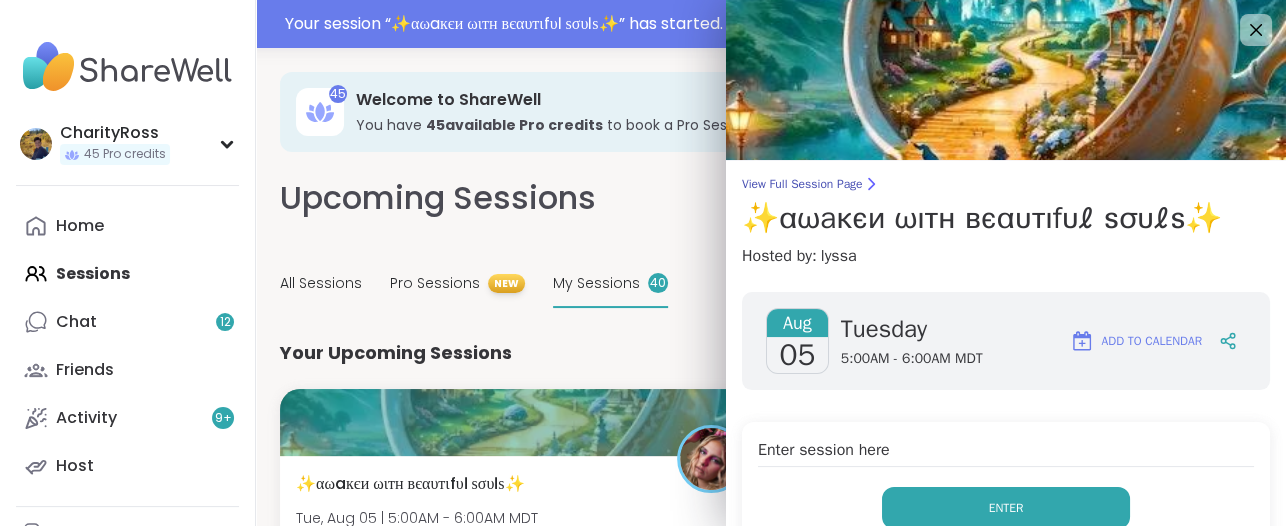 click on "Enter" at bounding box center (1006, 508) 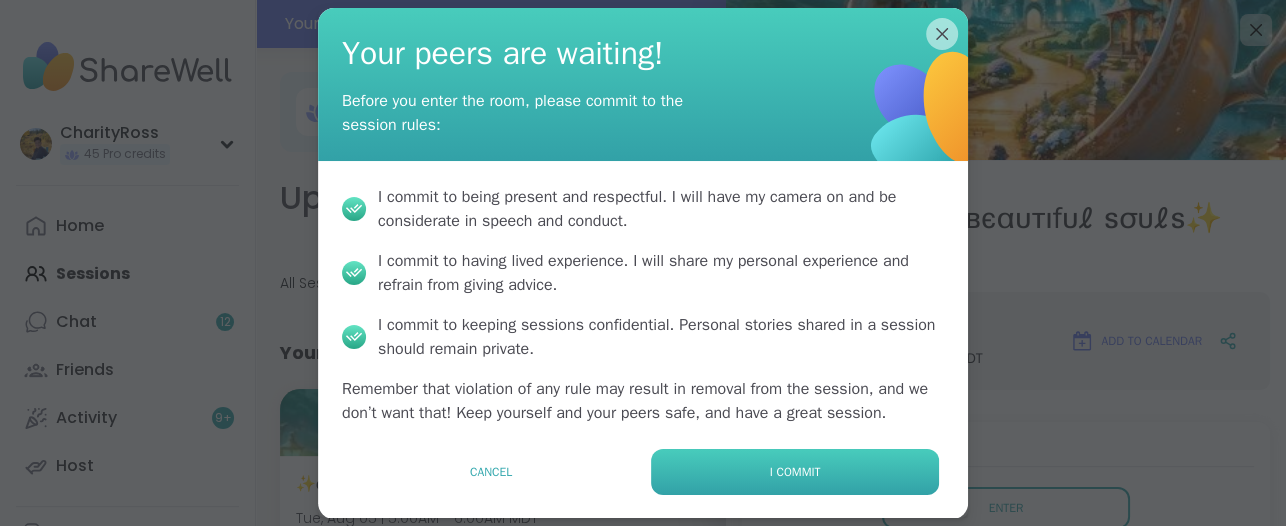 click on "I commit" at bounding box center (795, 472) 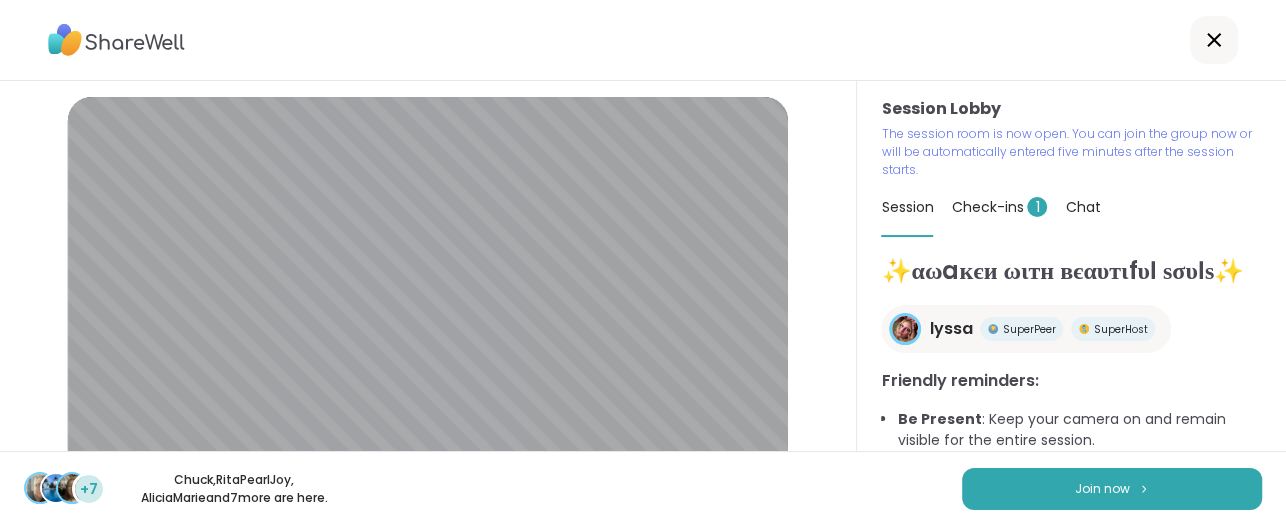 click on "+7 Chuck ,  RitaPearlJoy ,   AliciaMarie  and  7  more are here. Join now" at bounding box center (643, 488) 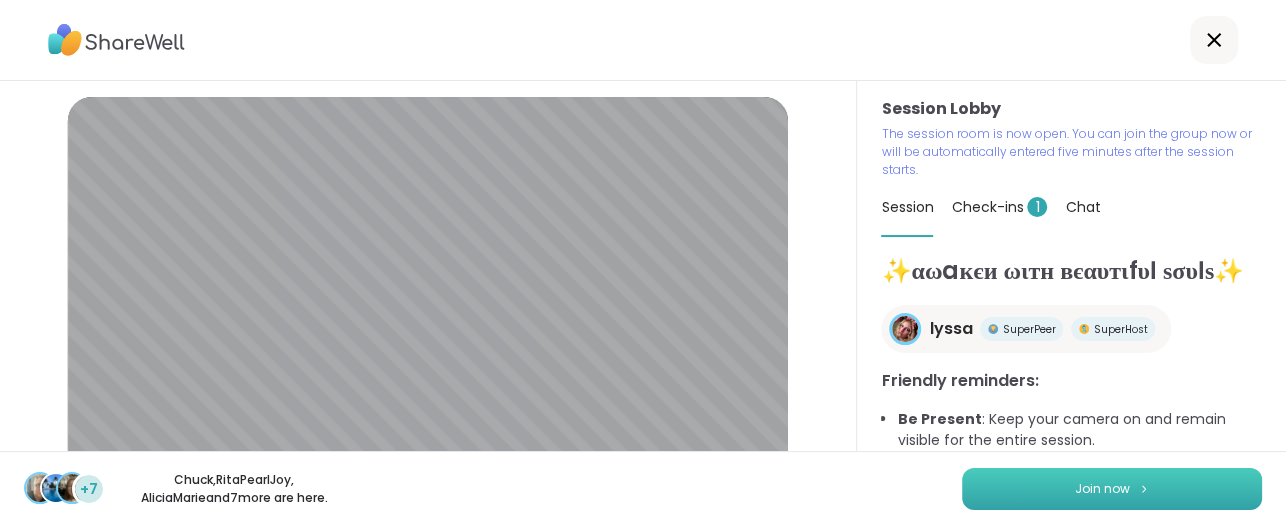 click on "Join now" at bounding box center [1112, 489] 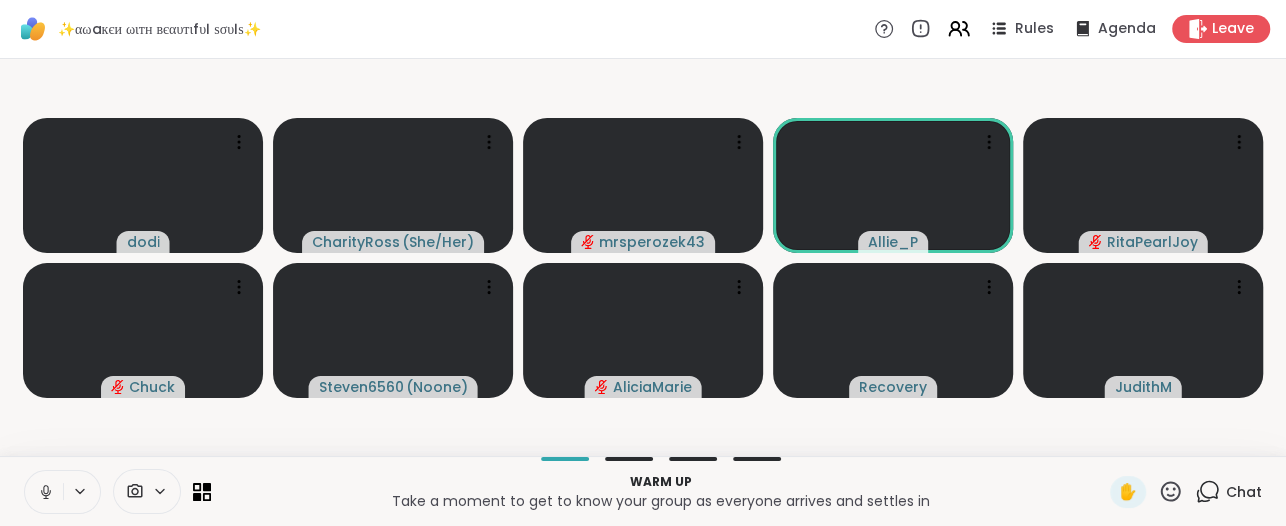 click at bounding box center (44, 492) 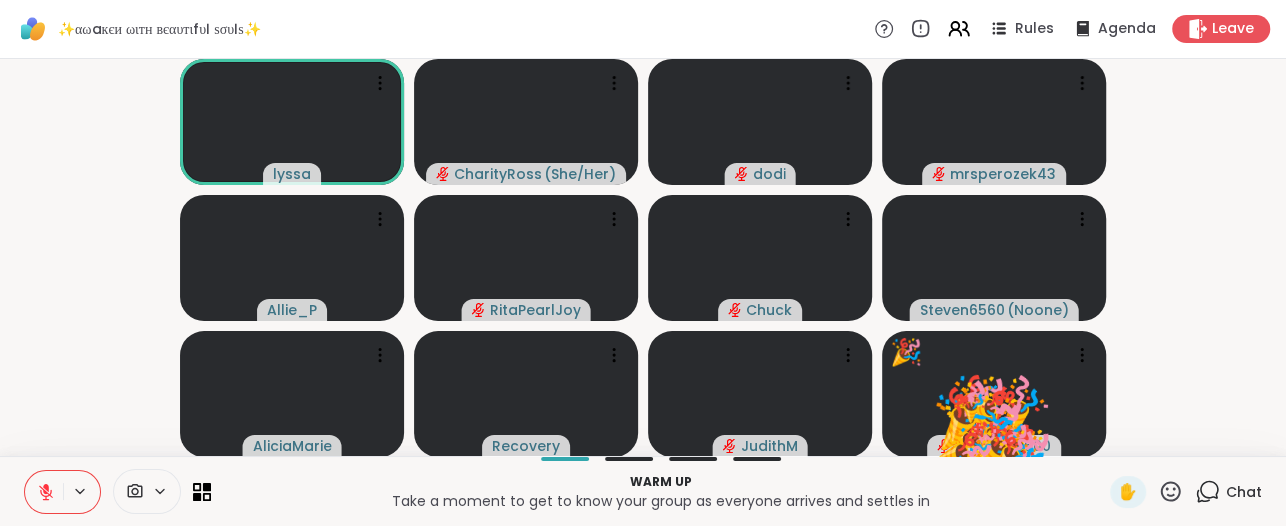 click 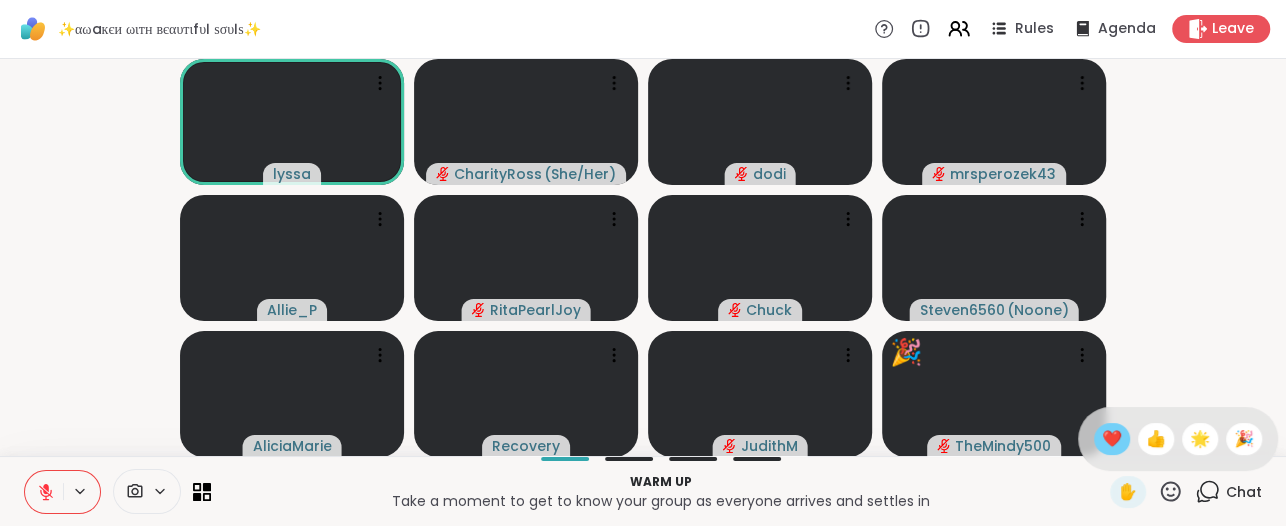 click on "❤️" at bounding box center [1112, 439] 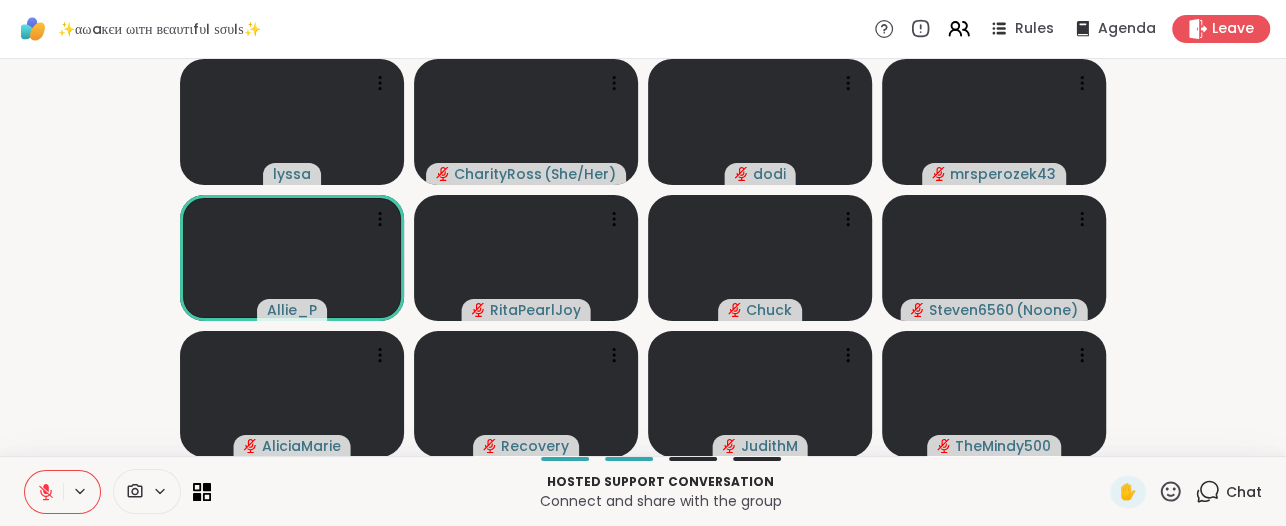 click 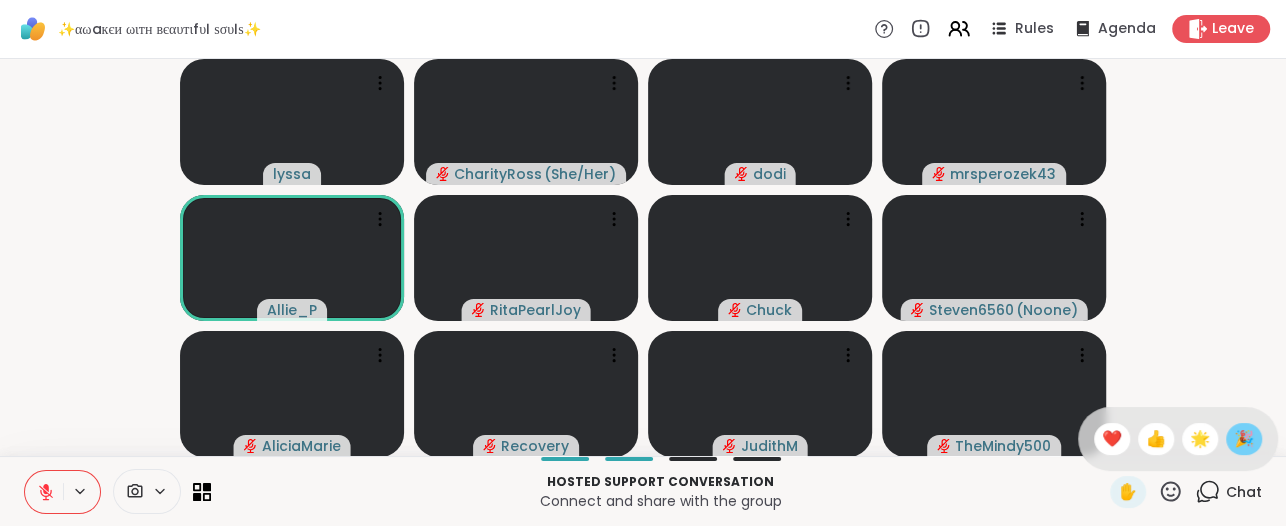 click on "🎉" at bounding box center (1244, 439) 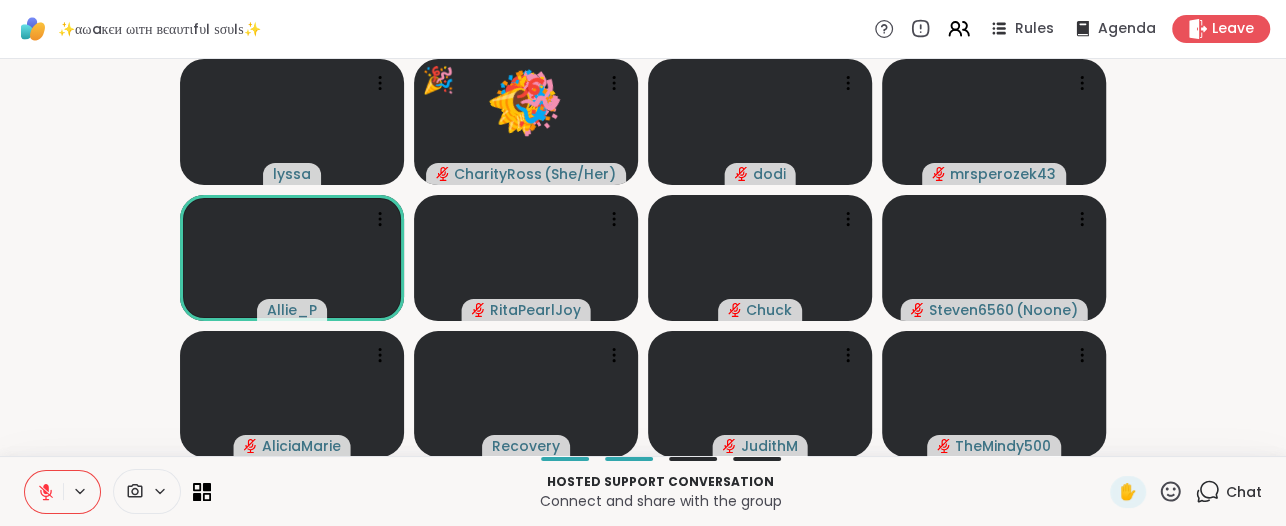 click on "lyssa 🎉 CharityRoss ( She/Her ) 🎉 🎉 🎉 🎉 🎉 🎉 🎉 🎉 🎉 🎉 🎉 🎉 🎉 🎉 🎉 🎉 🎉 🎉 🎉 🎉 🎉 🎉 🎉 dodi mrsperozek43 Allie_P RitaPearlJoy Chuck Steven6560 ( Noone ) AliciaMarie Recovery JudithM TheMindy500" at bounding box center [643, 257] 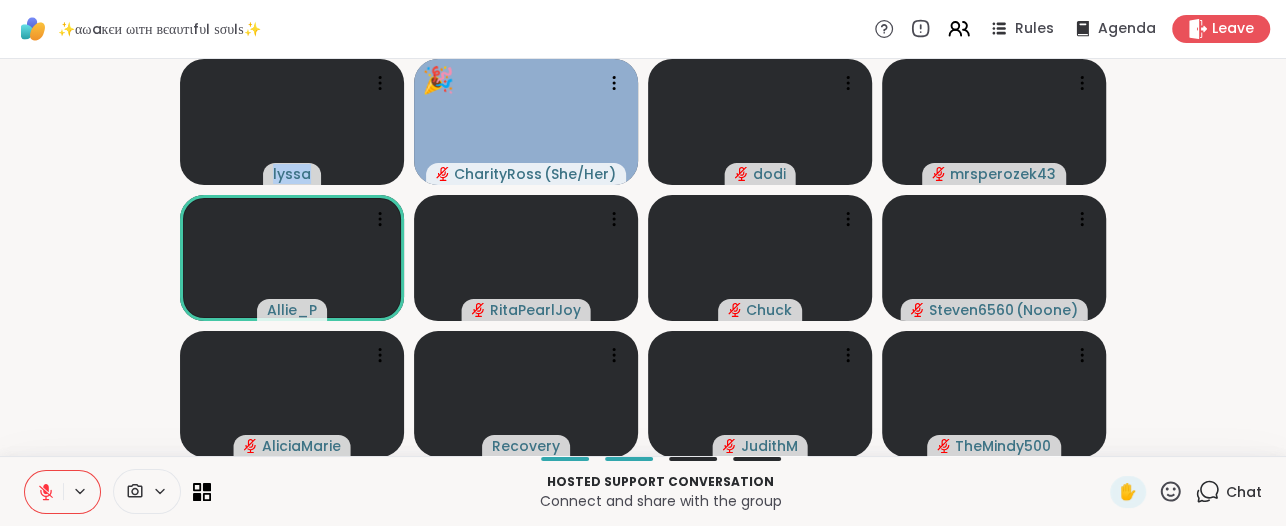 click on "lyssa 🎉 CharityRoss ( She/Her ) 🎉 🎉 🎉 🎉 🎉 🎉 dodi mrsperozek43 Allie_P RitaPearlJoy Chuck Steven6560 ( Noone ) AliciaMarie Recovery JudithM TheMindy500" at bounding box center (643, 257) 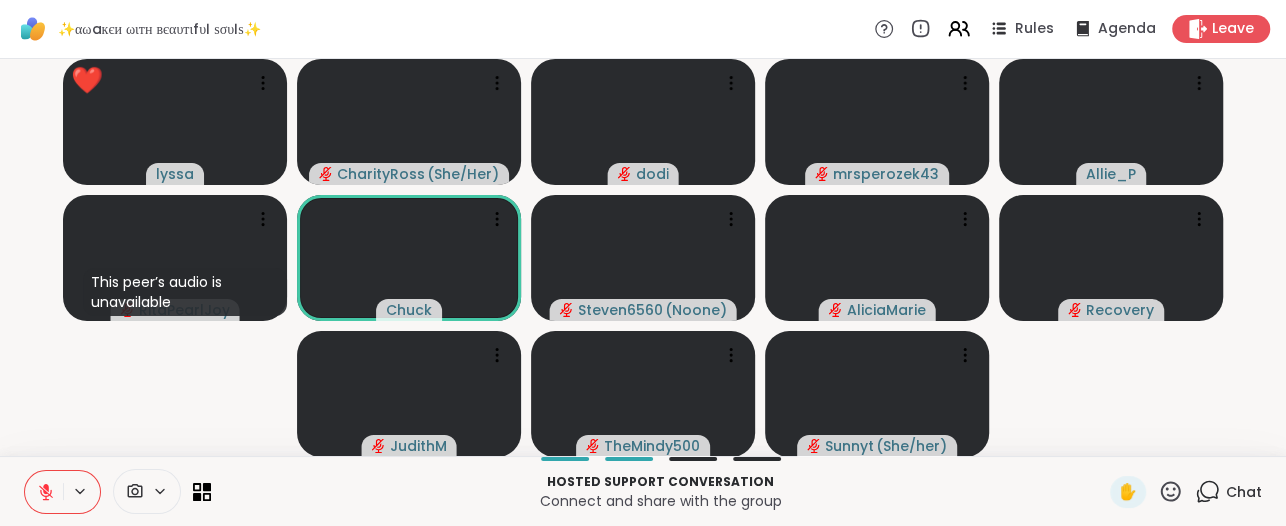 click 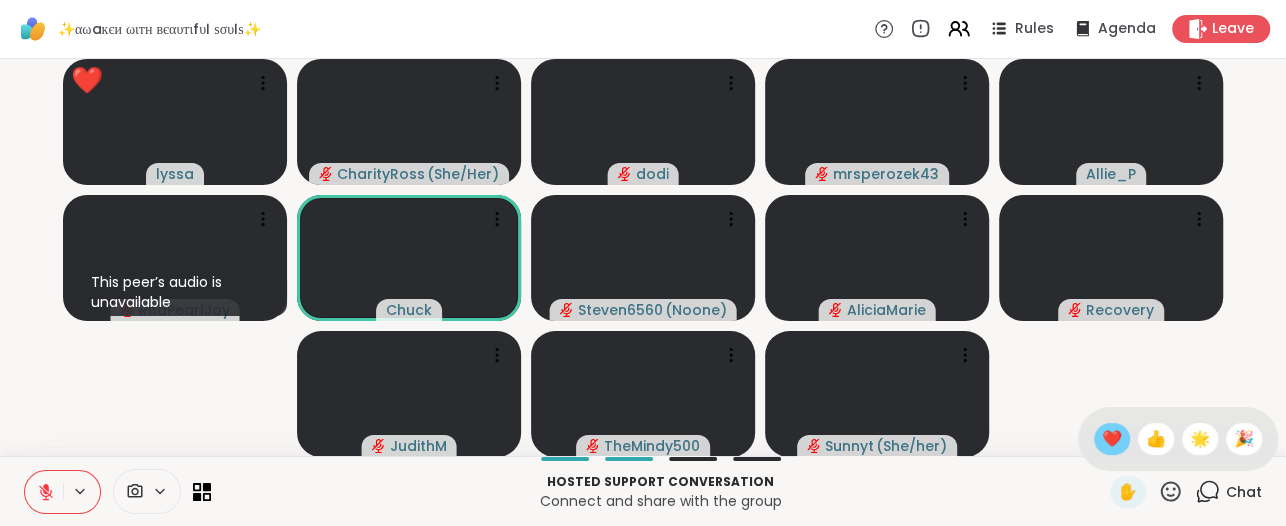 click on "❤️" at bounding box center (1112, 439) 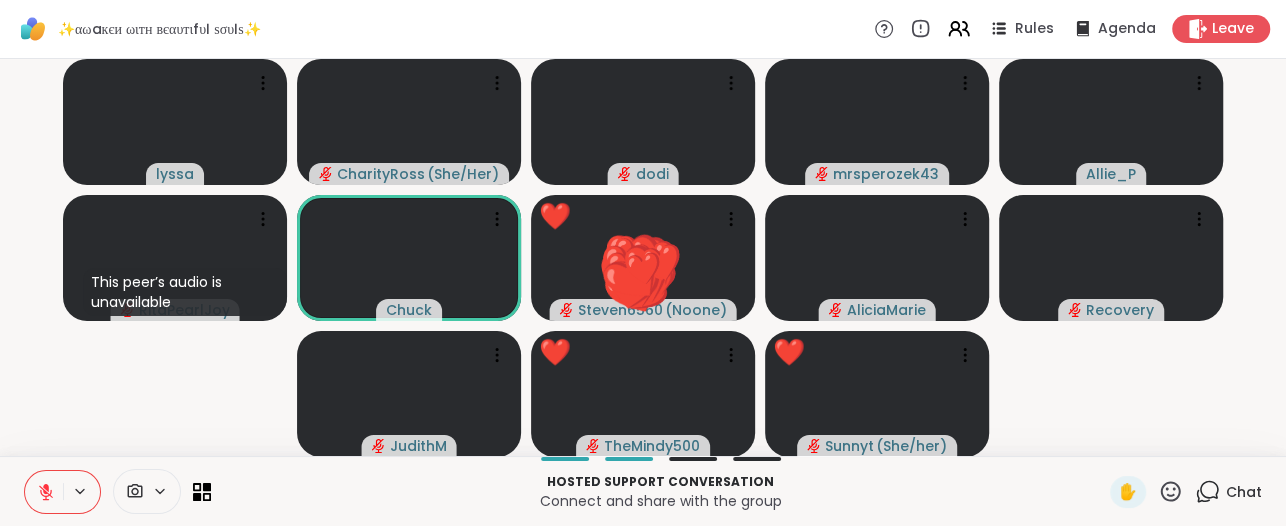 click 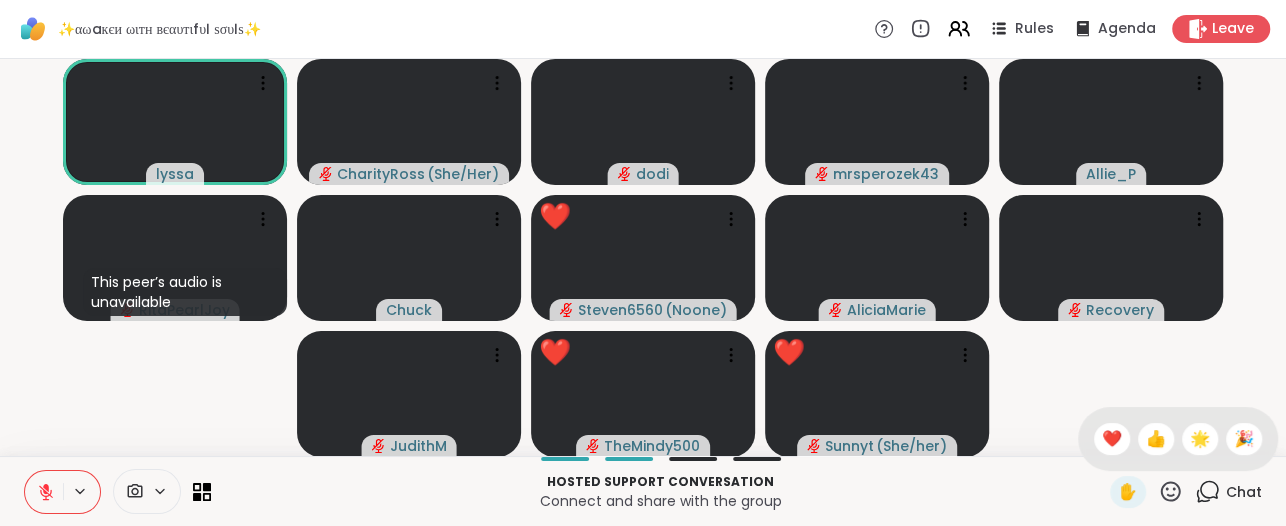 click on "❤️" at bounding box center (1112, 439) 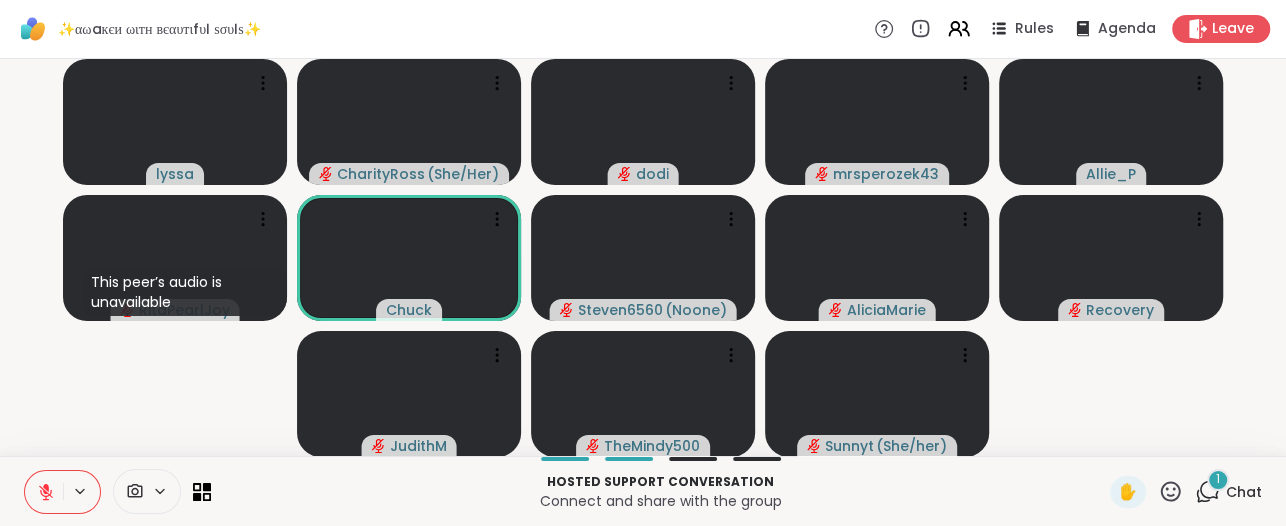 click 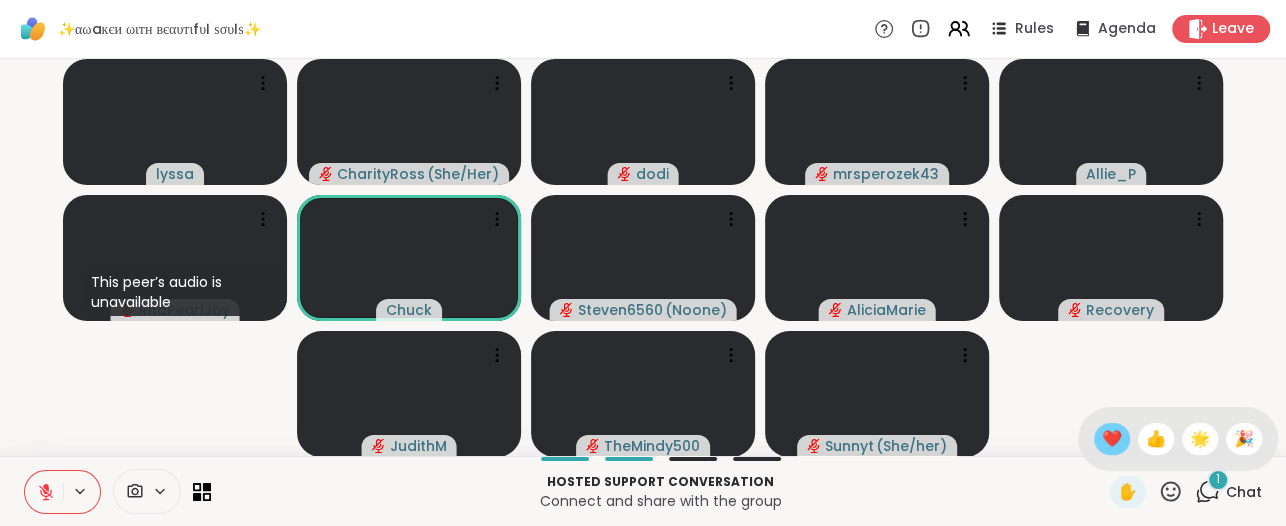 click on "❤️" at bounding box center (1112, 439) 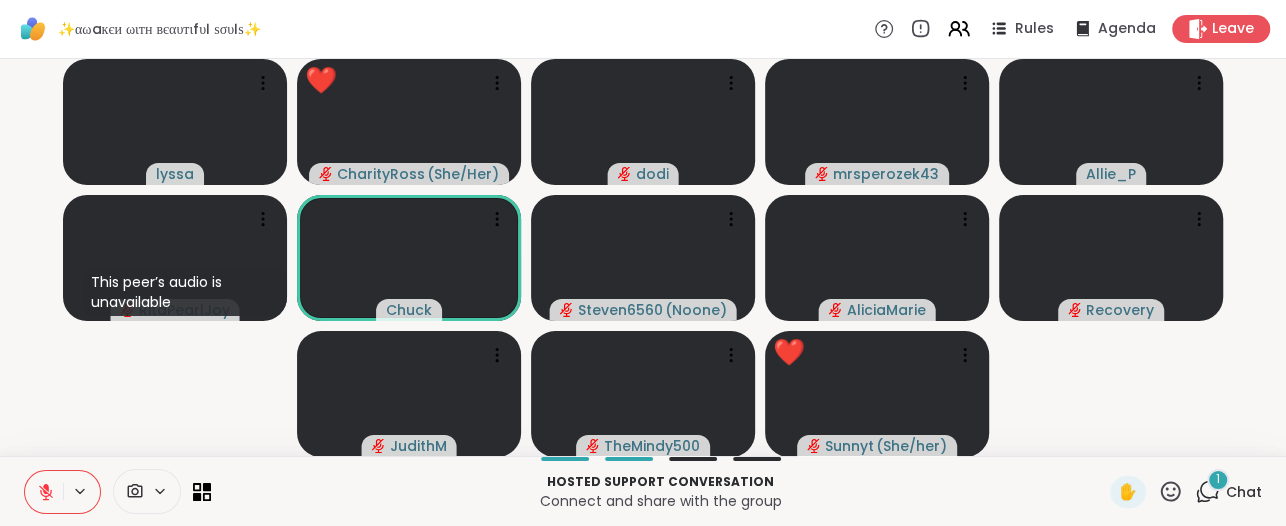 click 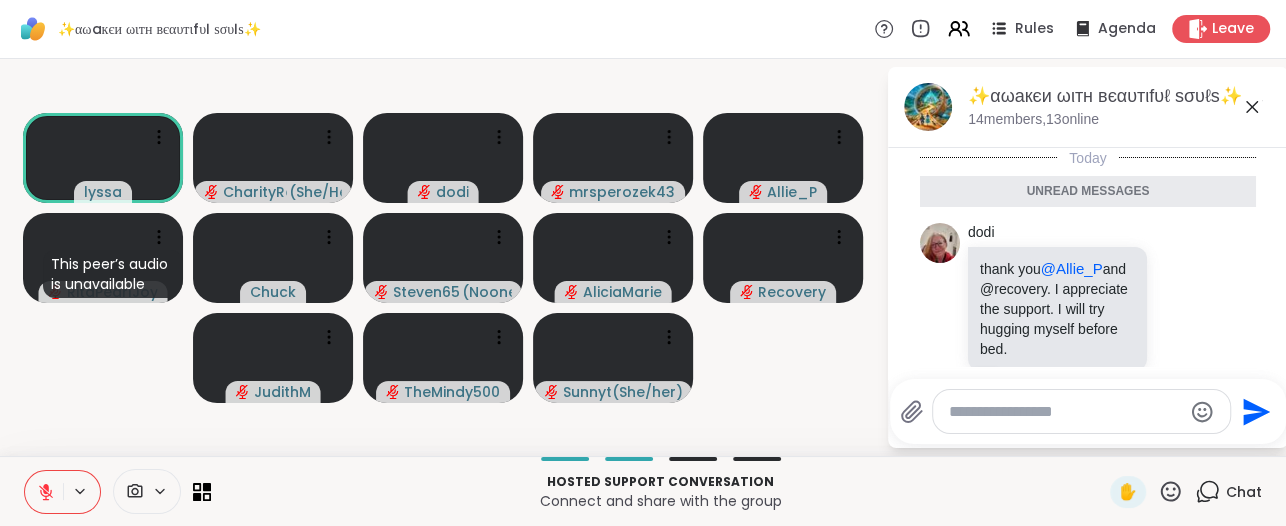 scroll, scrollTop: 82, scrollLeft: 0, axis: vertical 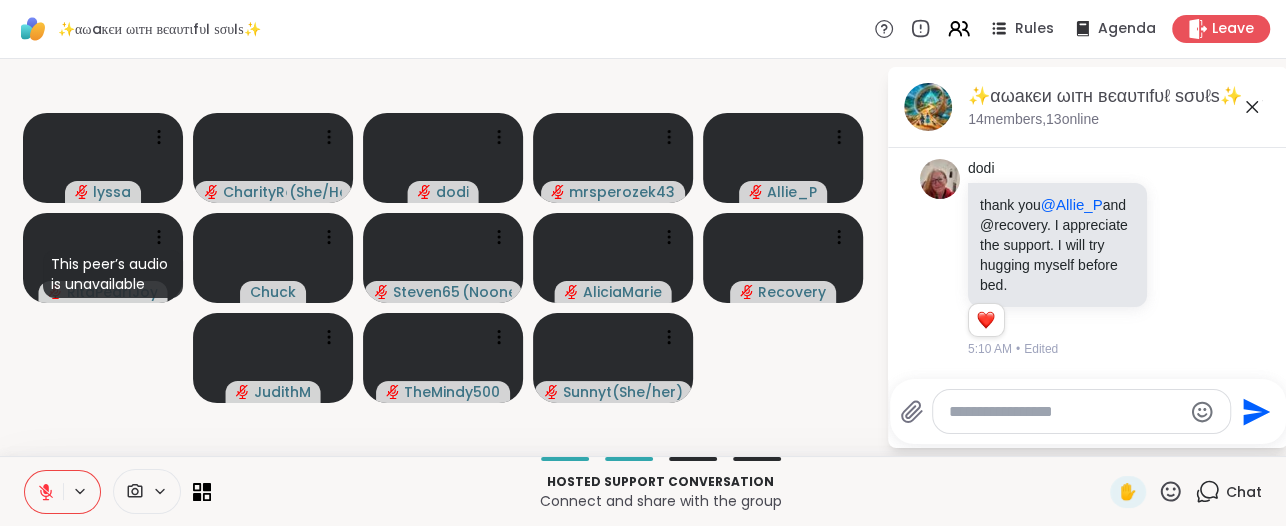 click 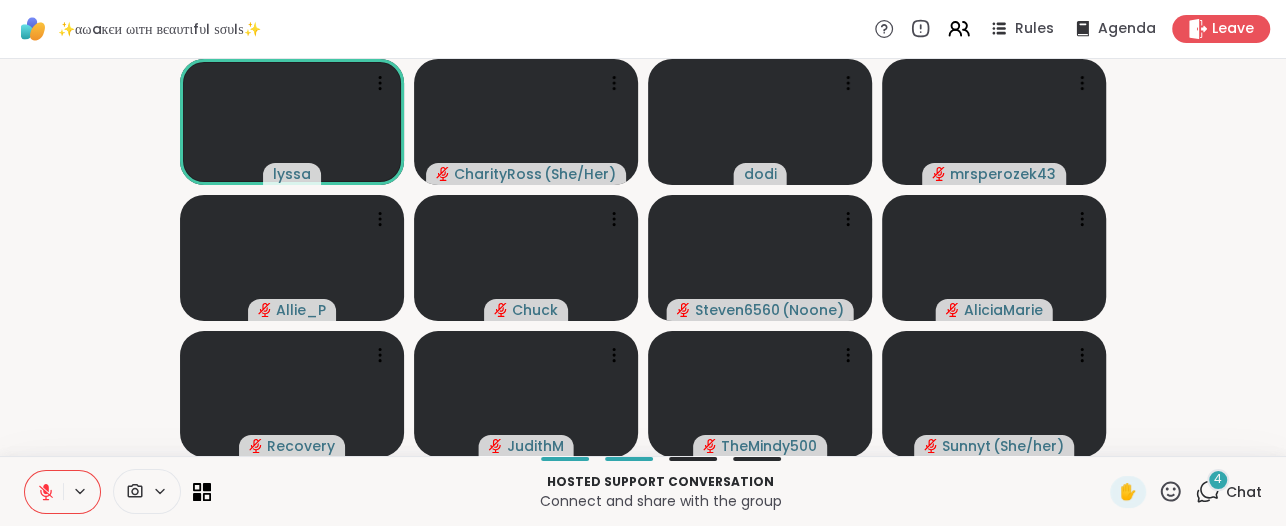 click 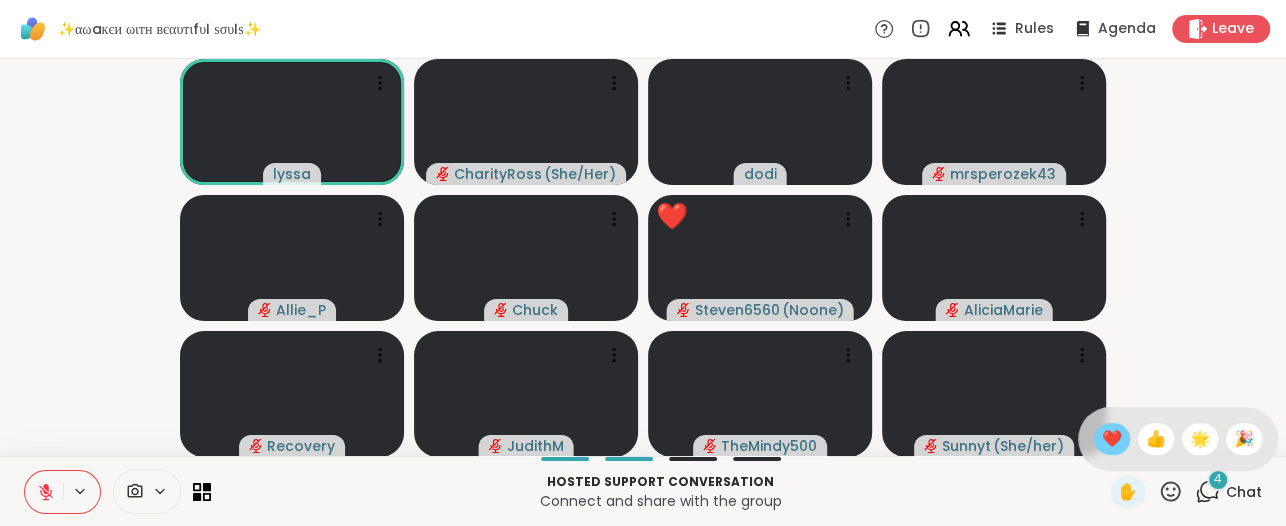 click on "❤️" at bounding box center [1112, 439] 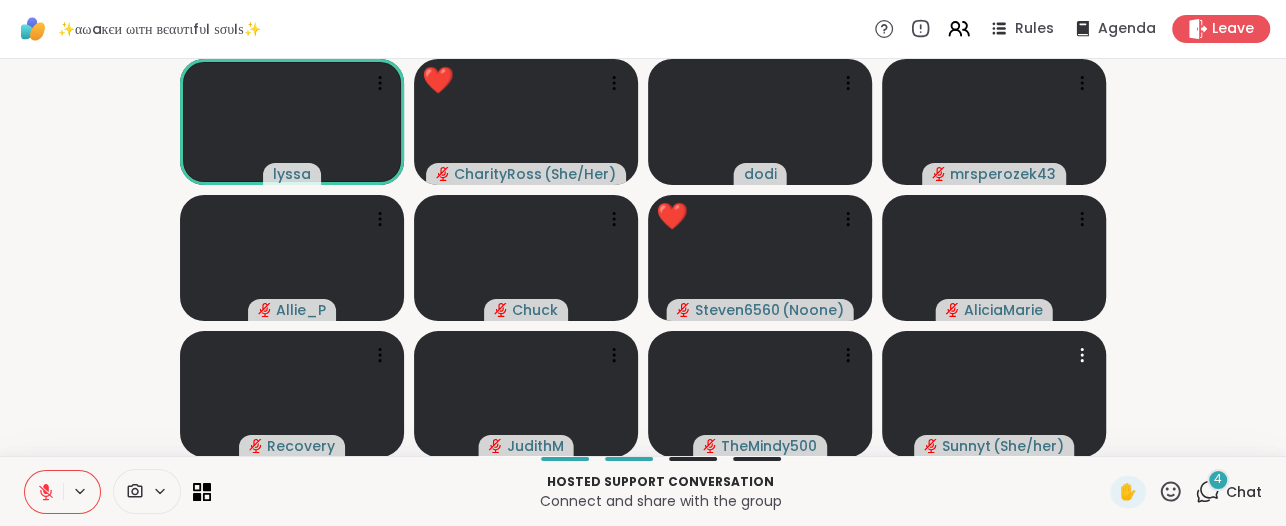 click on "4" at bounding box center (1218, 480) 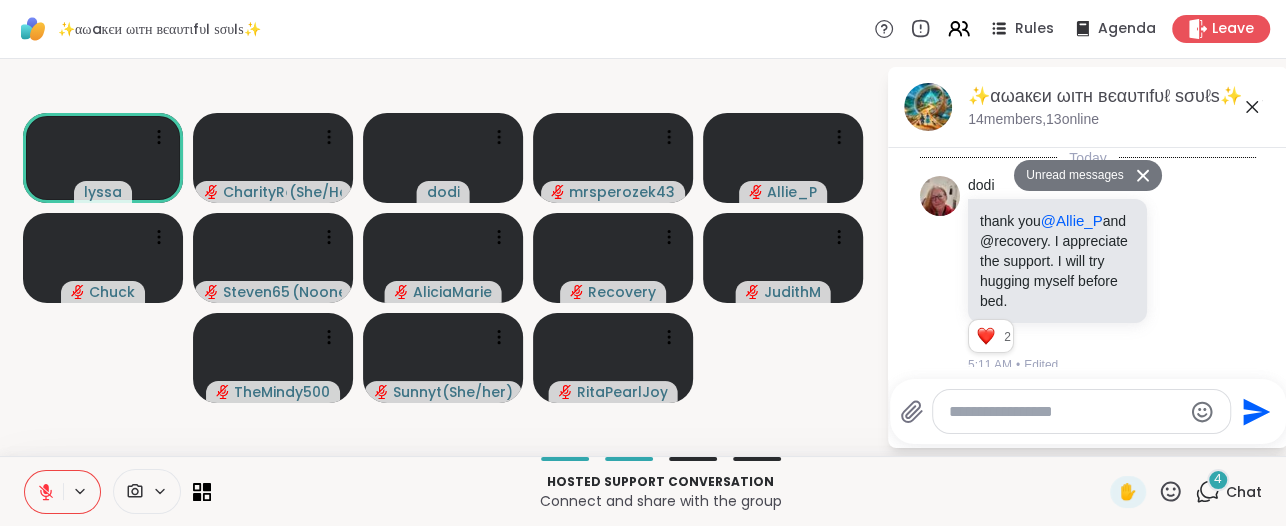 click on "Connect and share with the group" at bounding box center [660, 501] 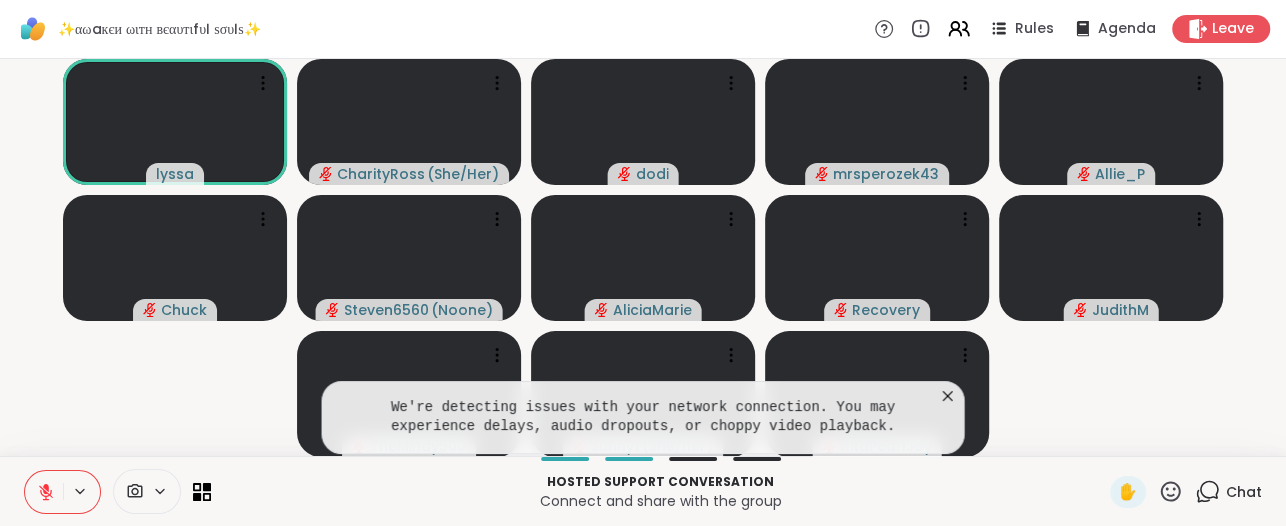 click 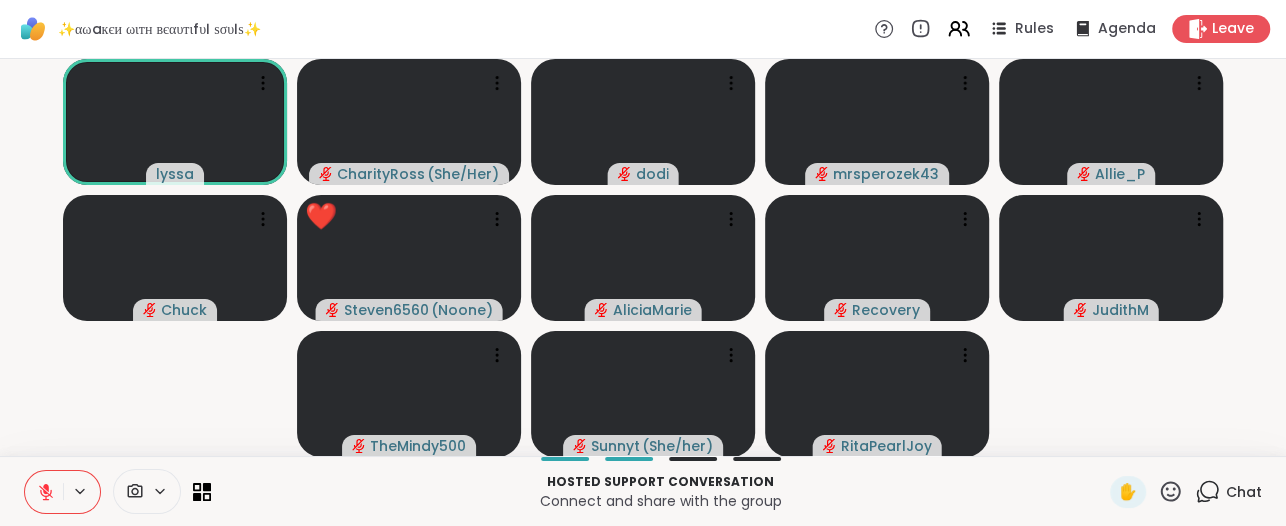 click 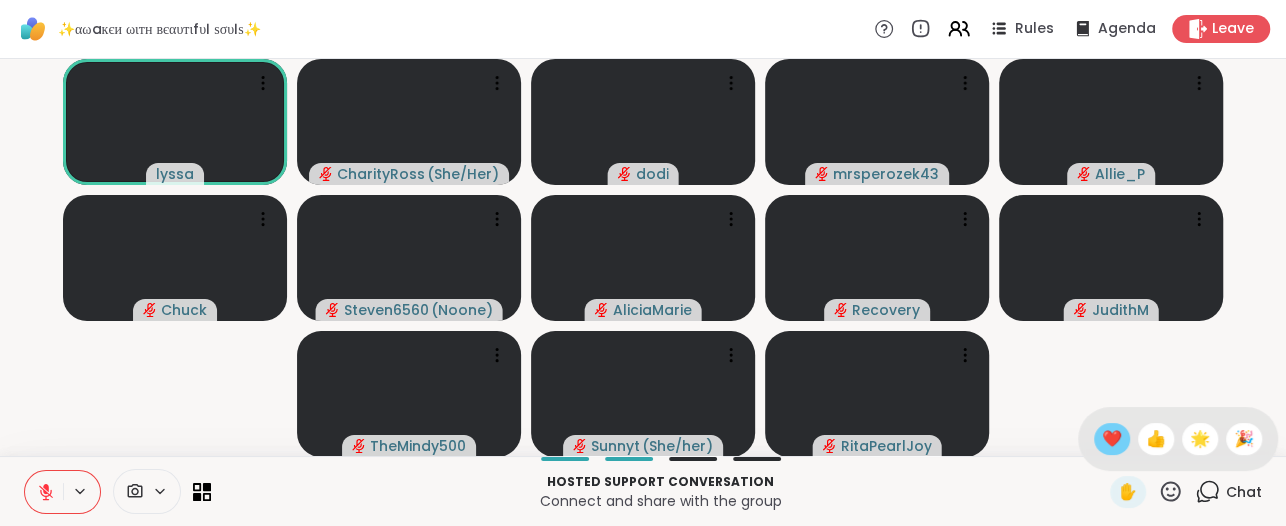 click on "❤️" at bounding box center (1112, 439) 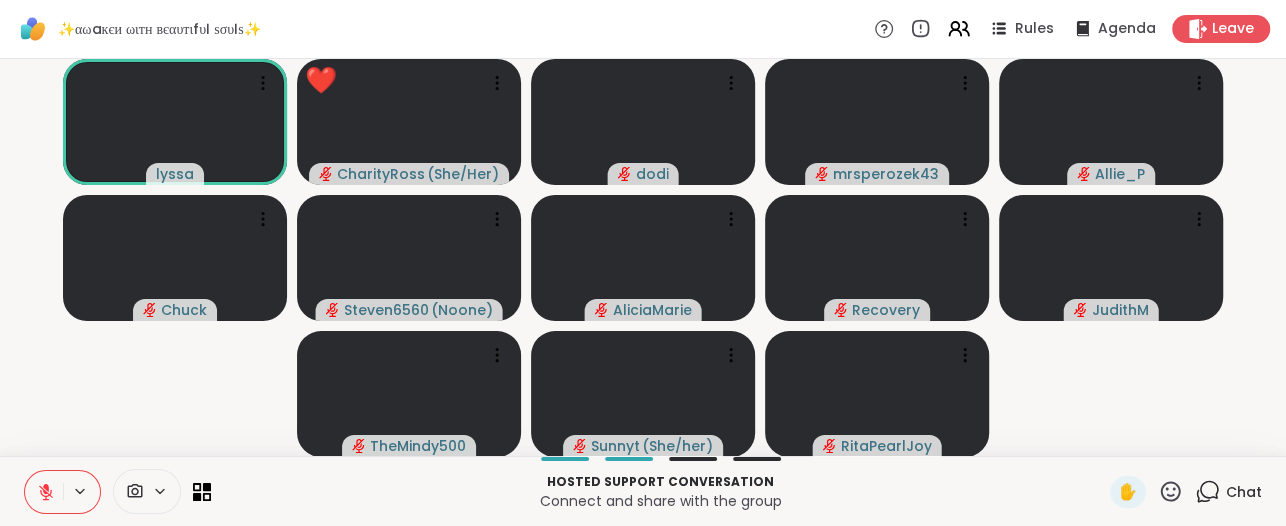 click 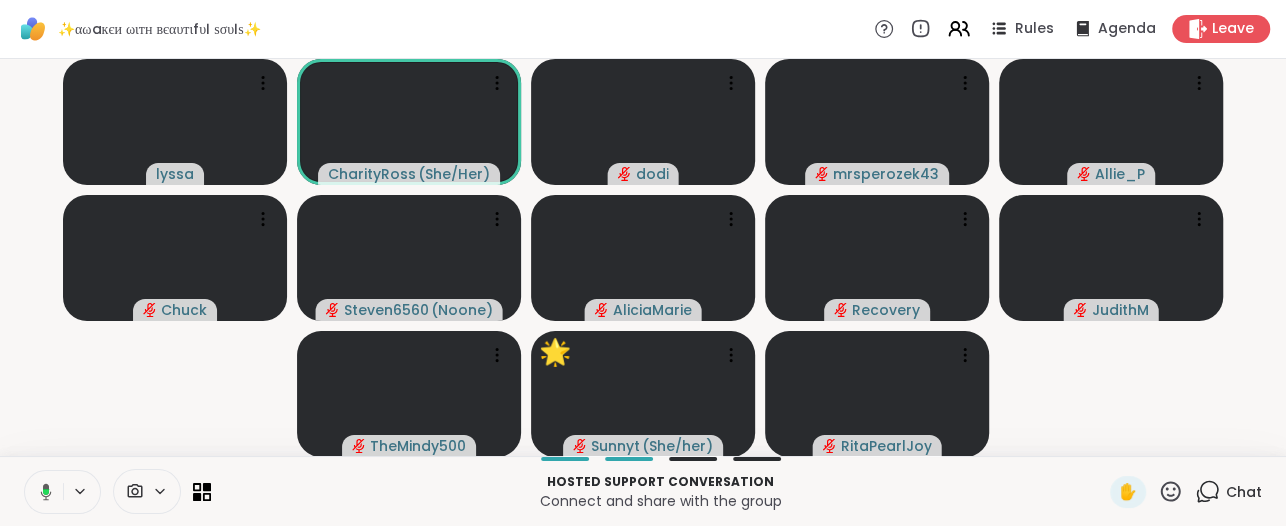 click 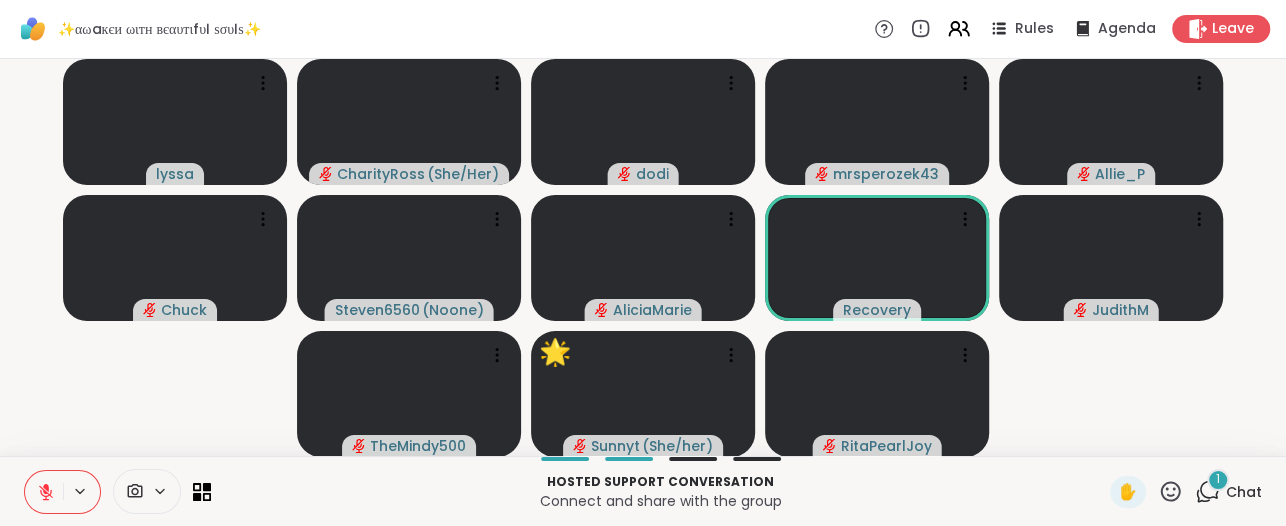 click 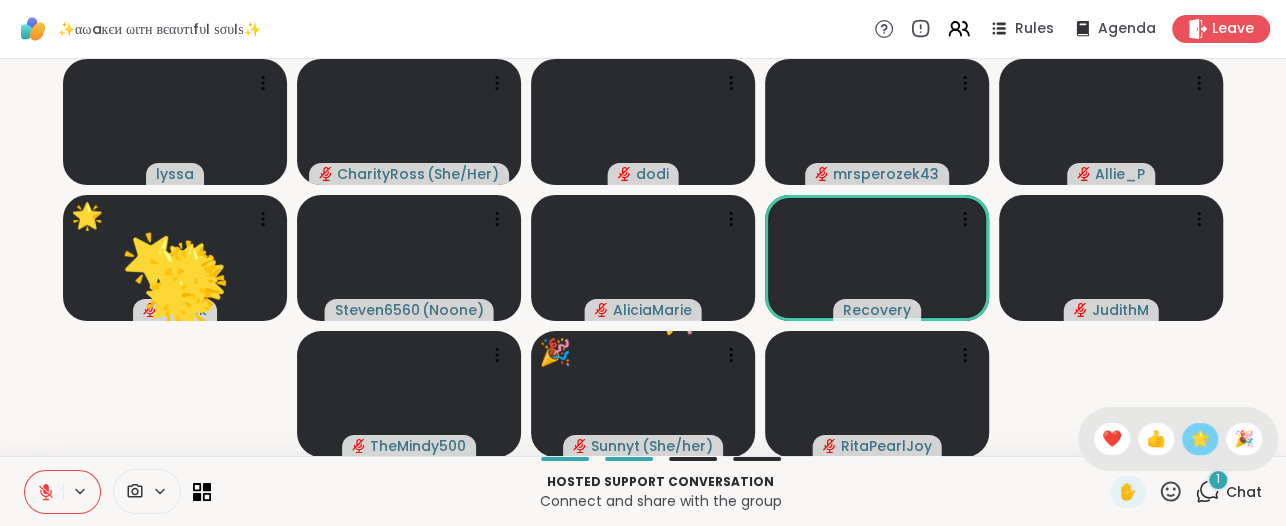 click on "🌟" at bounding box center [1200, 439] 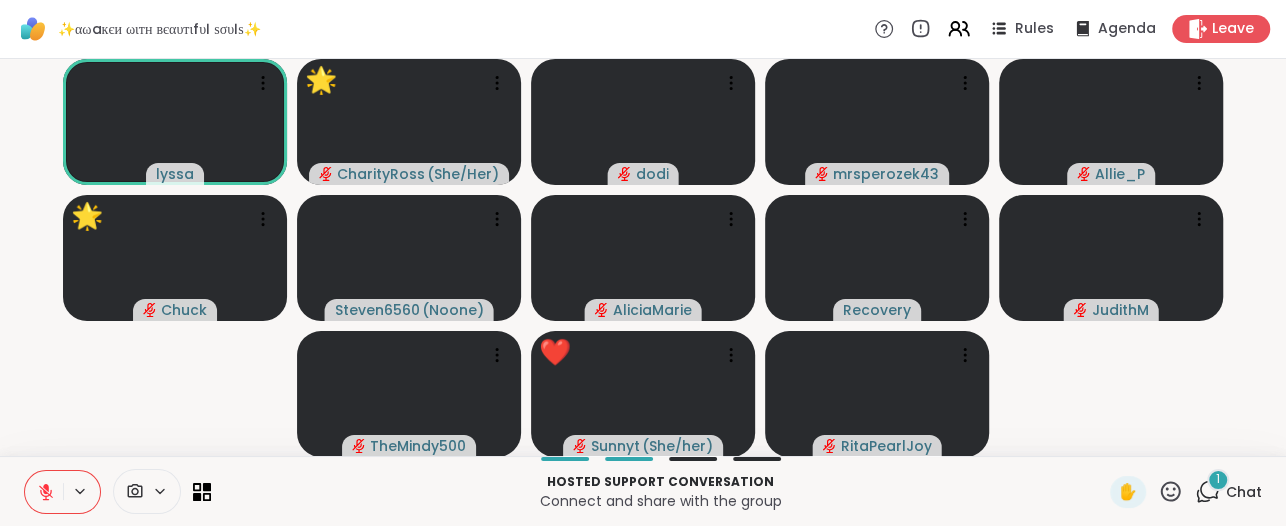 click 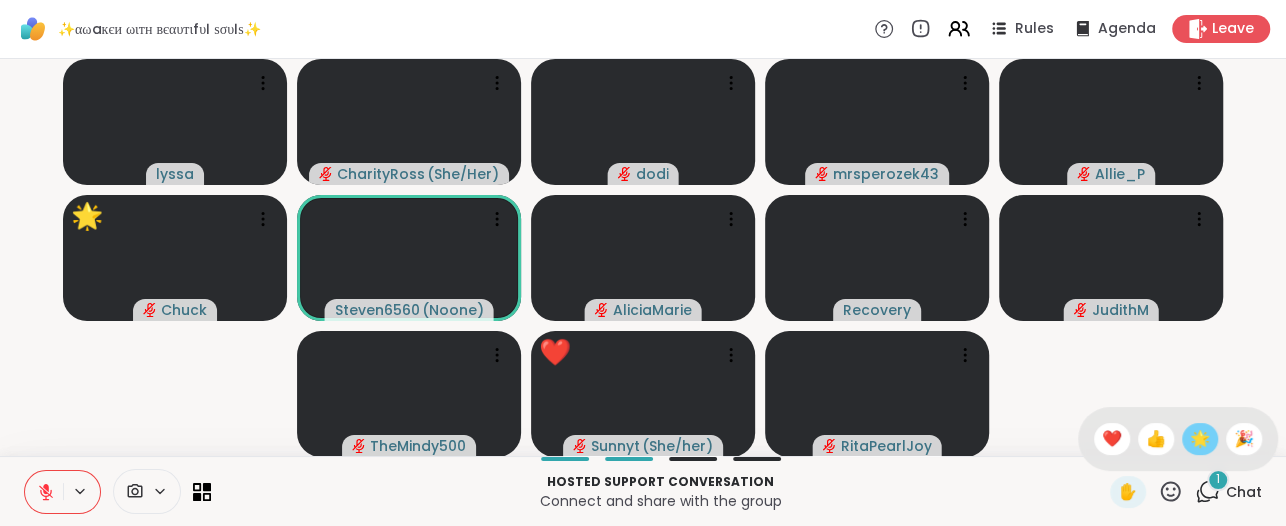 click on "🌟" at bounding box center [1200, 439] 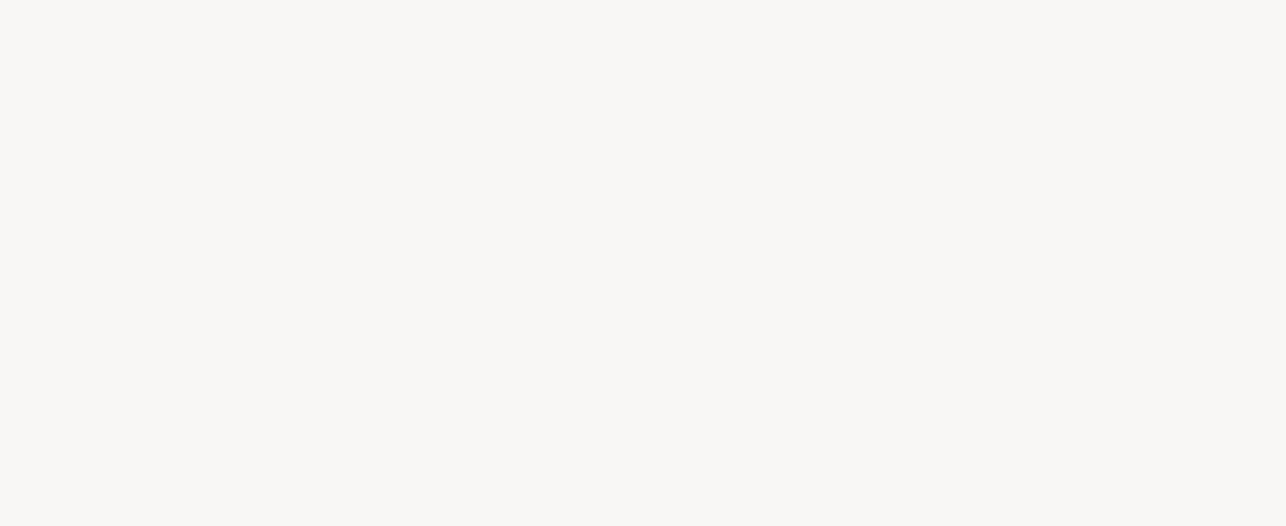 scroll, scrollTop: 0, scrollLeft: 0, axis: both 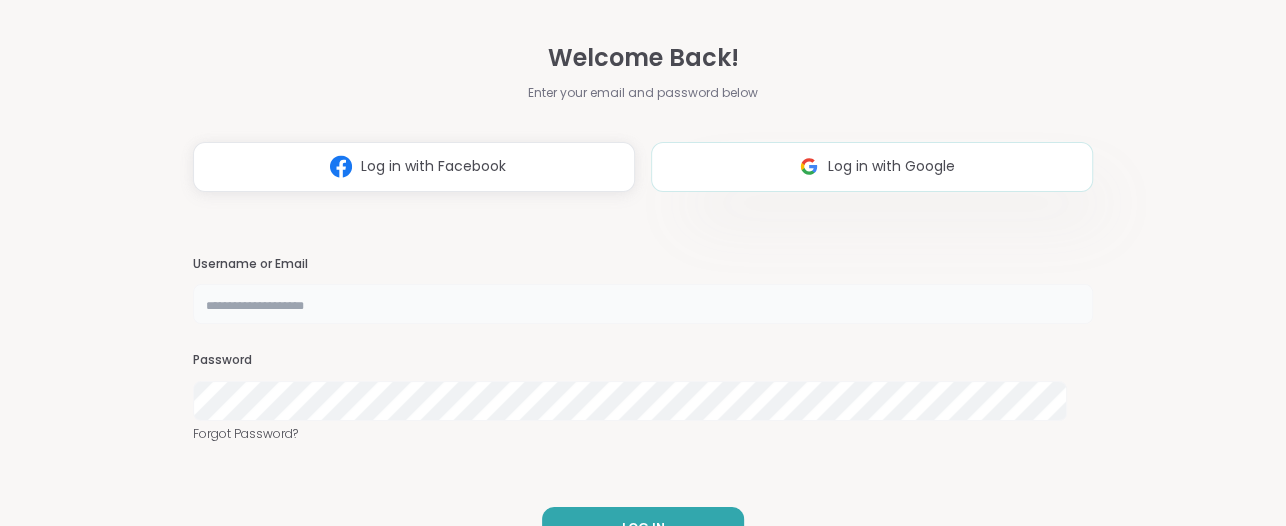 type on "**********" 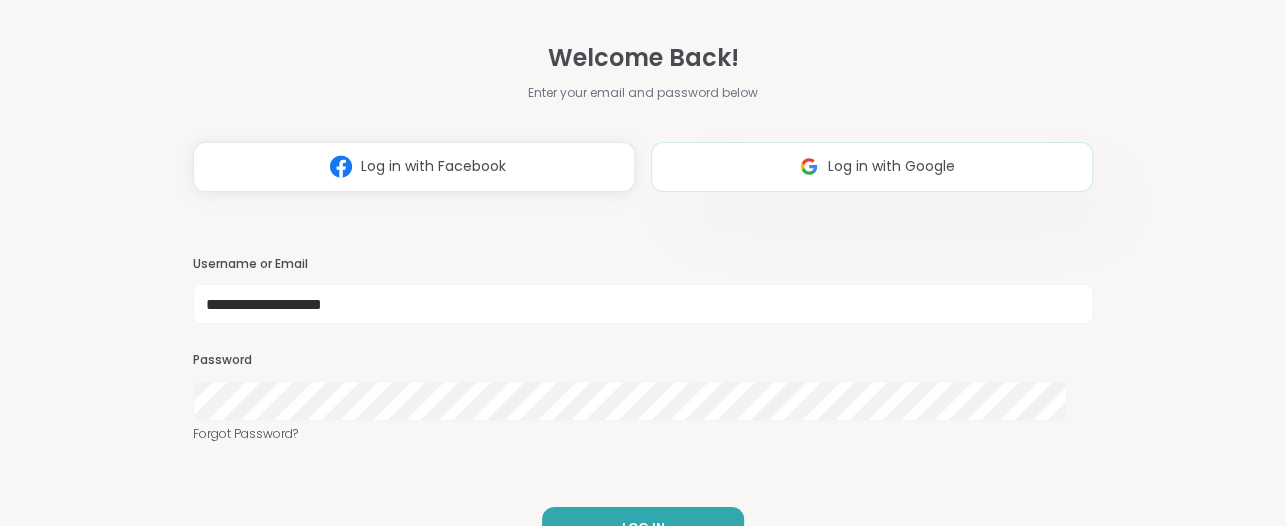 click on "Log in with Google" at bounding box center [891, 166] 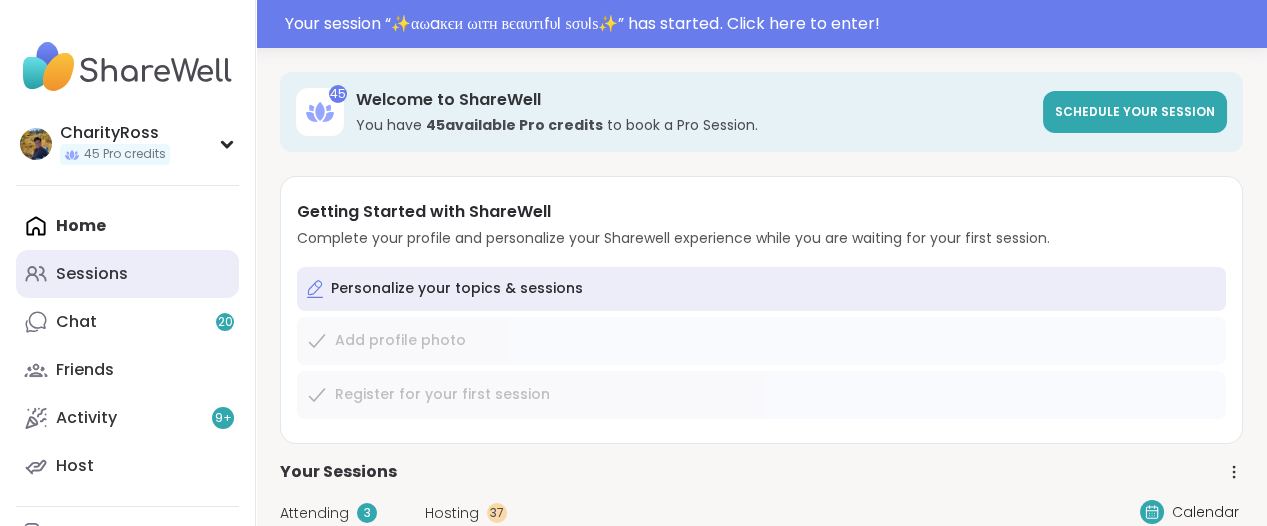 click on "Sessions" at bounding box center (92, 274) 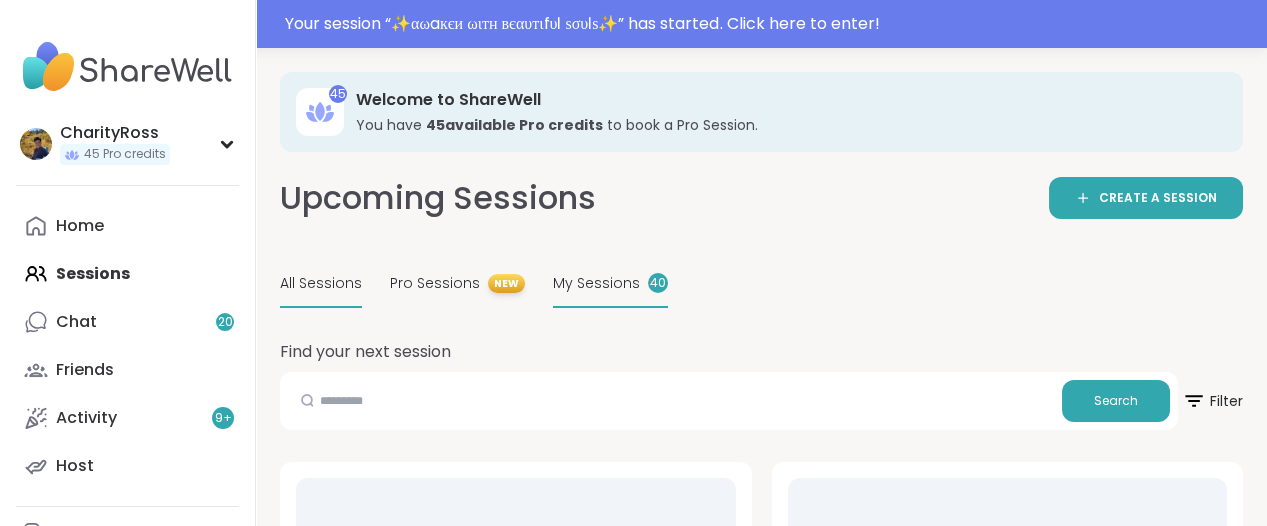click on "My Sessions 40" at bounding box center (610, 284) 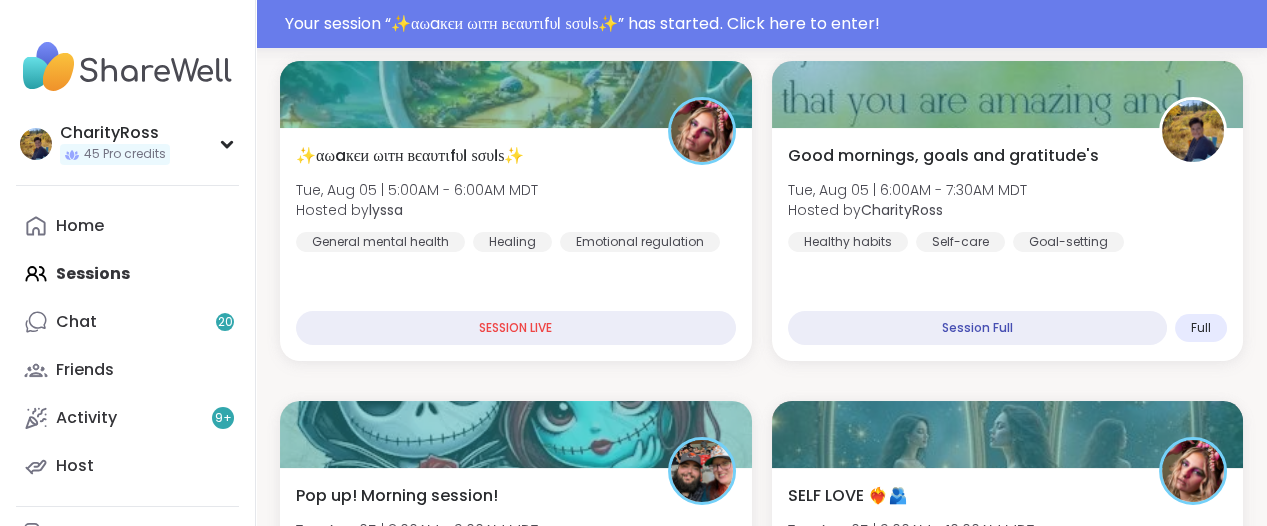 scroll, scrollTop: 375, scrollLeft: 0, axis: vertical 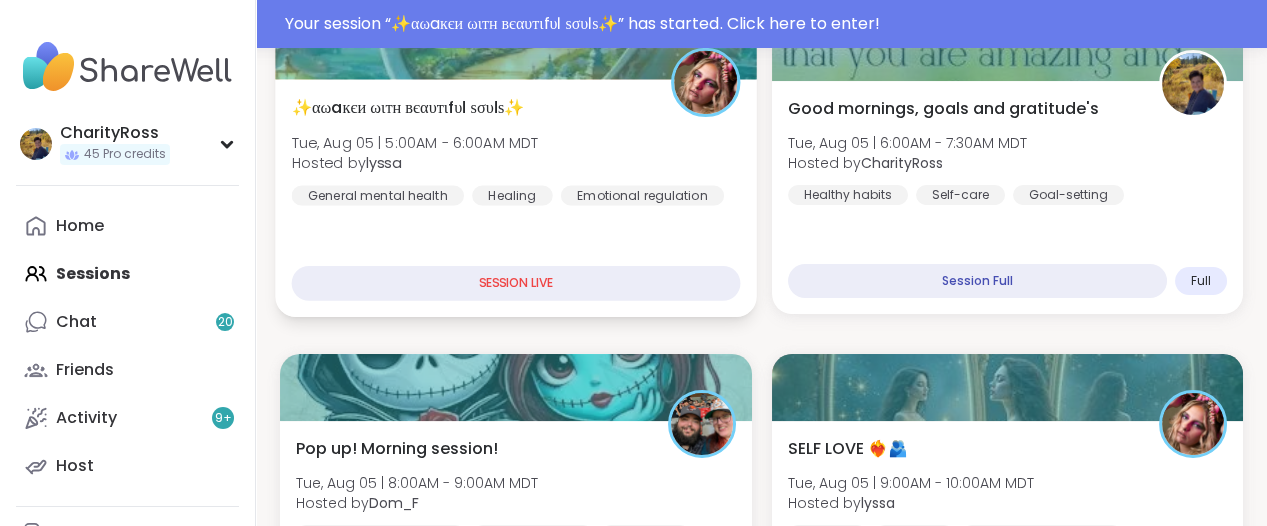 click on "✨αωaкєи ωιтн вєαυтιfυℓ ѕσυℓѕ✨ Tue, Aug 05 | 5:00AM - 6:00AM MDT Hosted by  lyssa General mental health Healing Emotional regulation SESSION LIVE" at bounding box center [515, 198] 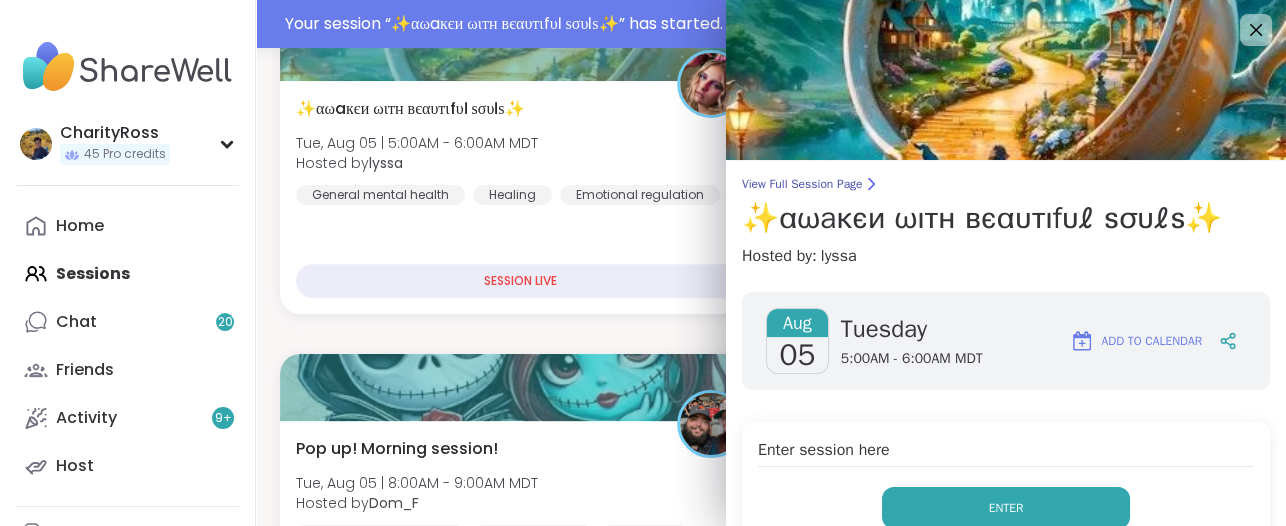 click on "Enter" at bounding box center [1006, 508] 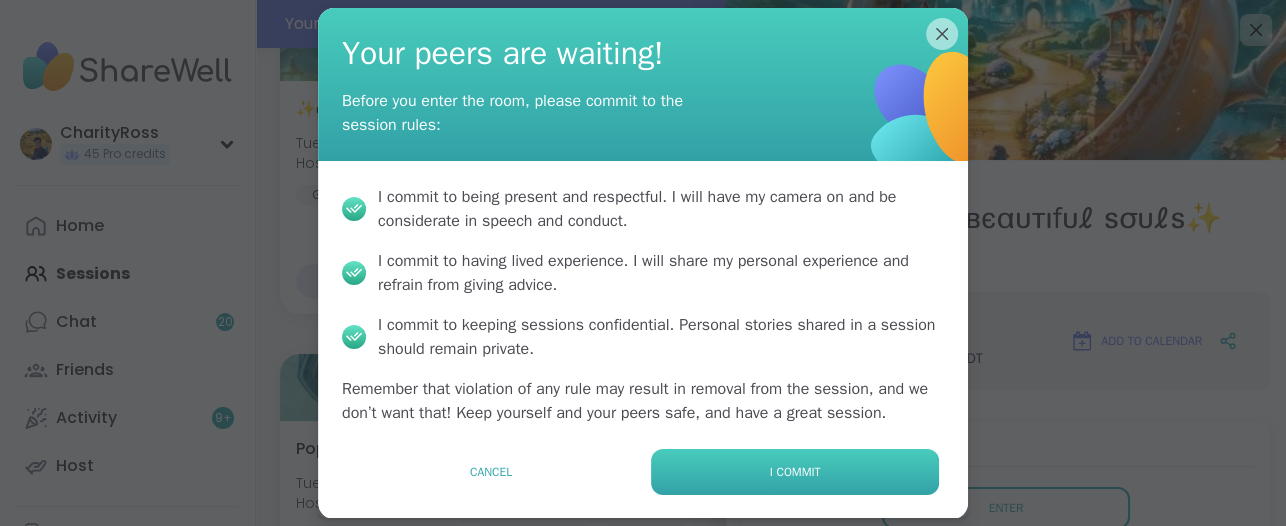 click on "I commit" at bounding box center [795, 472] 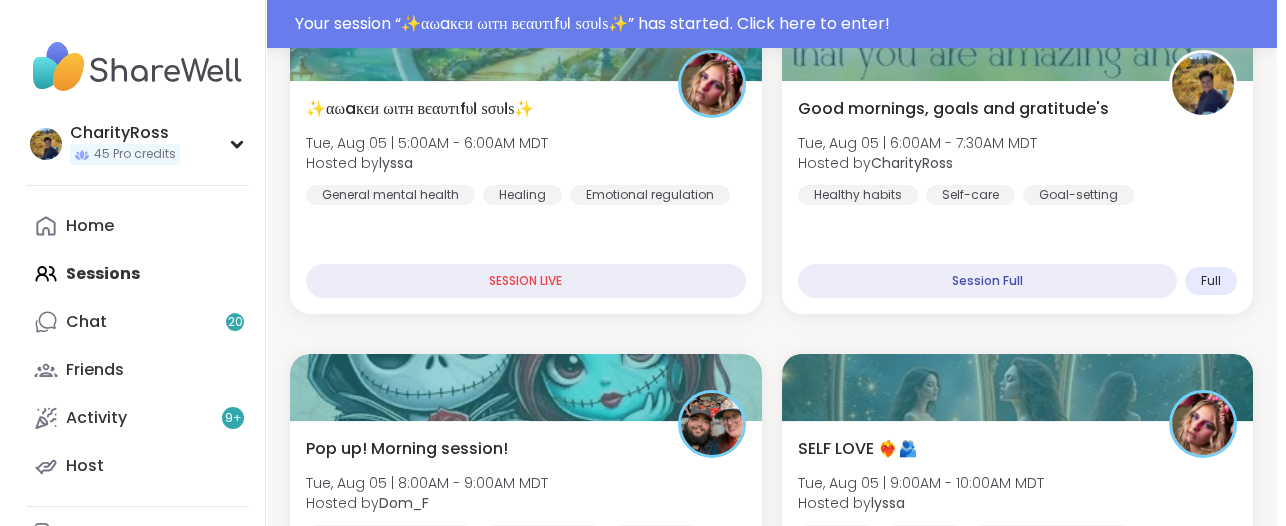 scroll, scrollTop: 0, scrollLeft: 0, axis: both 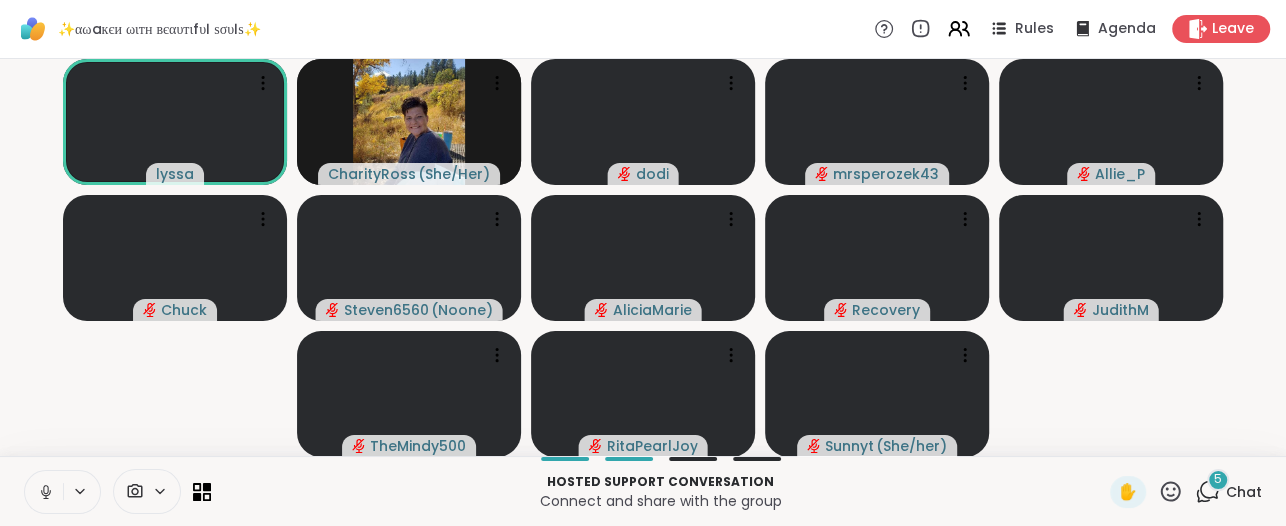 click 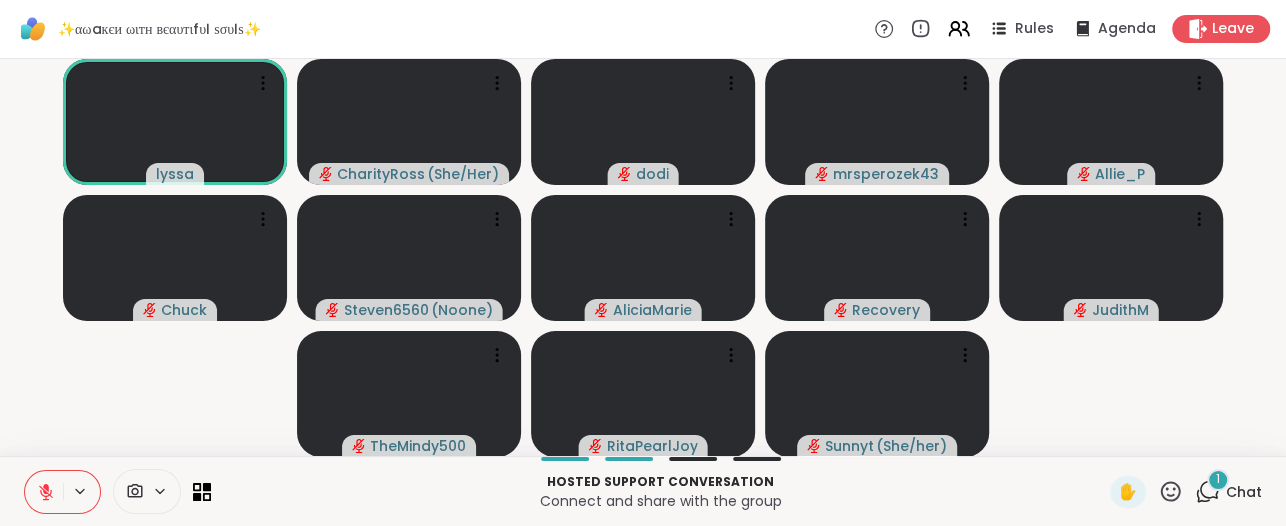 click 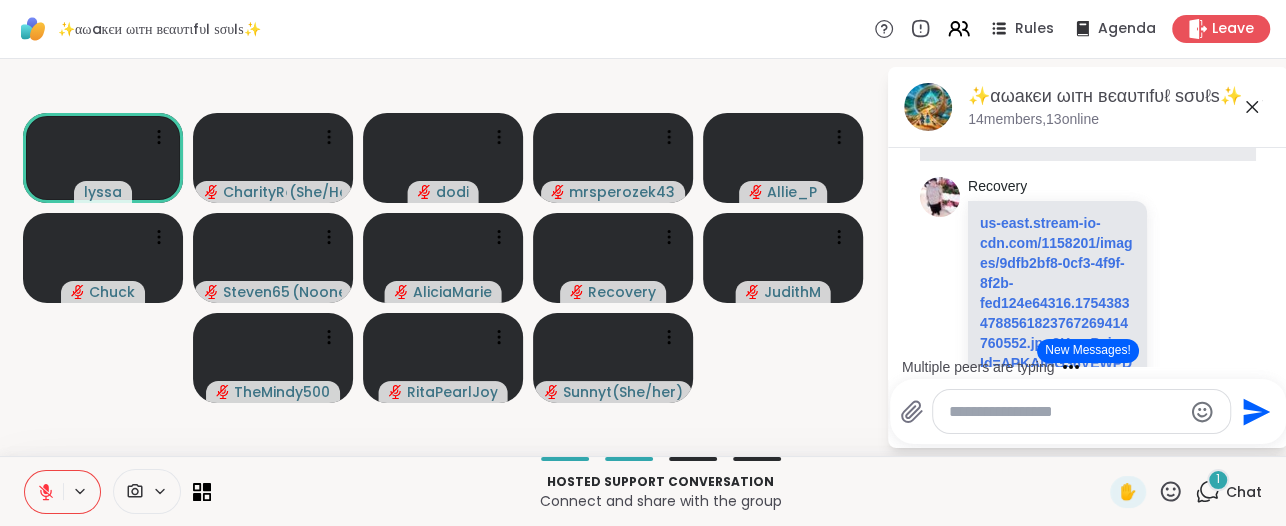 scroll, scrollTop: 1782, scrollLeft: 0, axis: vertical 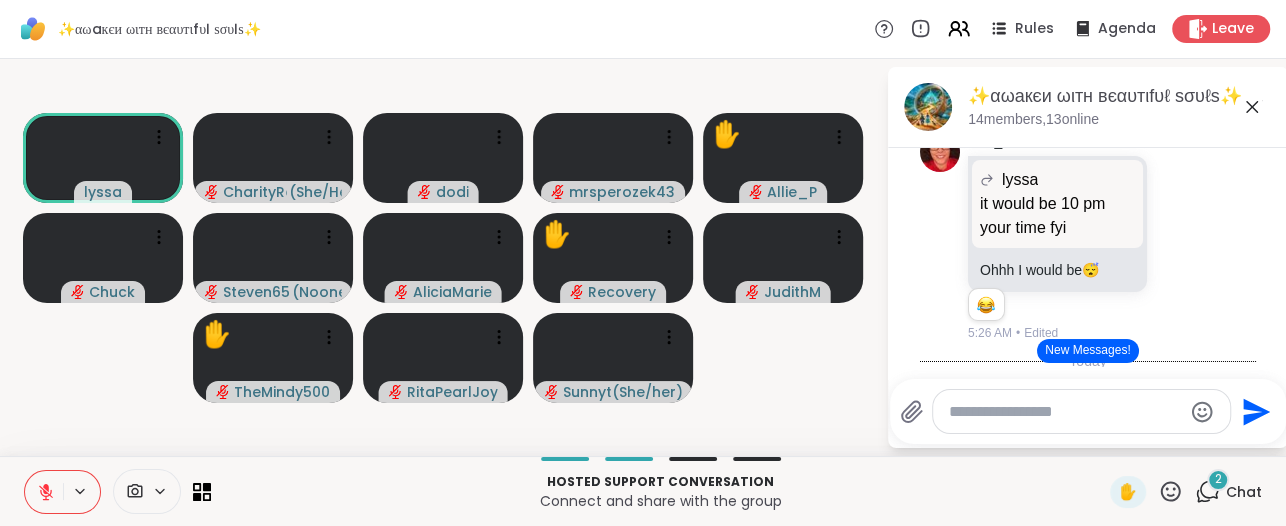 click on "New Messages!" at bounding box center (1087, 351) 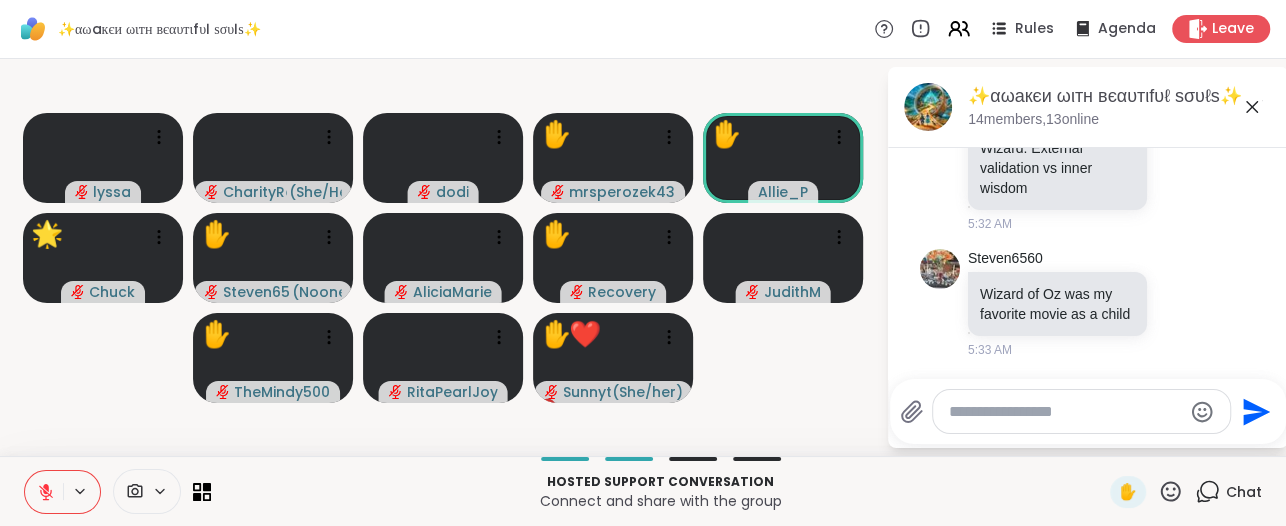 scroll, scrollTop: 1517, scrollLeft: 0, axis: vertical 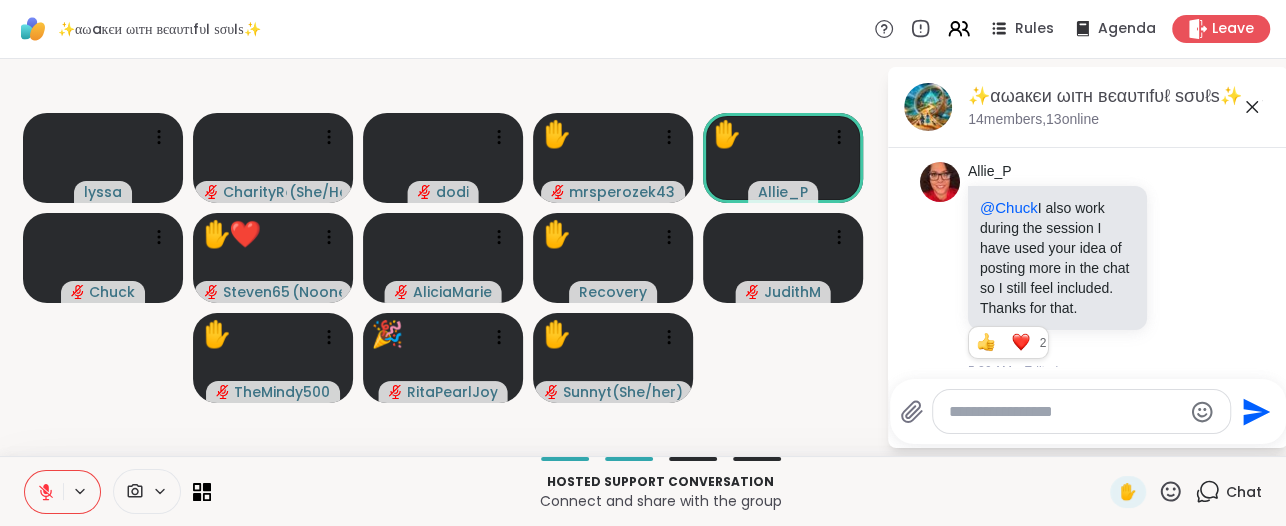 click 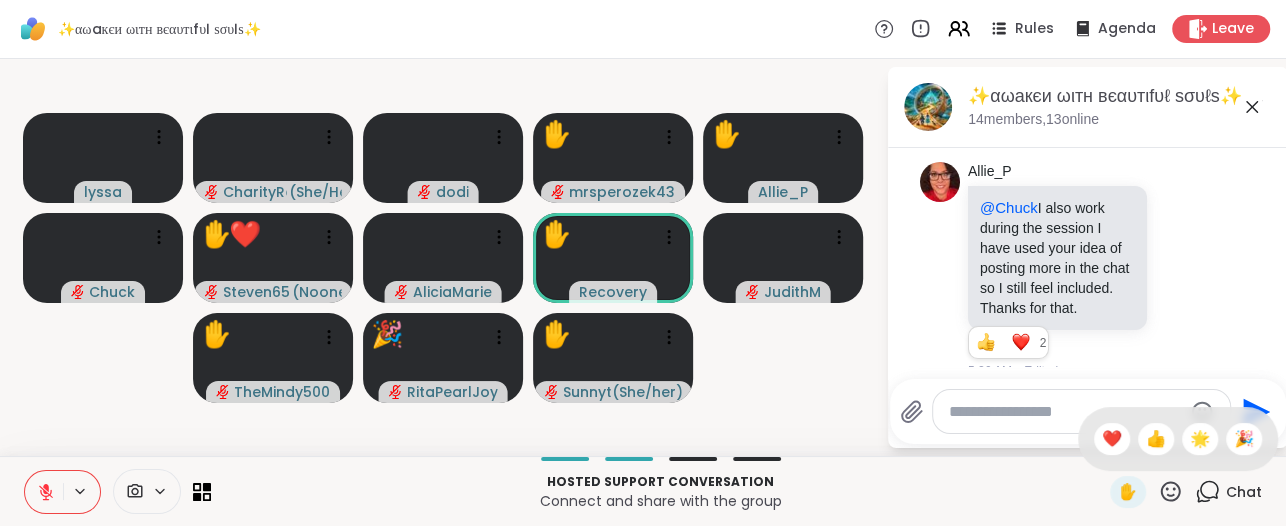 scroll, scrollTop: 2017, scrollLeft: 0, axis: vertical 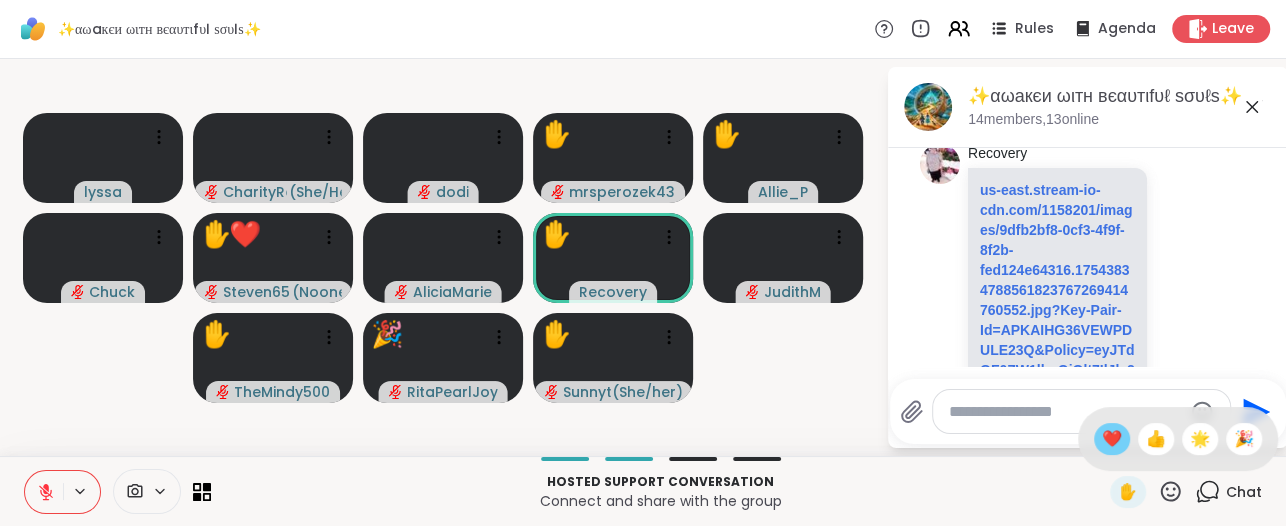 click on "❤️" at bounding box center [1112, 439] 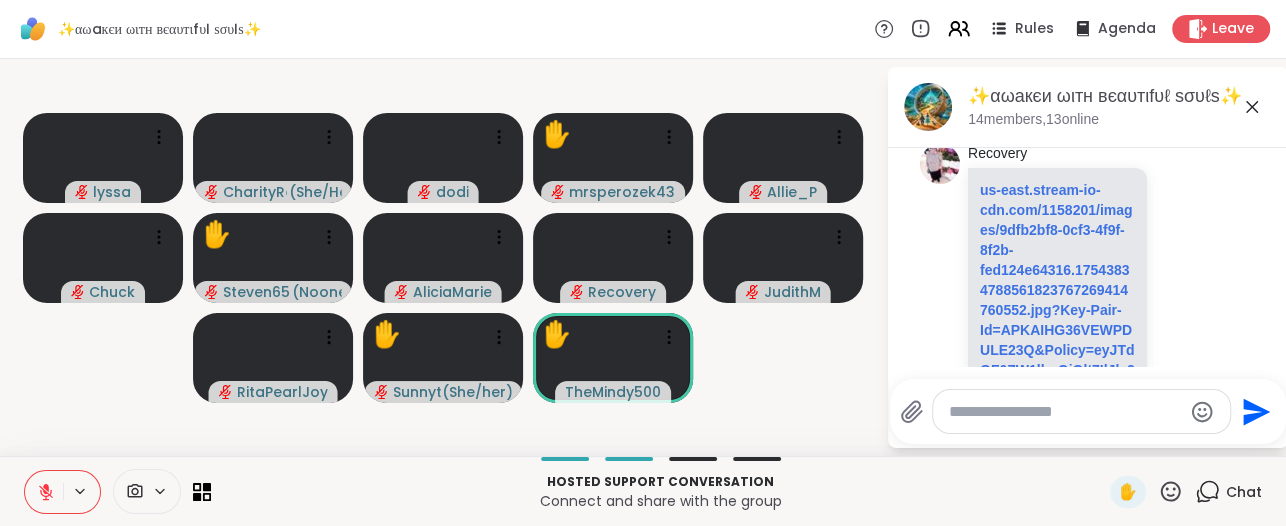 click at bounding box center (1065, 412) 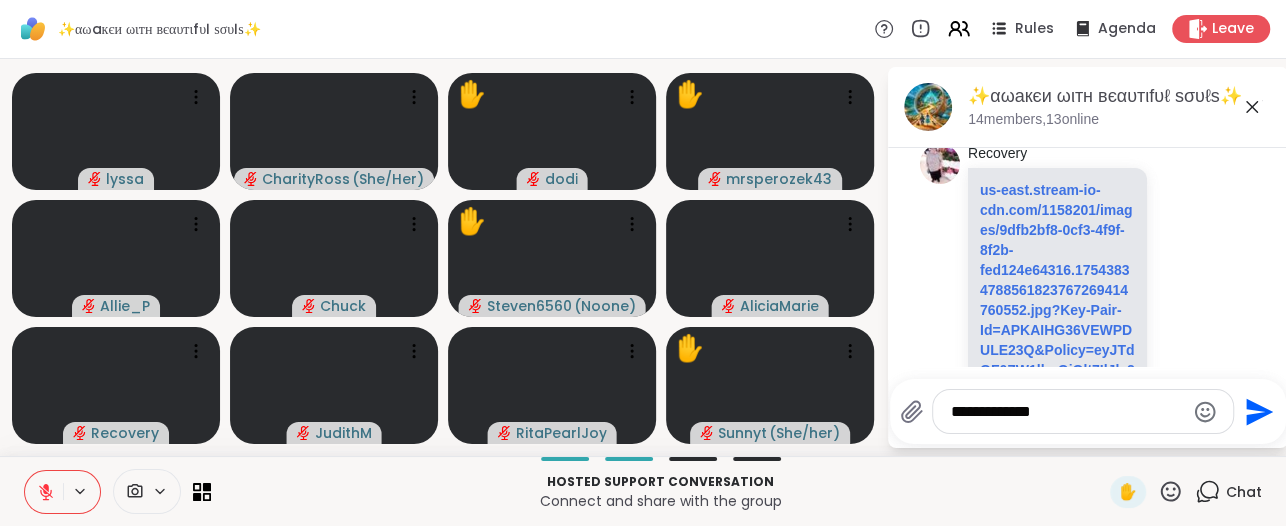 click on "**********" at bounding box center (1067, 412) 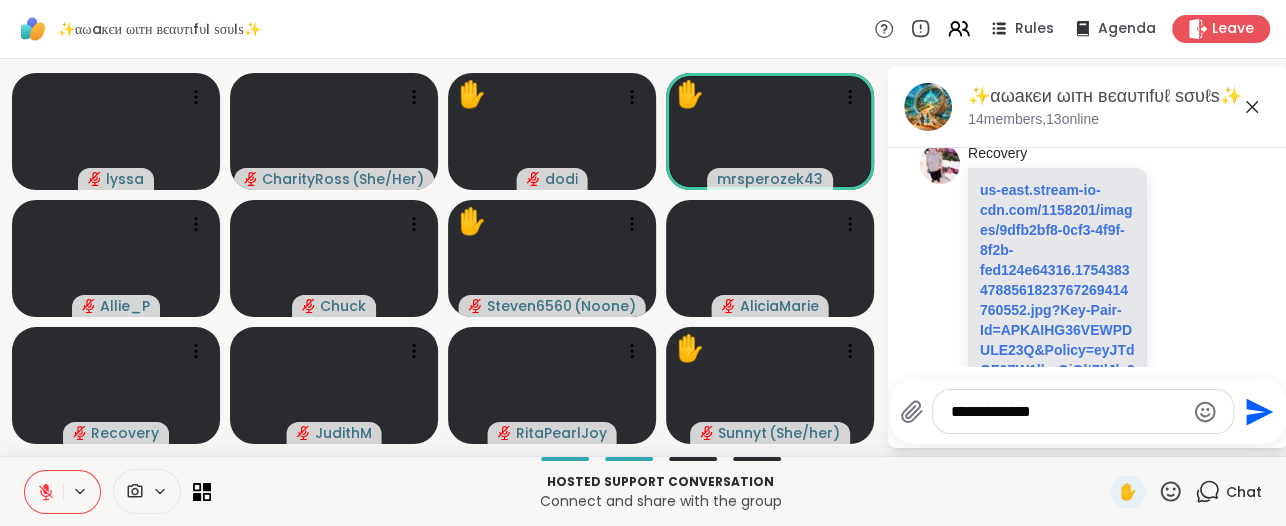 type on "**********" 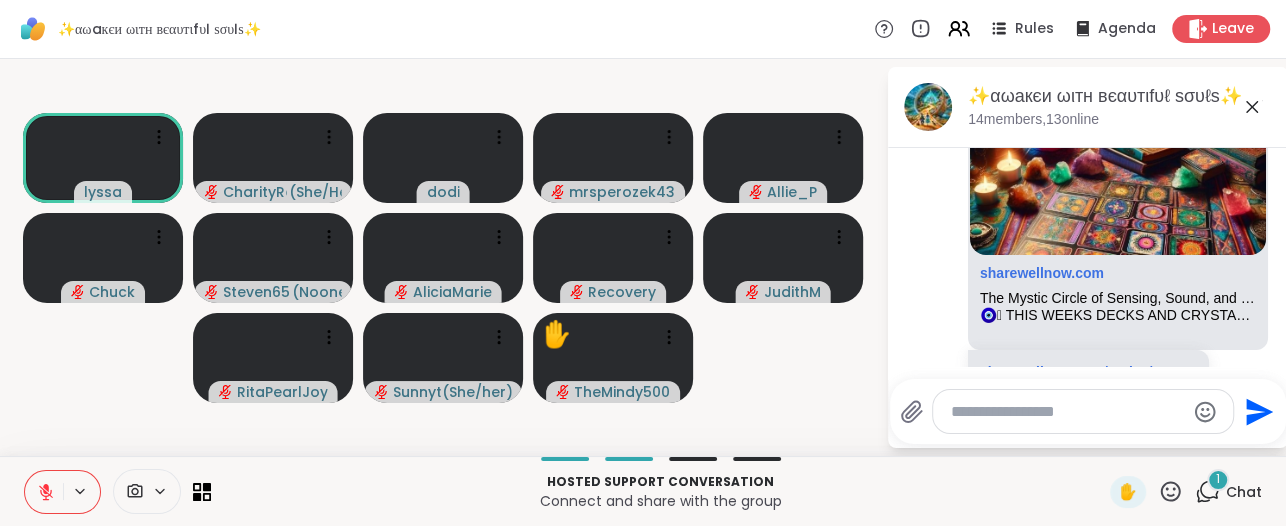 scroll, scrollTop: 5720, scrollLeft: 0, axis: vertical 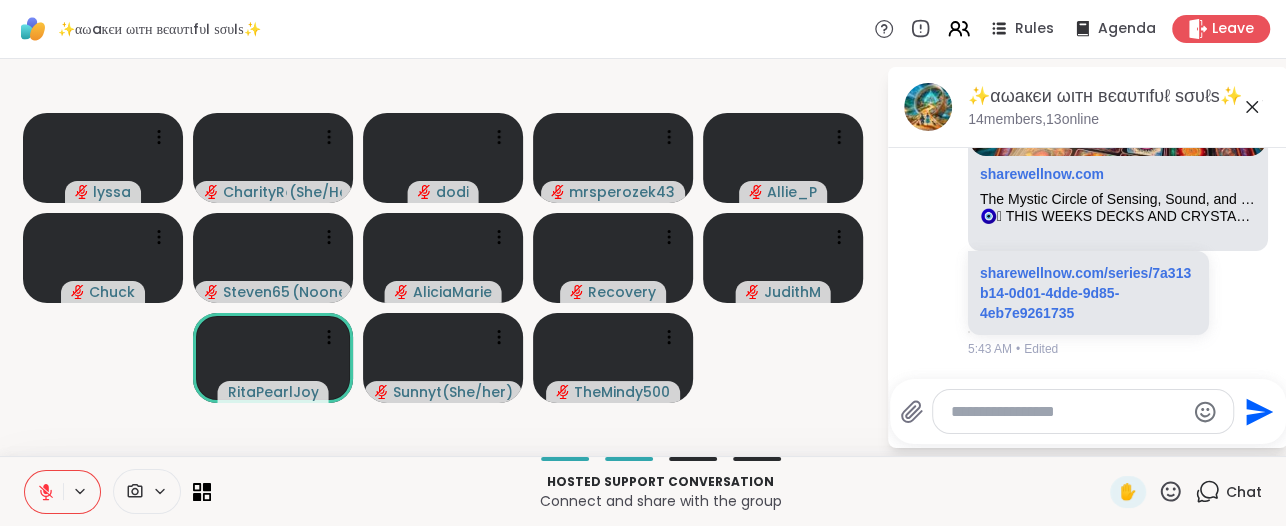 click on "lyssa CharityRoss ( She/Her ) dodi mrsperozek43 Allie_P Chuck Steven6560 ( Noone ) AliciaMarie Recovery JudithM RitaPearlJoy Sunnyt ( She/her ) TheMindy500" at bounding box center [443, 257] 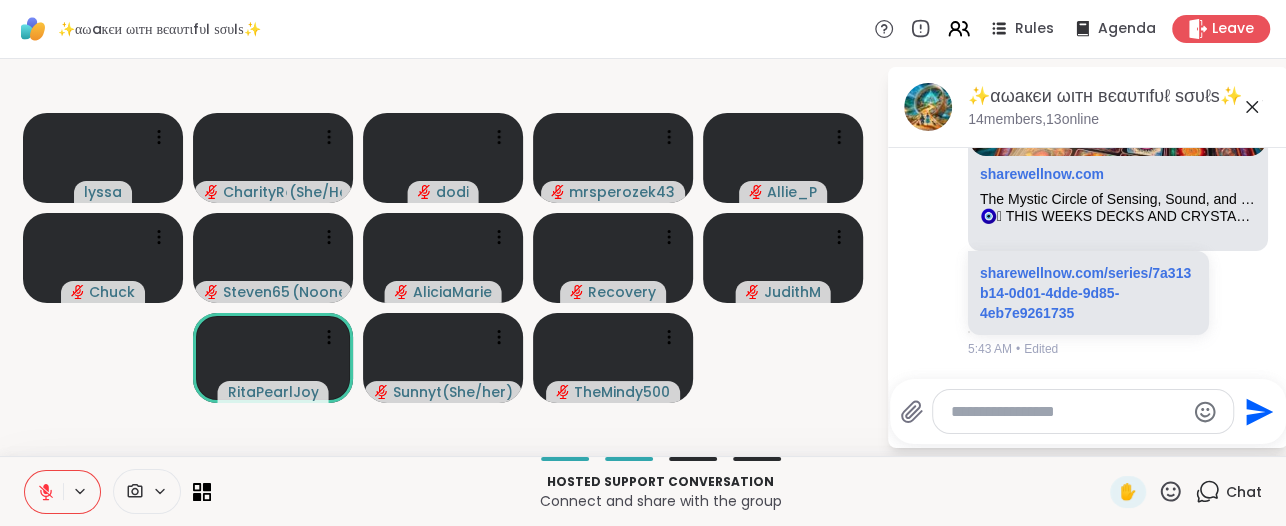 click 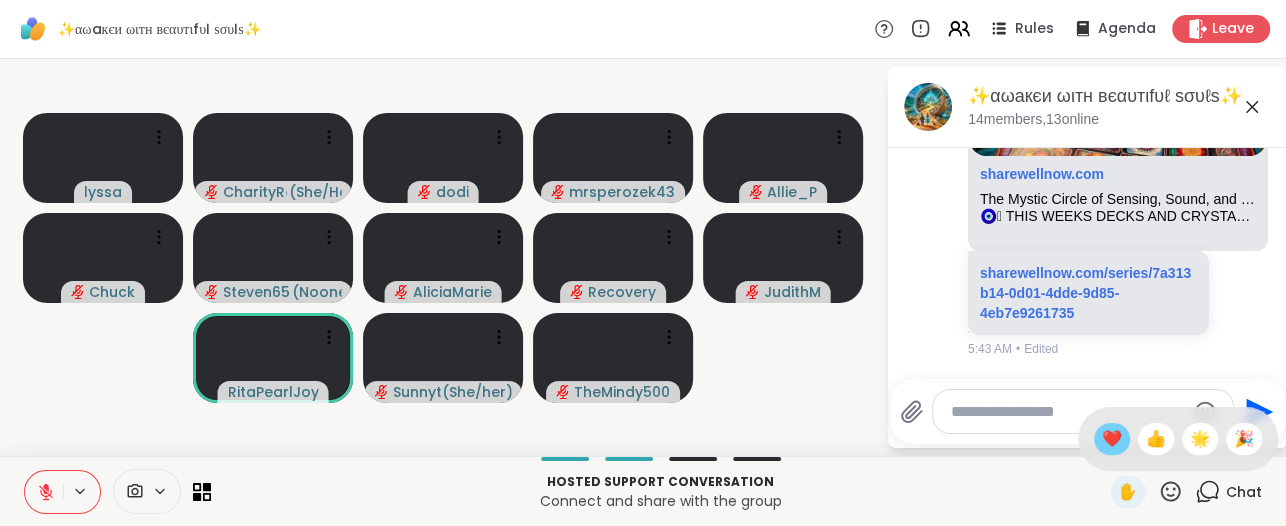 click on "❤️" at bounding box center (1112, 439) 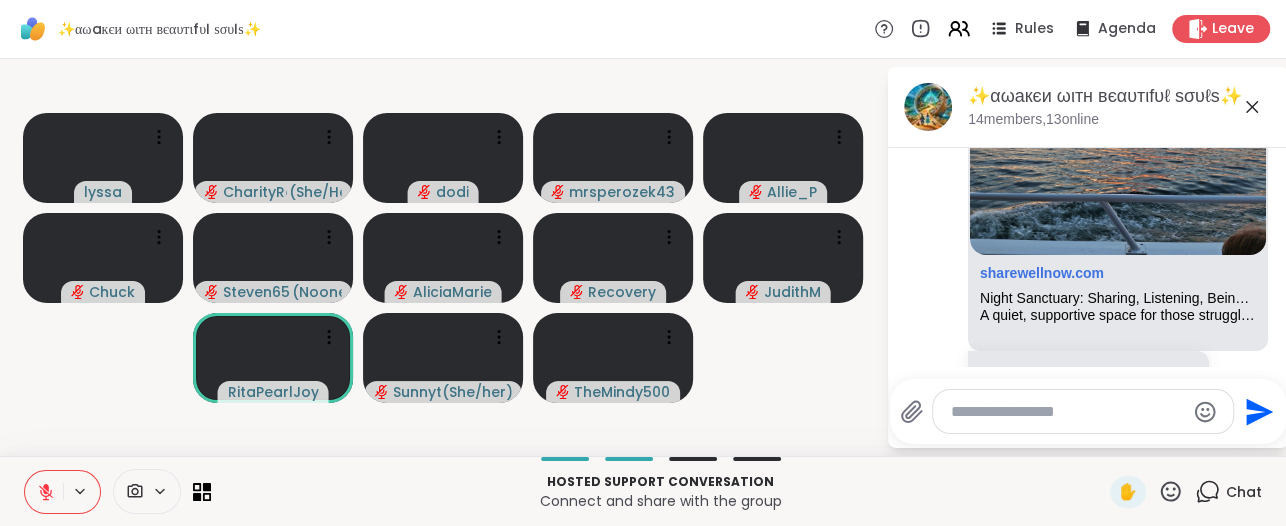 scroll, scrollTop: 6214, scrollLeft: 0, axis: vertical 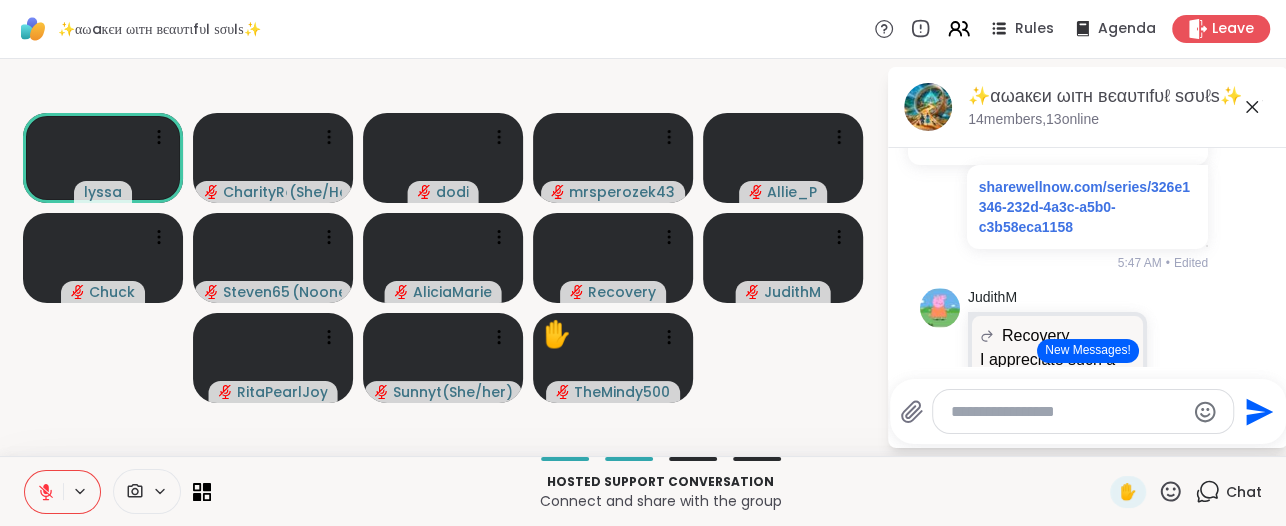 click on "New Messages!" at bounding box center (1087, 351) 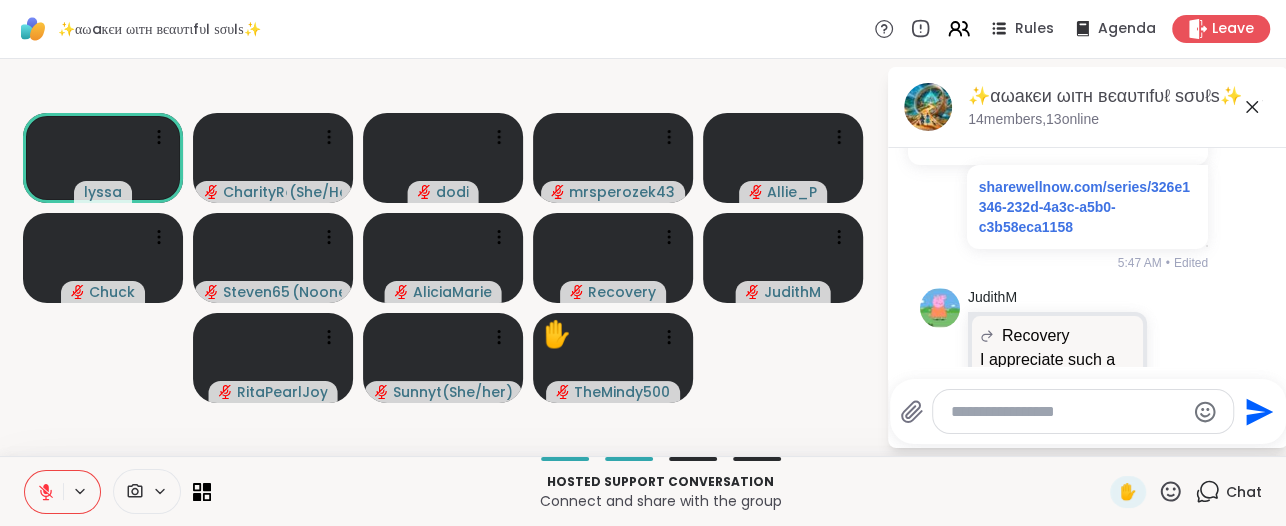 scroll, scrollTop: 8016, scrollLeft: 0, axis: vertical 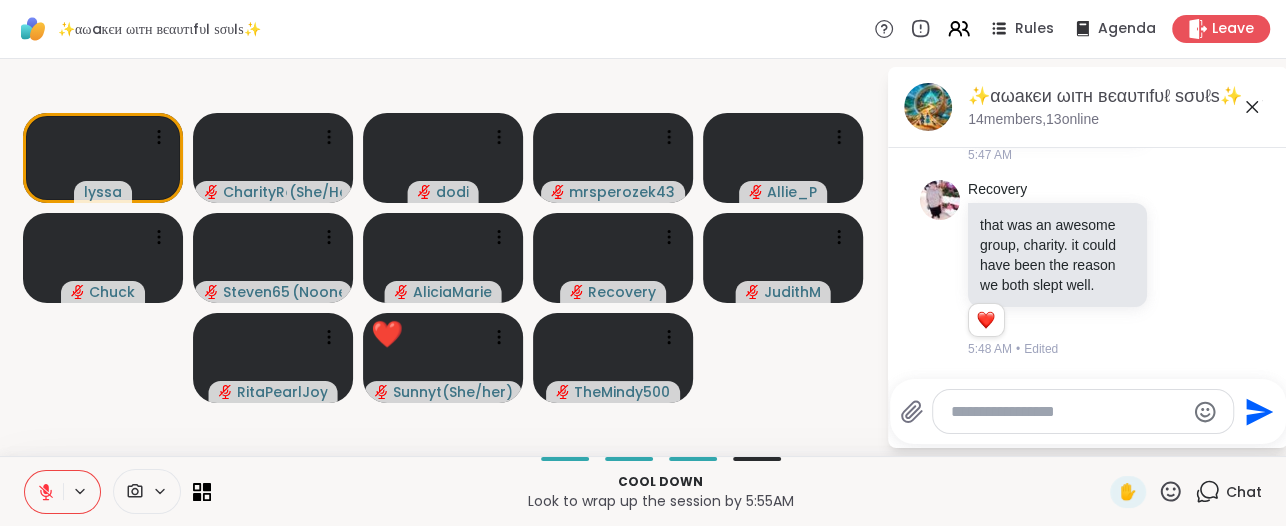 click 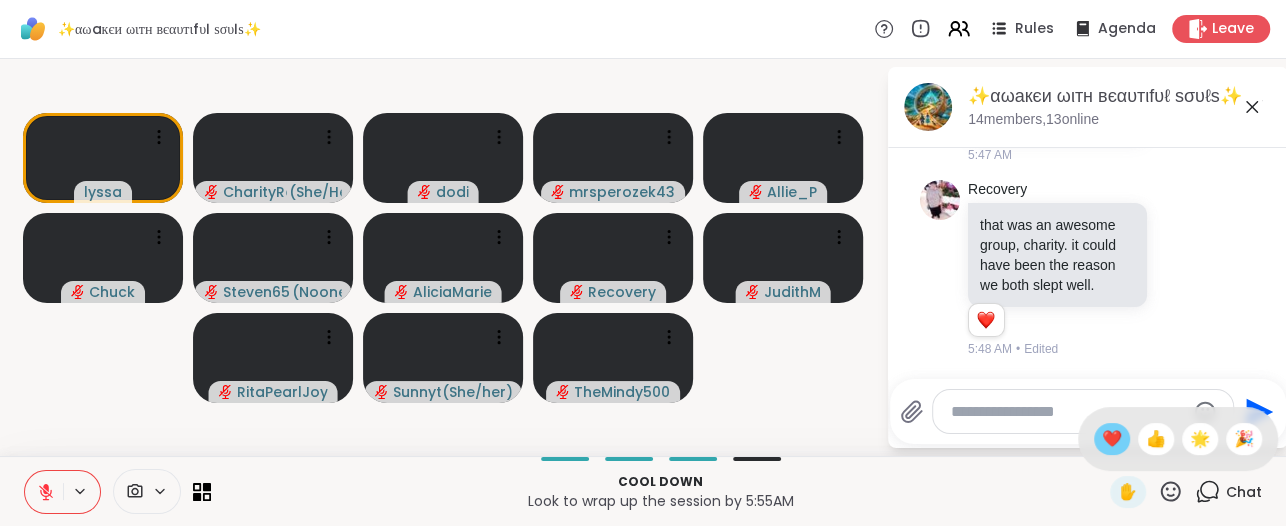 click on "❤️" at bounding box center [1112, 439] 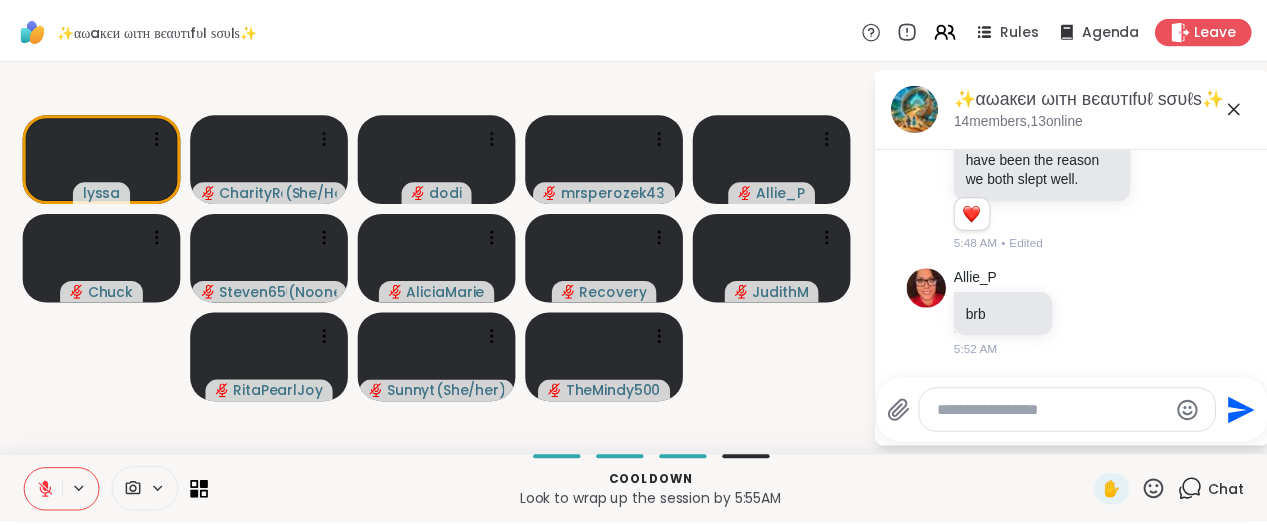 scroll, scrollTop: 8123, scrollLeft: 0, axis: vertical 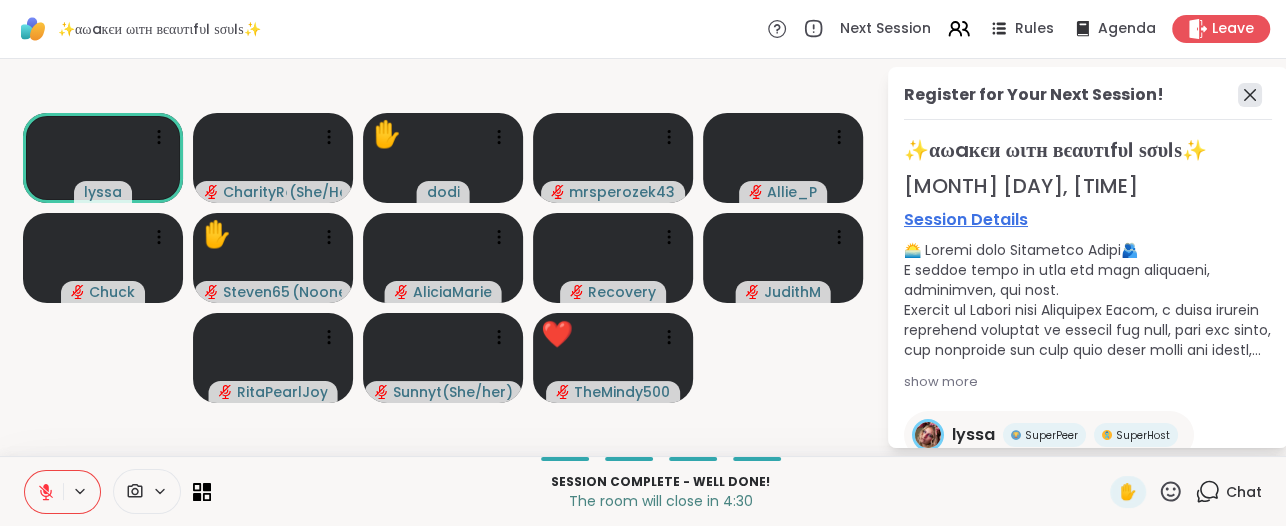 click 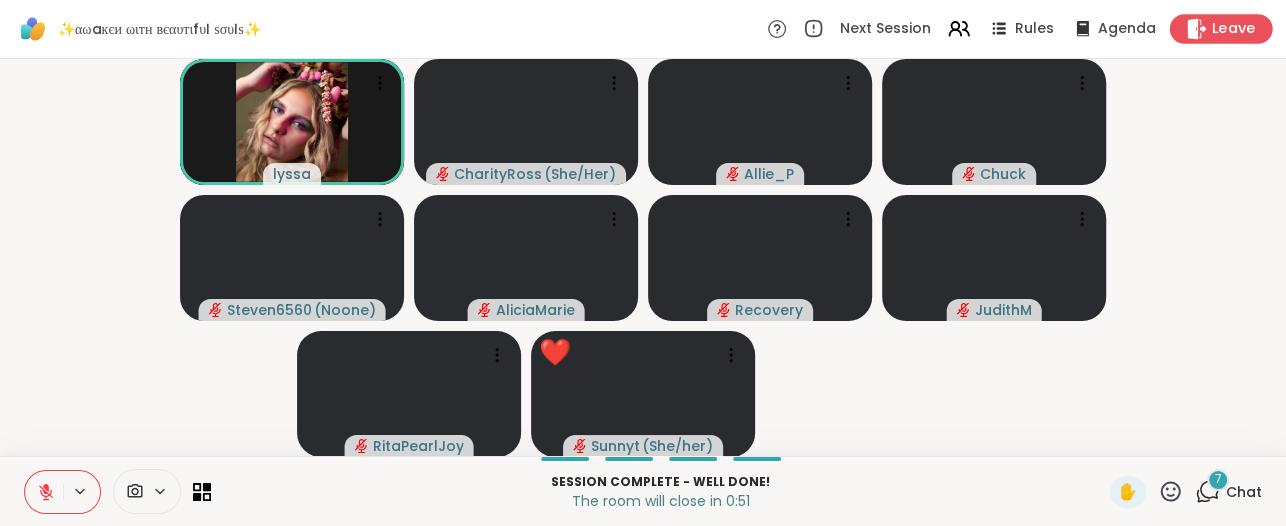 click on "Leave" at bounding box center [1234, 29] 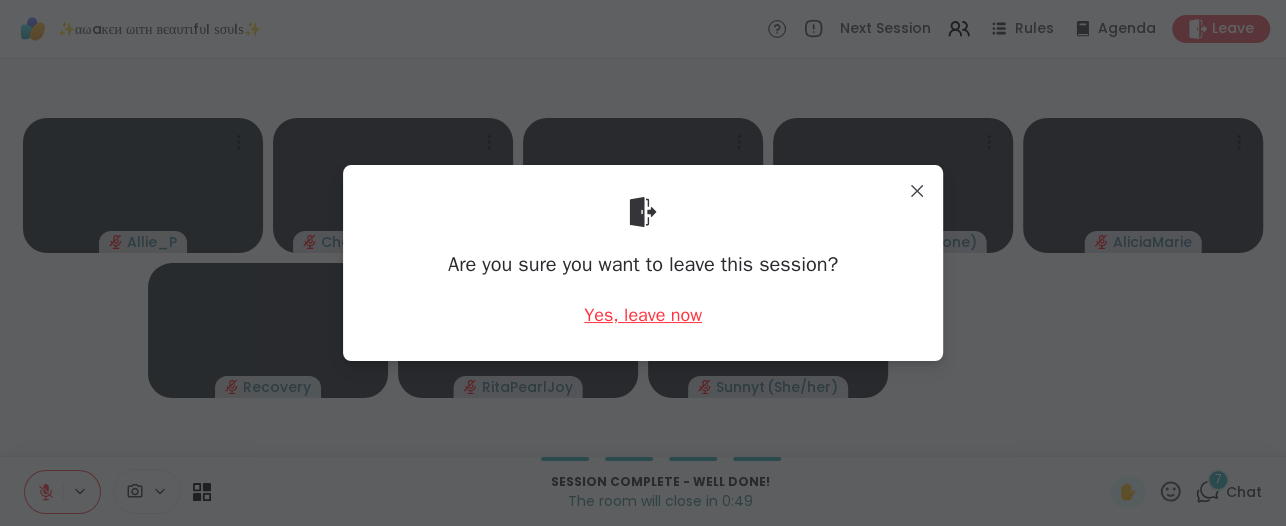 click on "Yes, leave now" at bounding box center [643, 315] 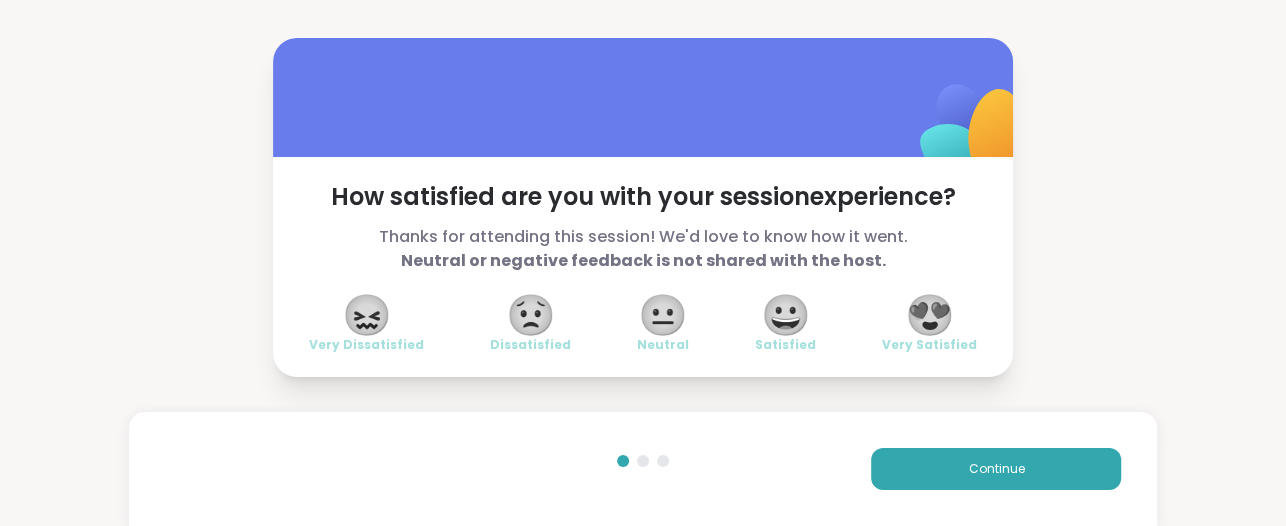 click on "😍" at bounding box center (930, 315) 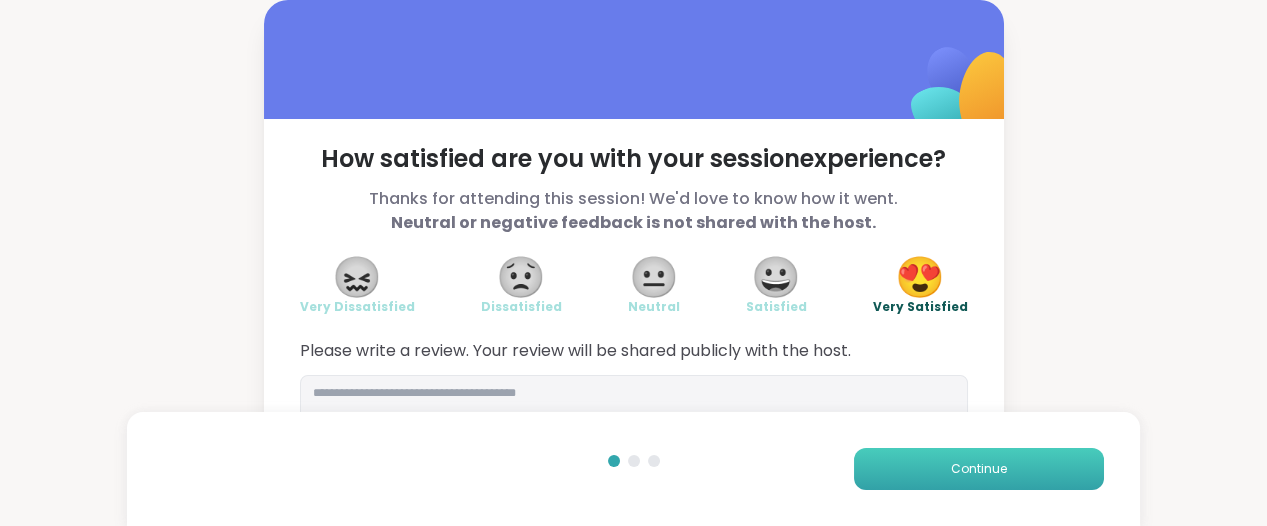 click on "Continue" at bounding box center [979, 469] 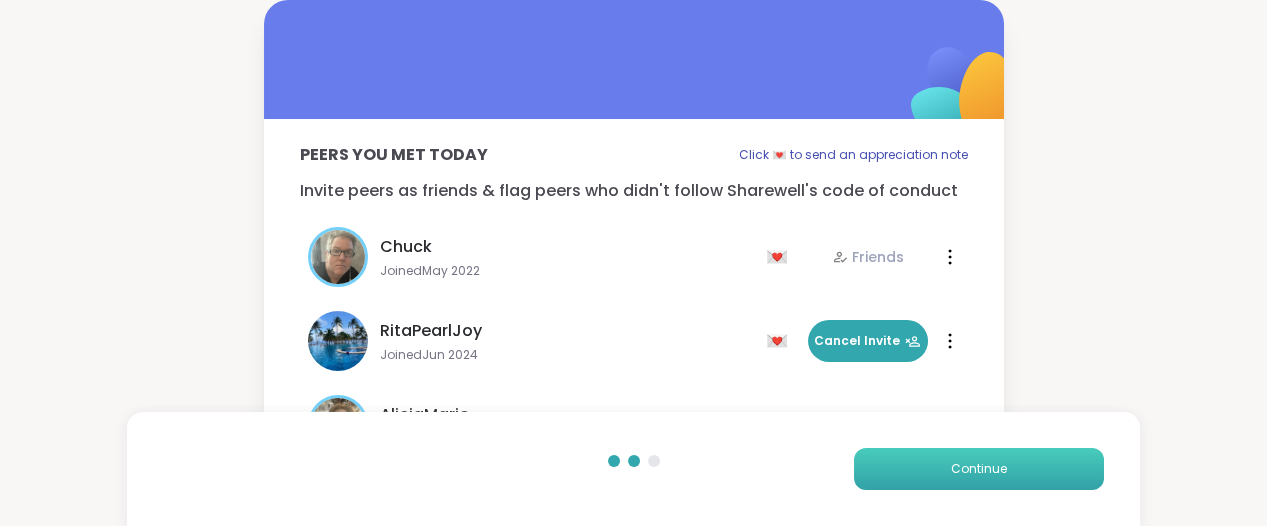 click on "Continue" at bounding box center (979, 469) 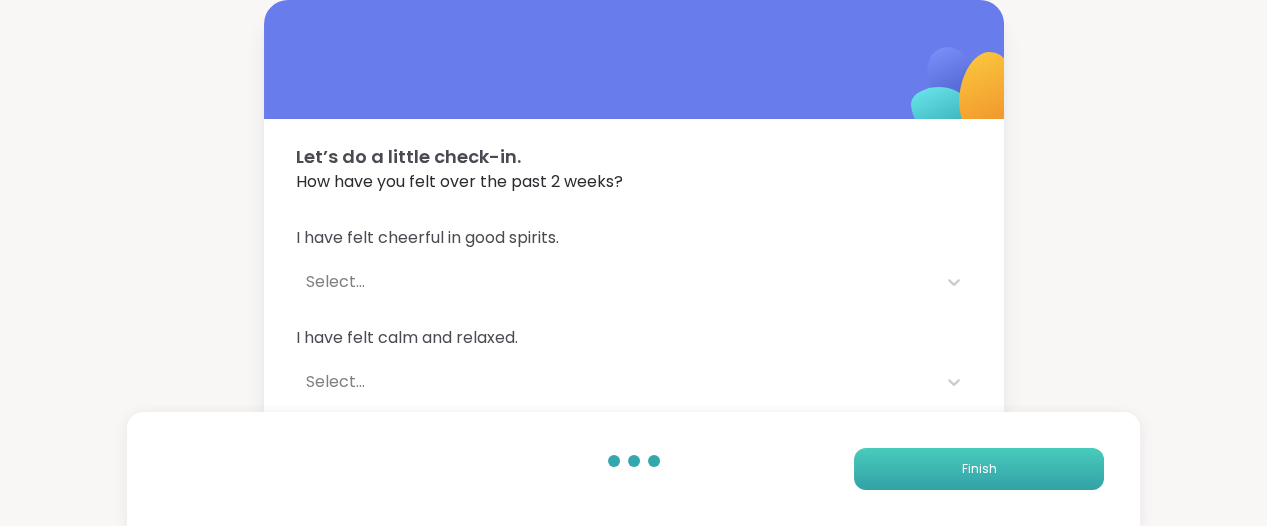 click on "Finish" at bounding box center [979, 469] 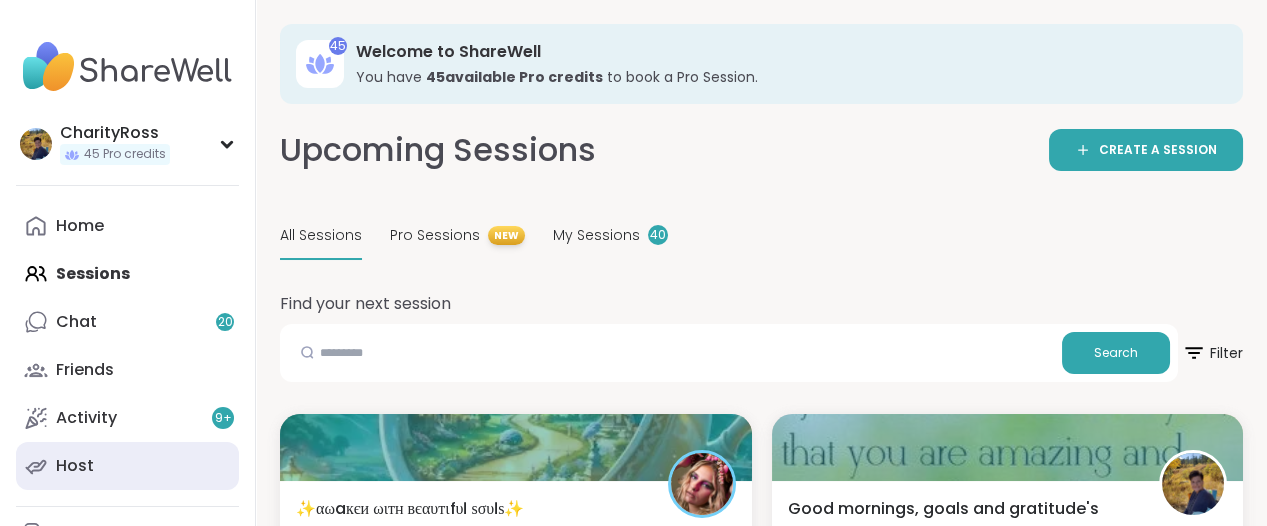click on "Host" at bounding box center (127, 466) 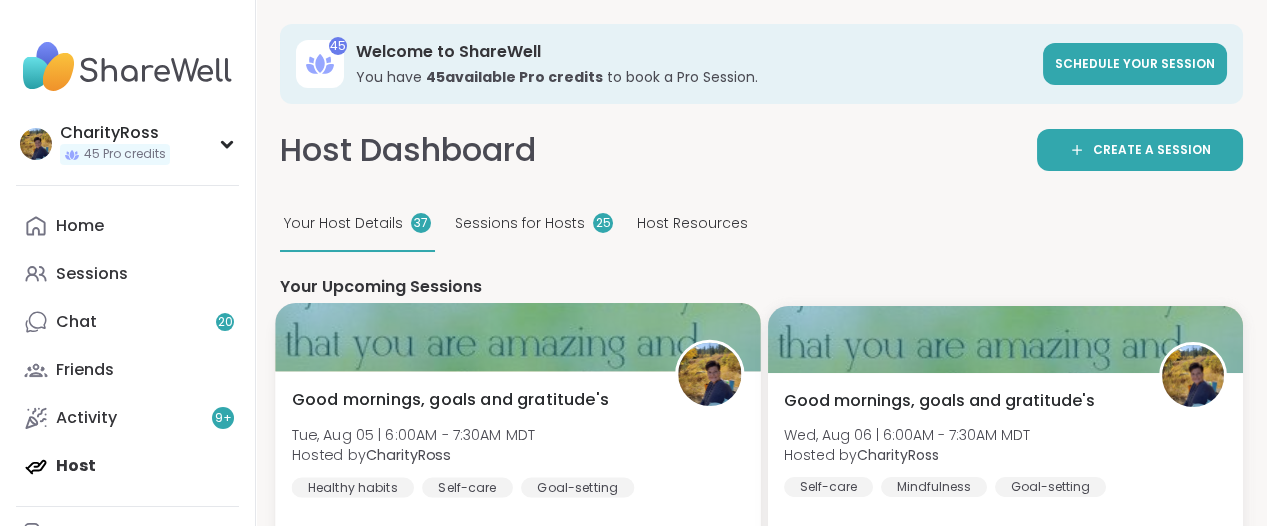 scroll, scrollTop: 0, scrollLeft: 0, axis: both 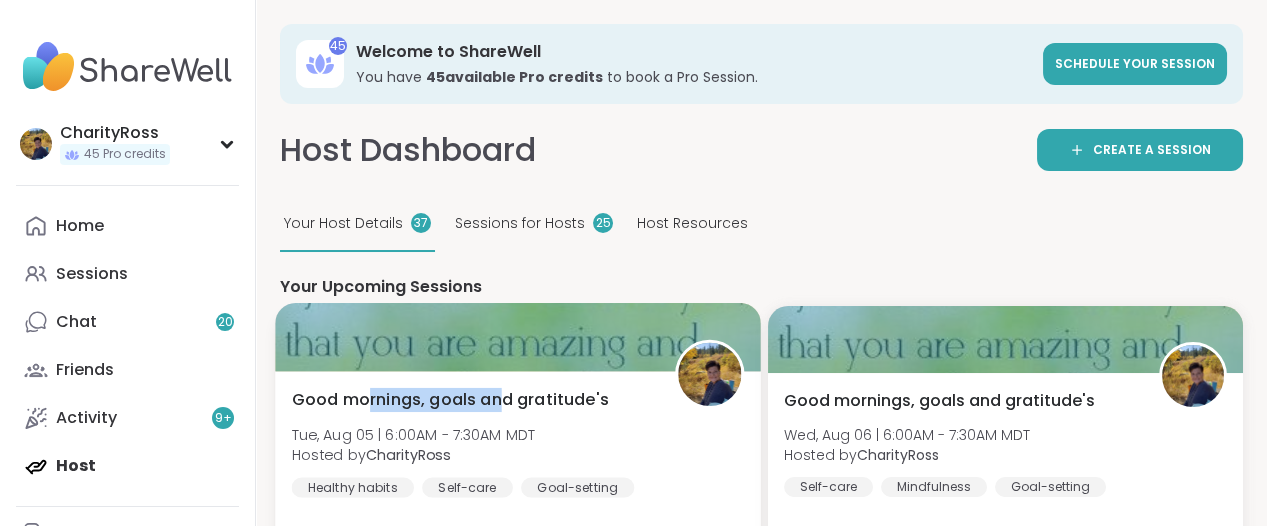 click on "Good mornings, goals and gratitude's" at bounding box center [450, 400] 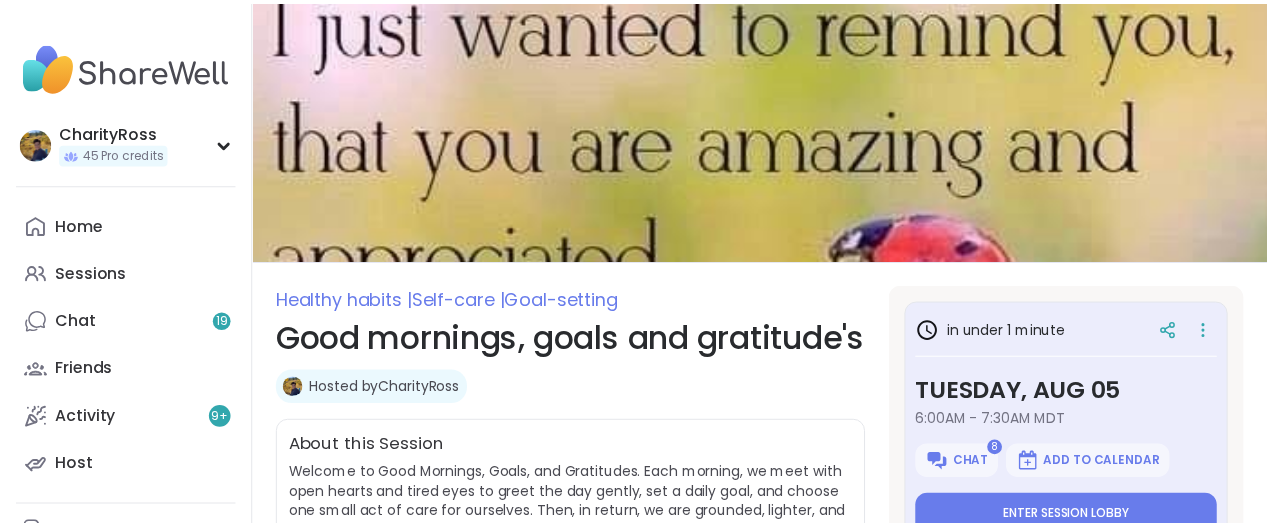 scroll, scrollTop: 0, scrollLeft: 0, axis: both 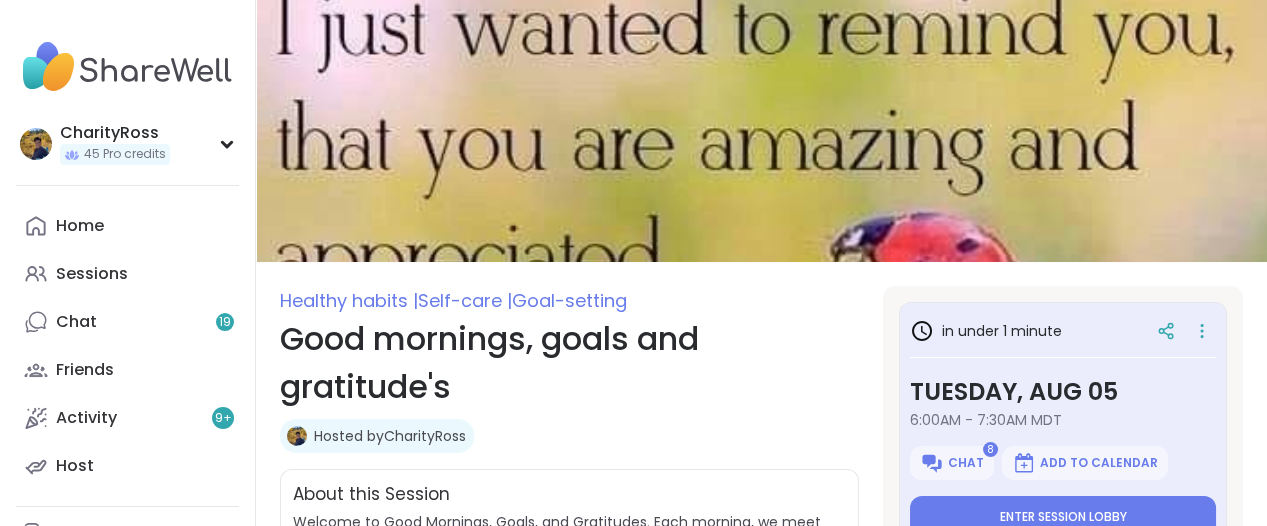 type on "*" 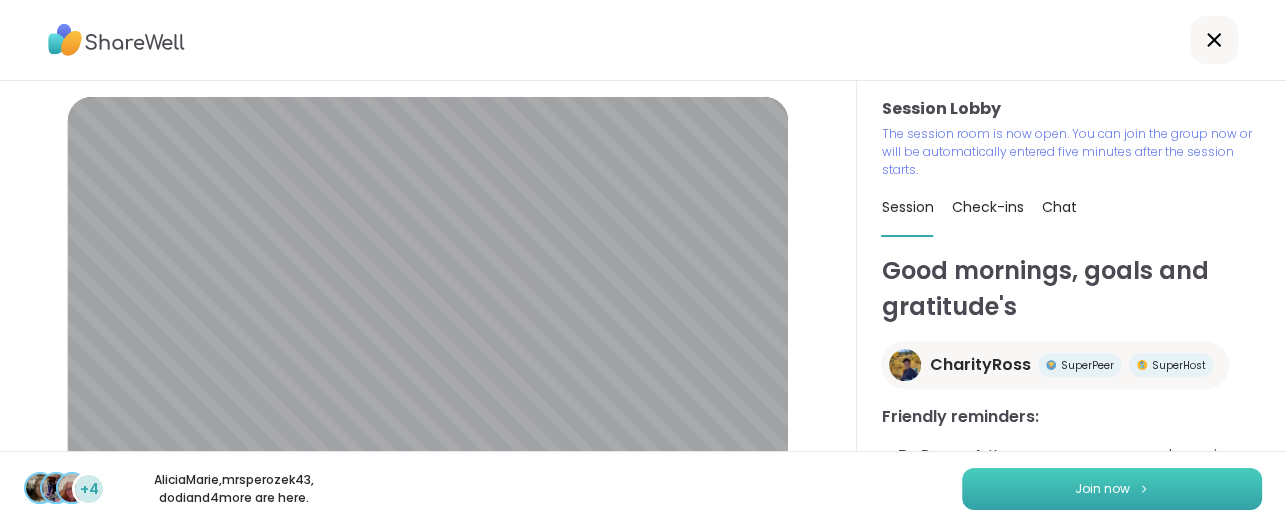 click on "Join now" at bounding box center (1112, 489) 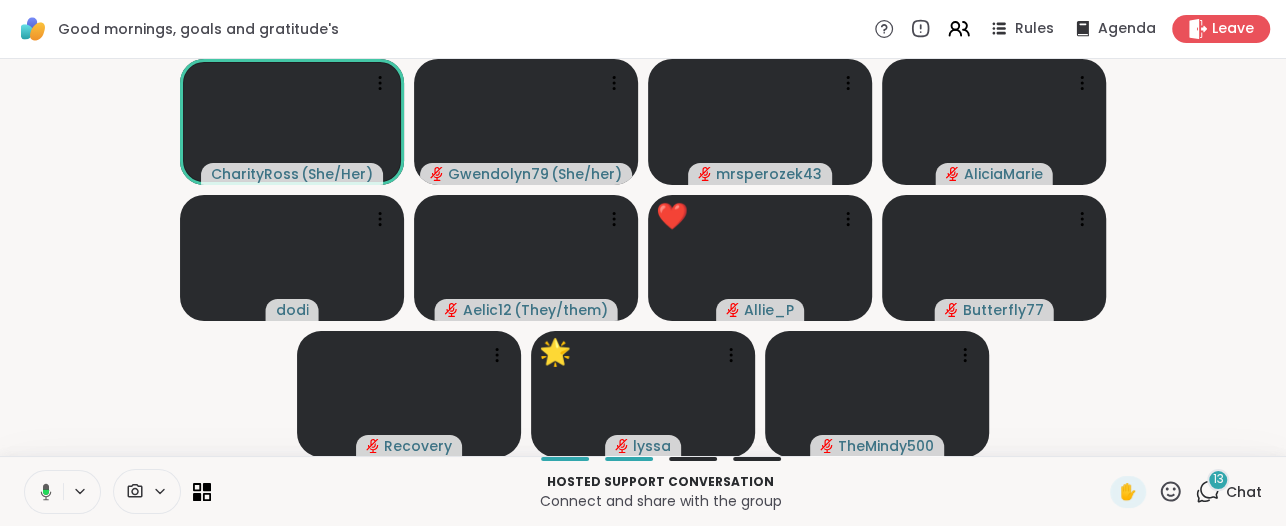 click 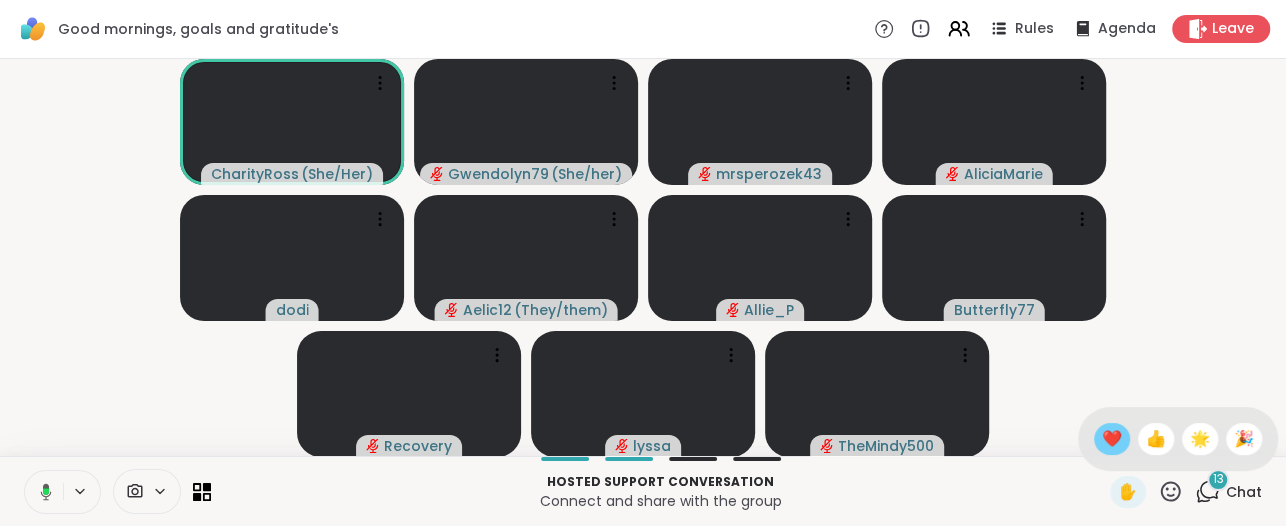 click on "❤️" at bounding box center [1112, 439] 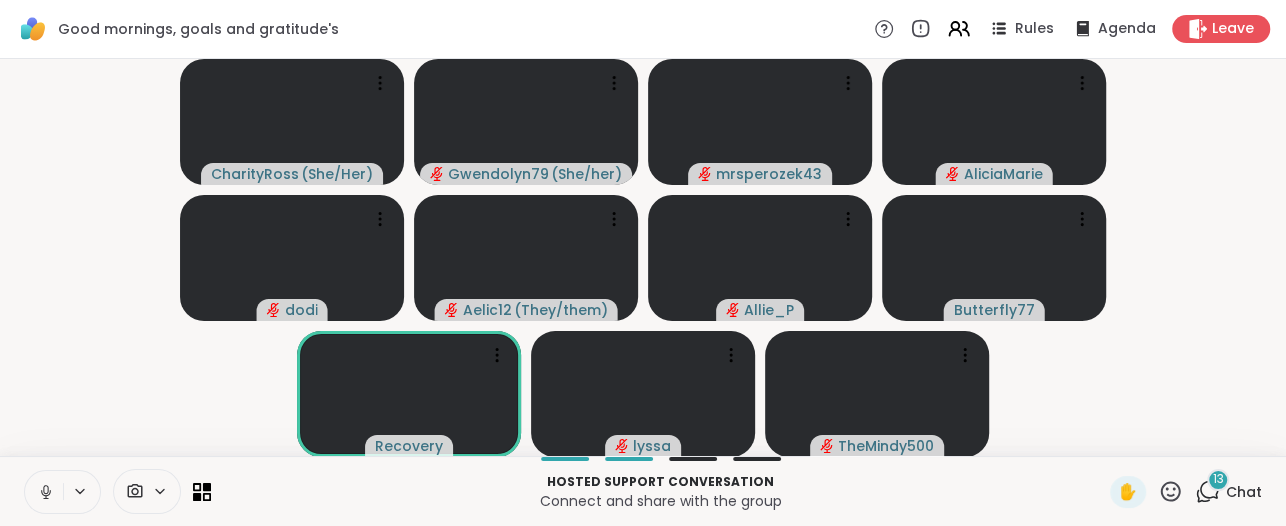 click 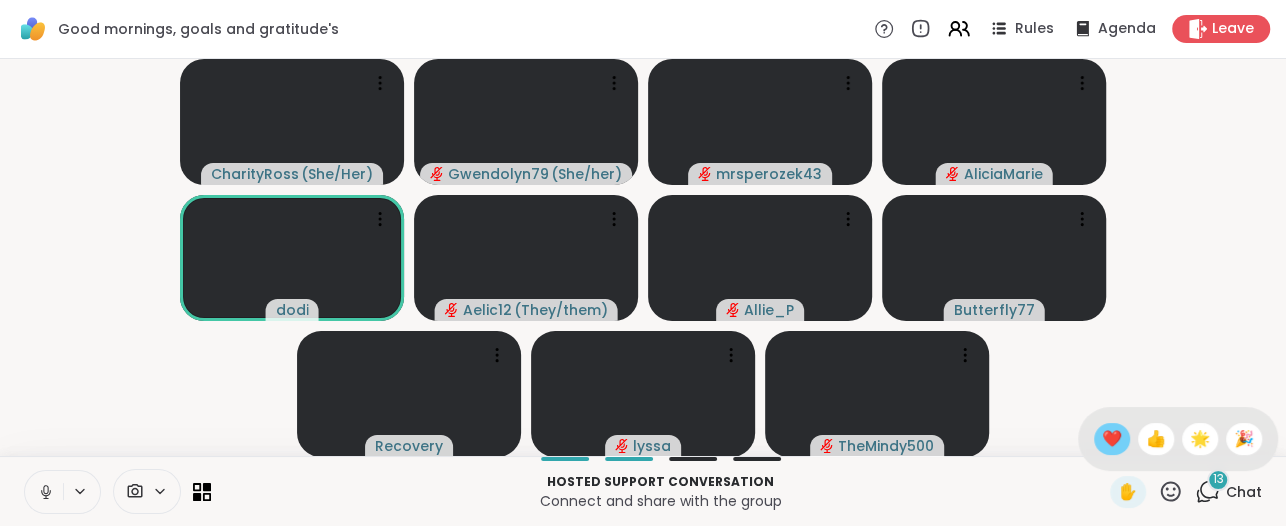 click on "❤️" at bounding box center [1112, 439] 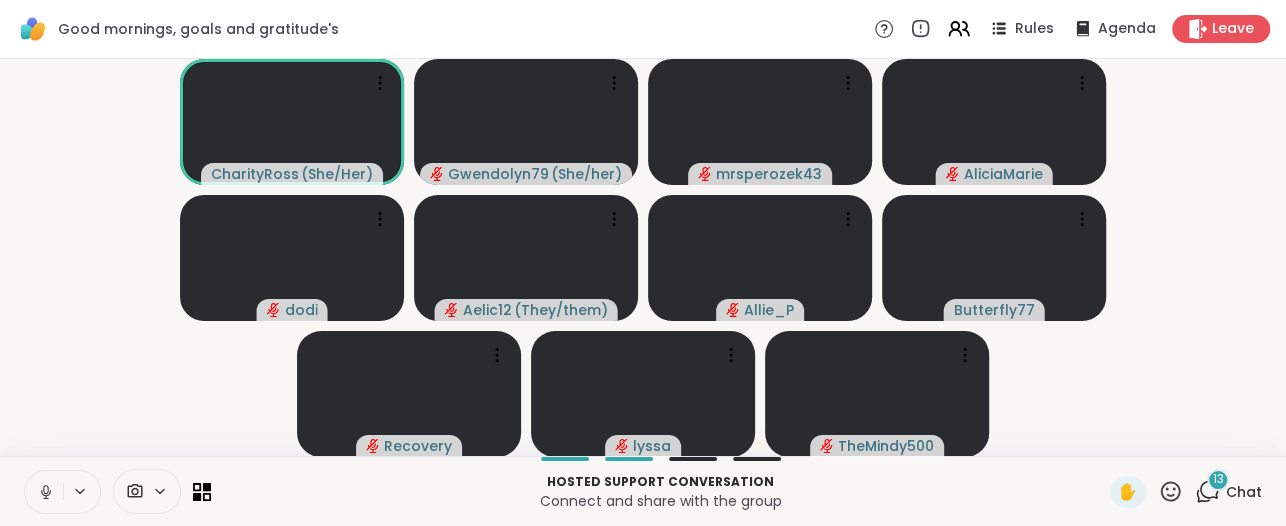 click 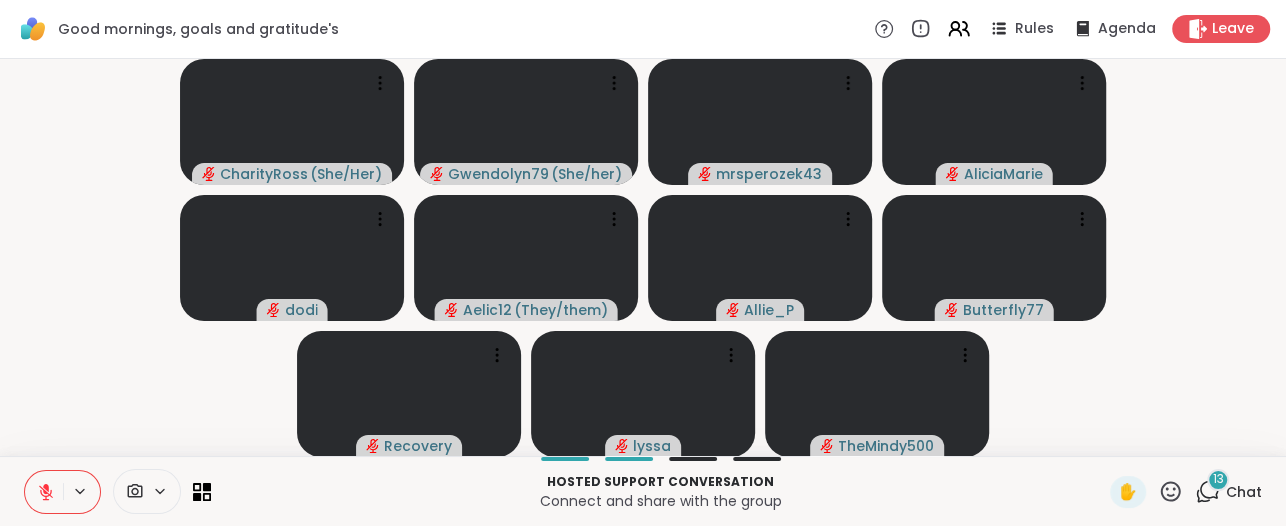 click 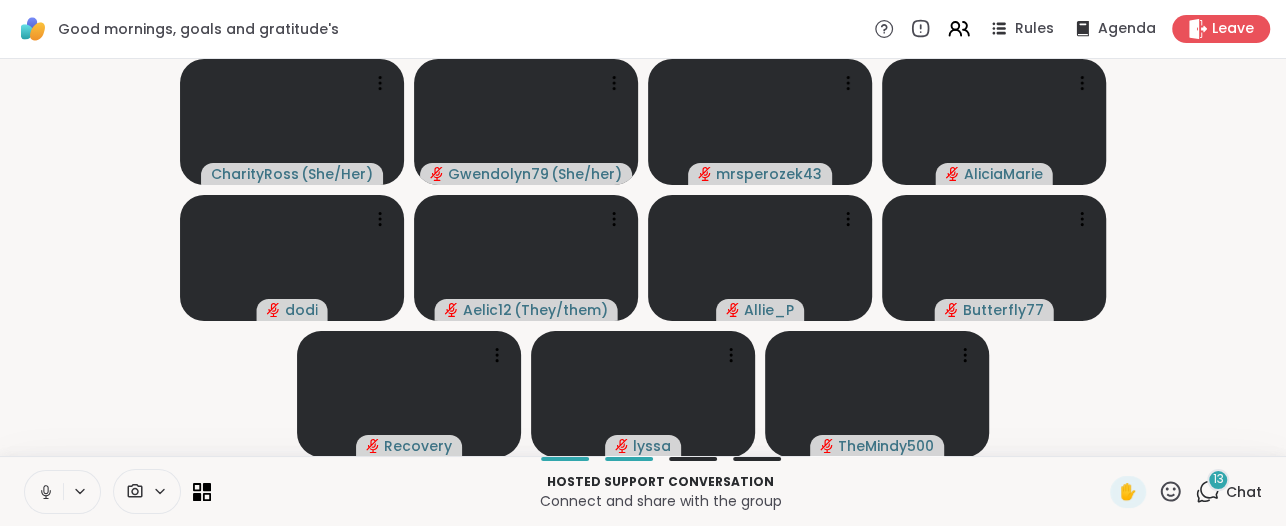 click 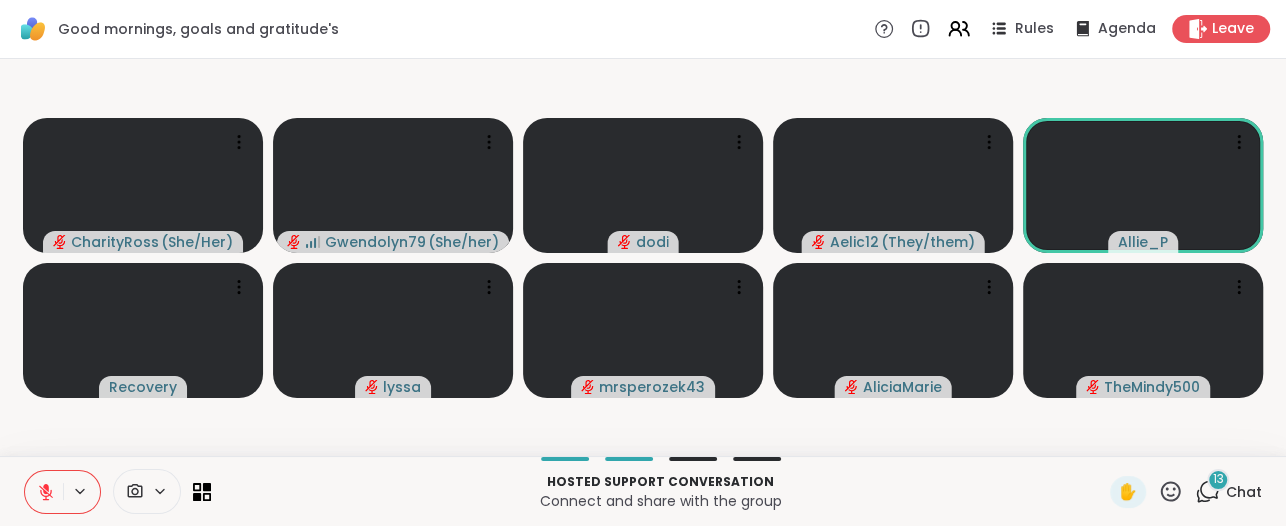 click 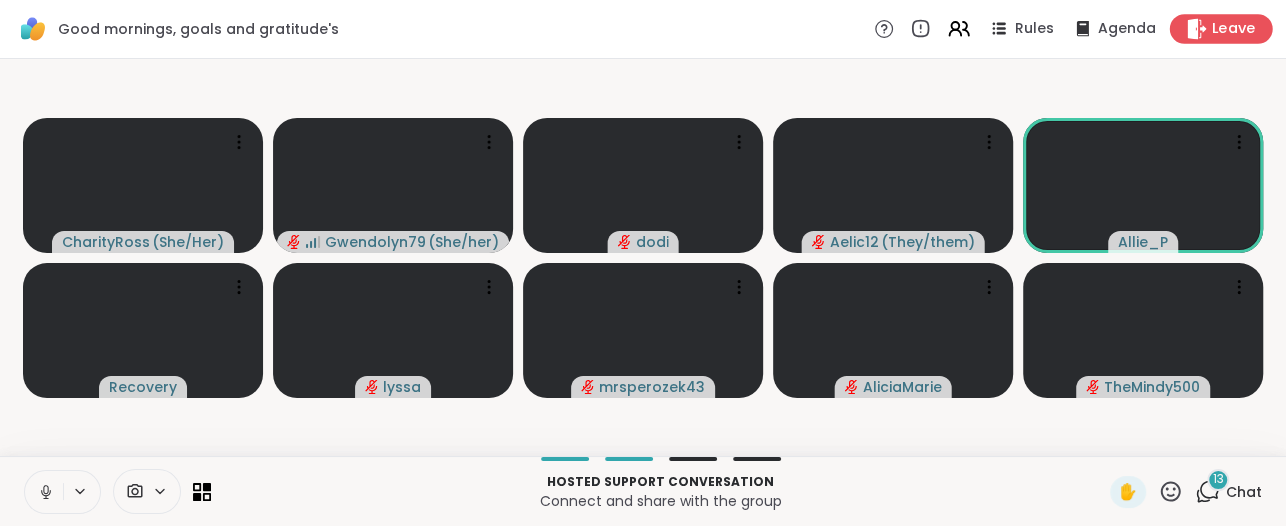 click 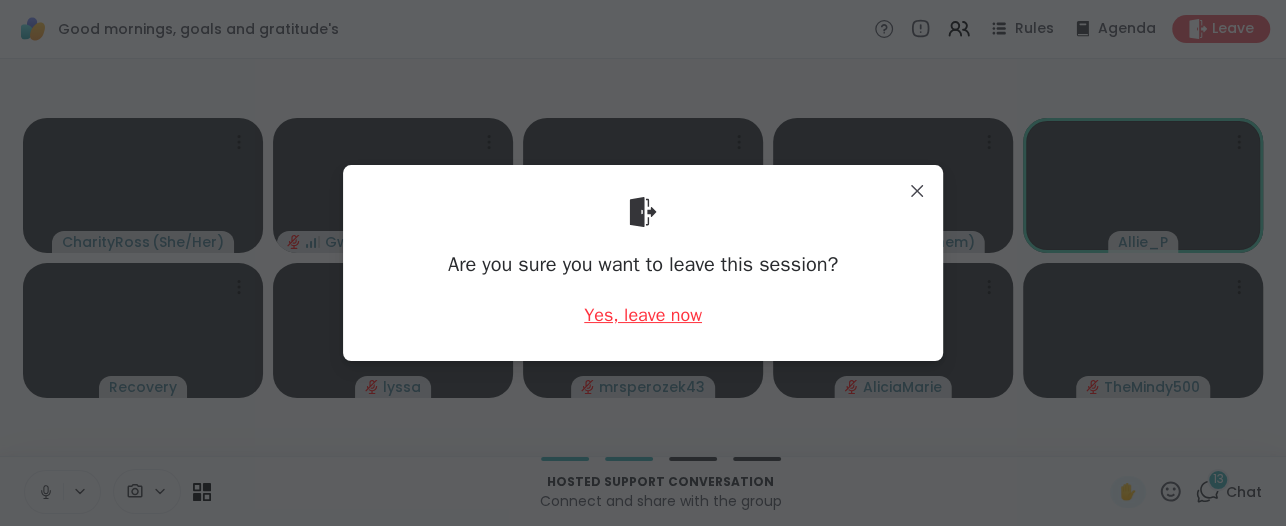click on "Yes, leave now" at bounding box center [643, 315] 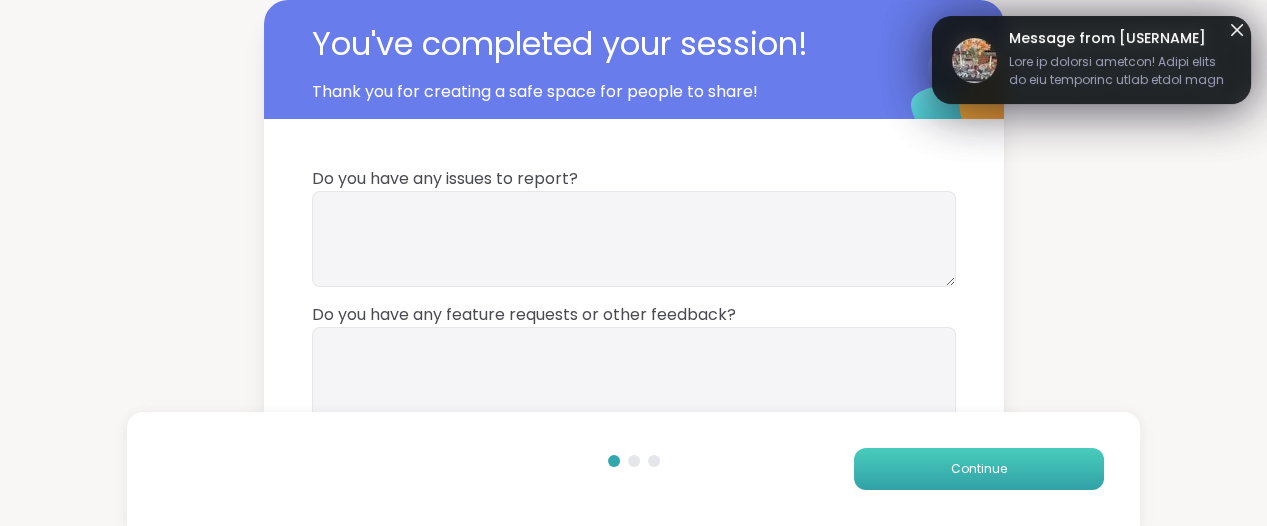 click on "Continue" at bounding box center (979, 469) 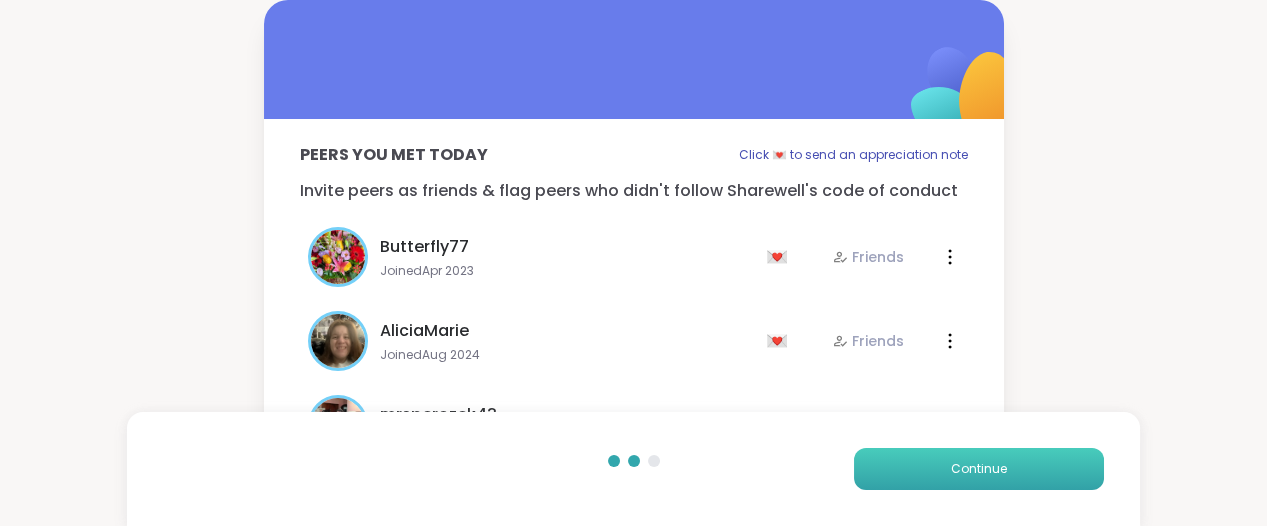 click on "Continue" at bounding box center [979, 469] 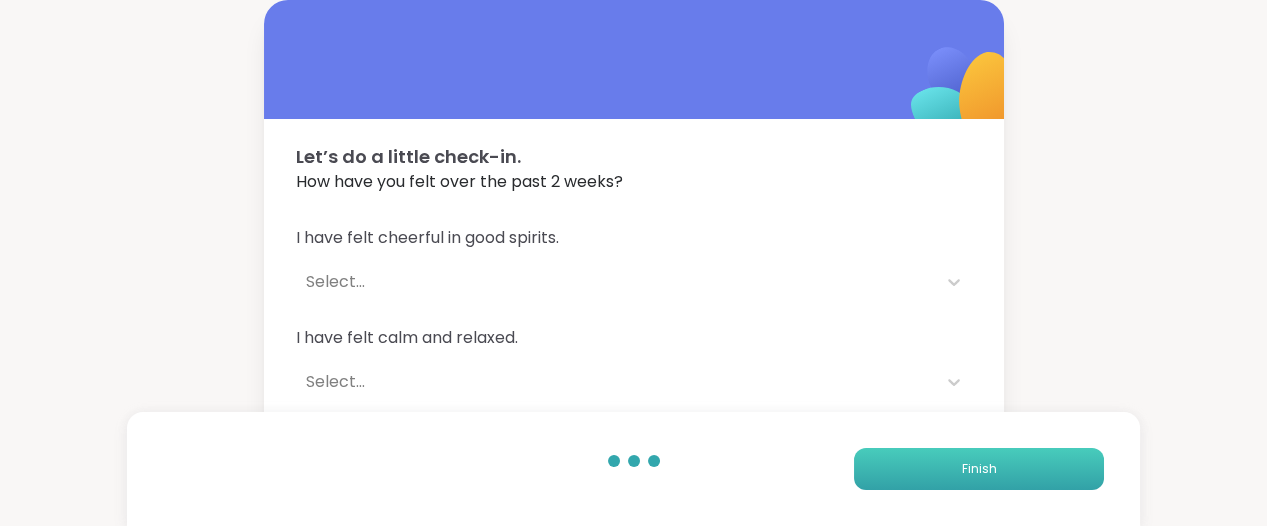 click on "Finish" at bounding box center [979, 469] 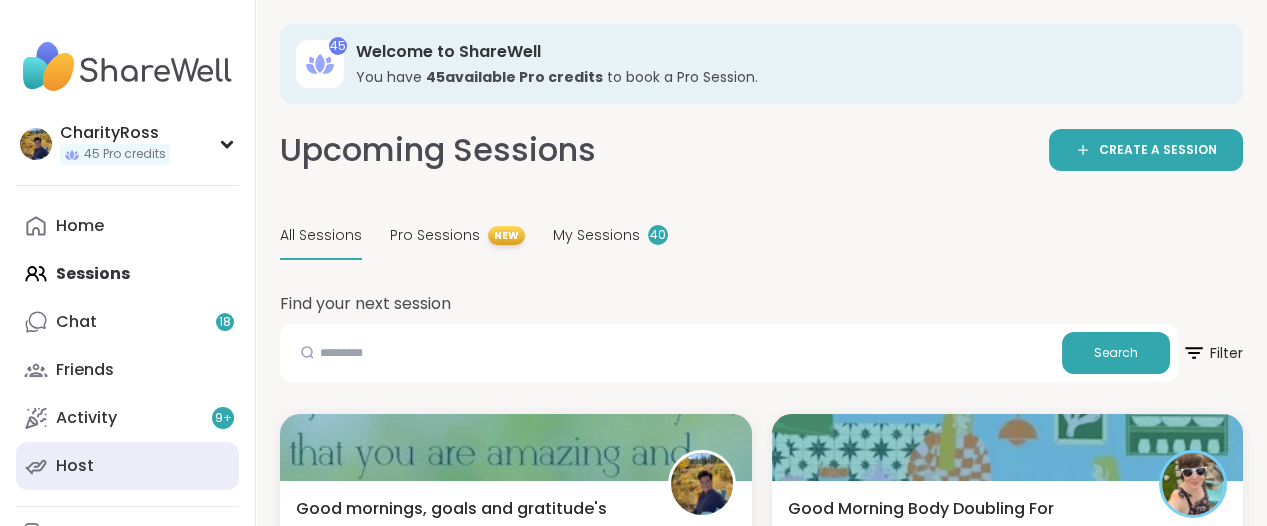 click on "Host" at bounding box center (127, 466) 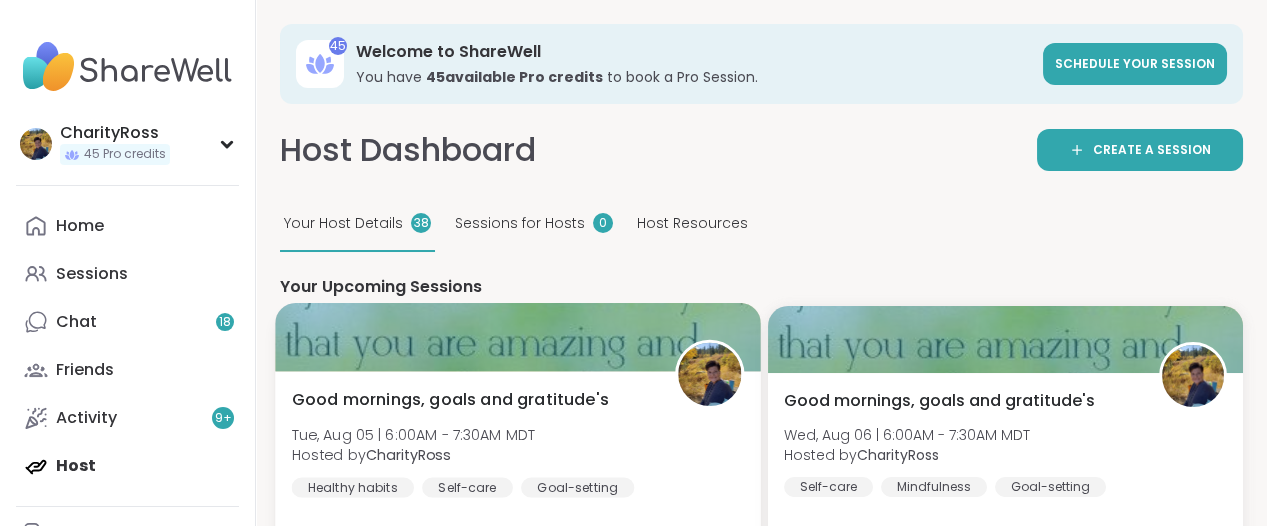 click on "Good mornings, goals and gratitude's" at bounding box center (450, 400) 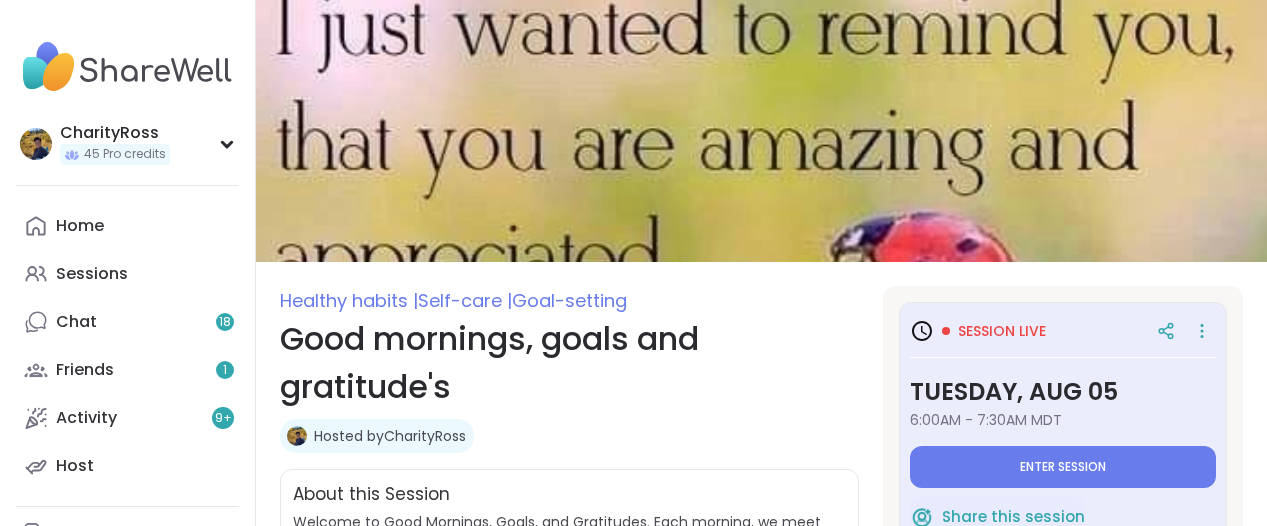 type on "*" 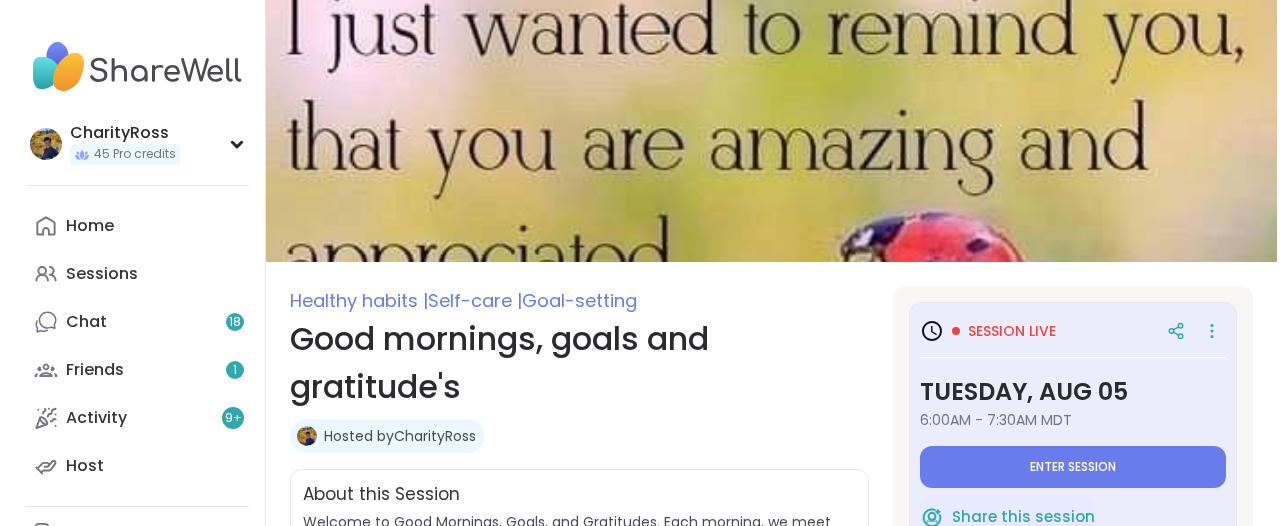 scroll, scrollTop: 0, scrollLeft: 0, axis: both 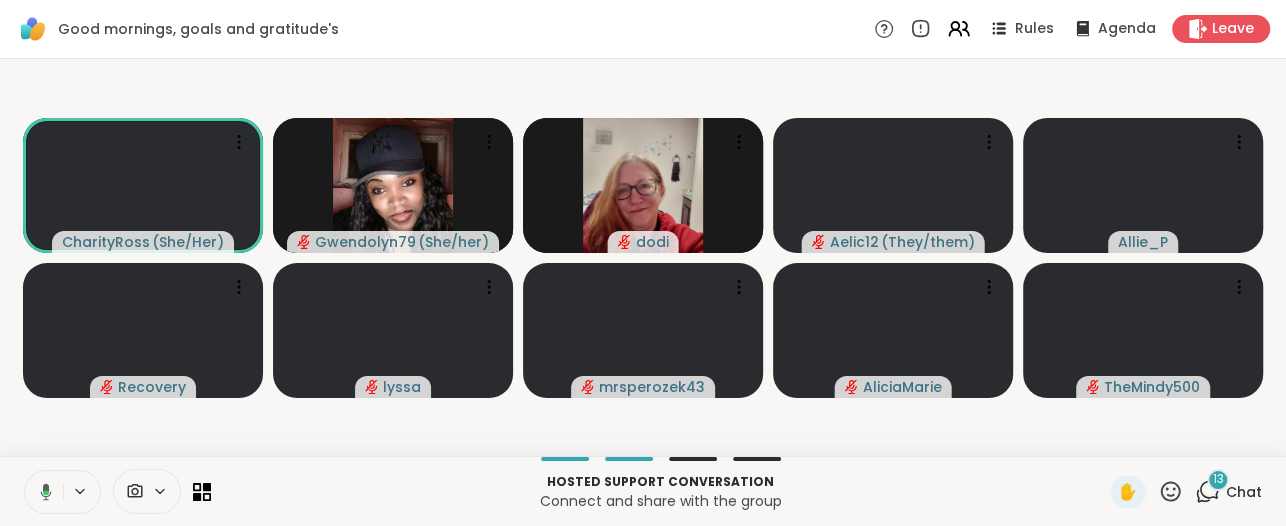 click 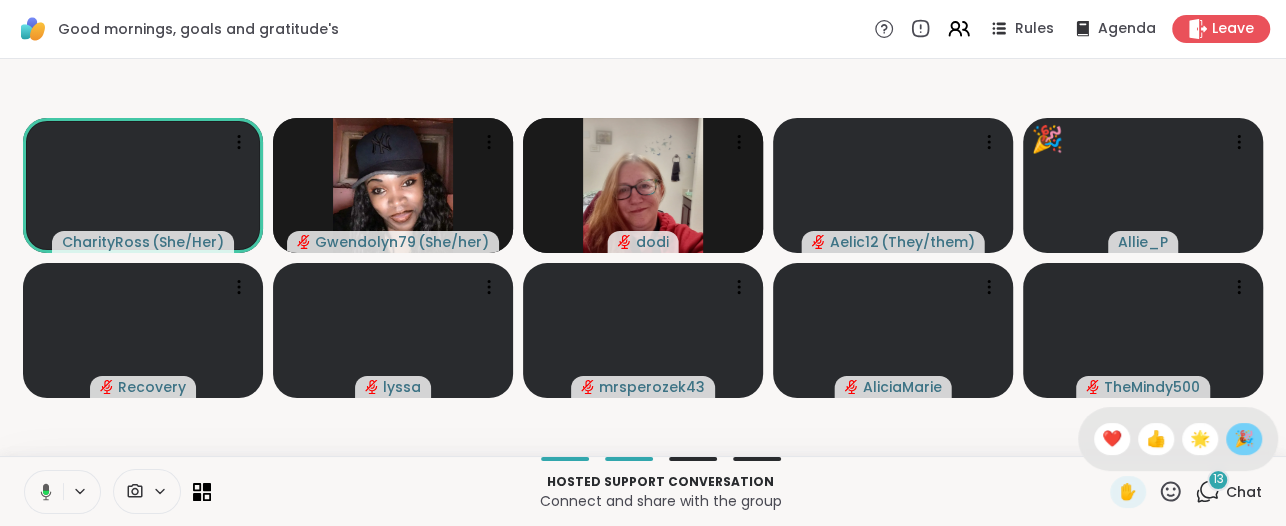 click on "🎉" at bounding box center [1244, 439] 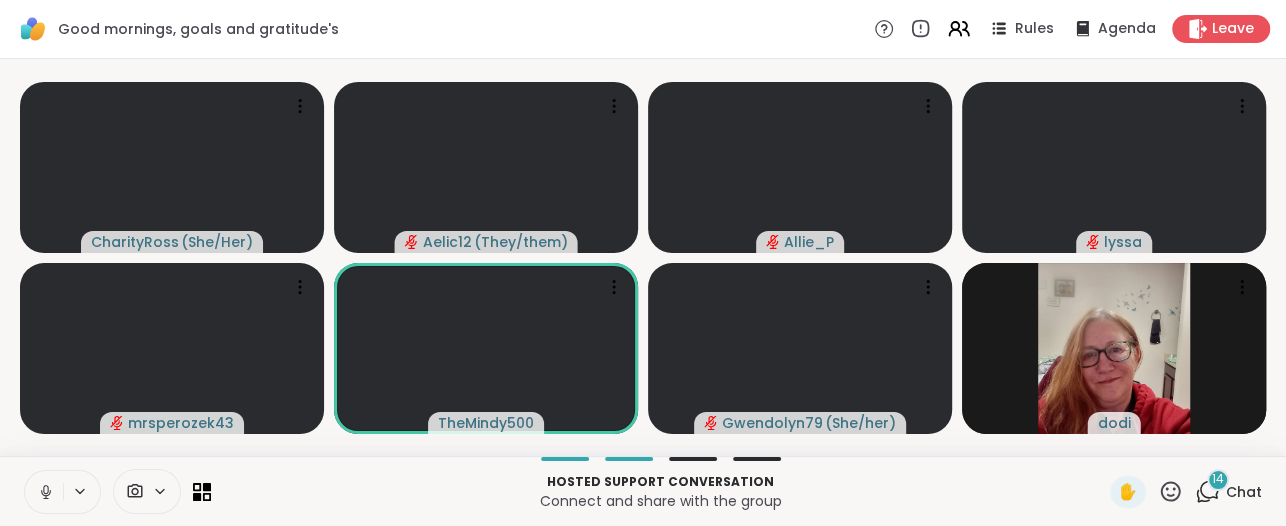 click 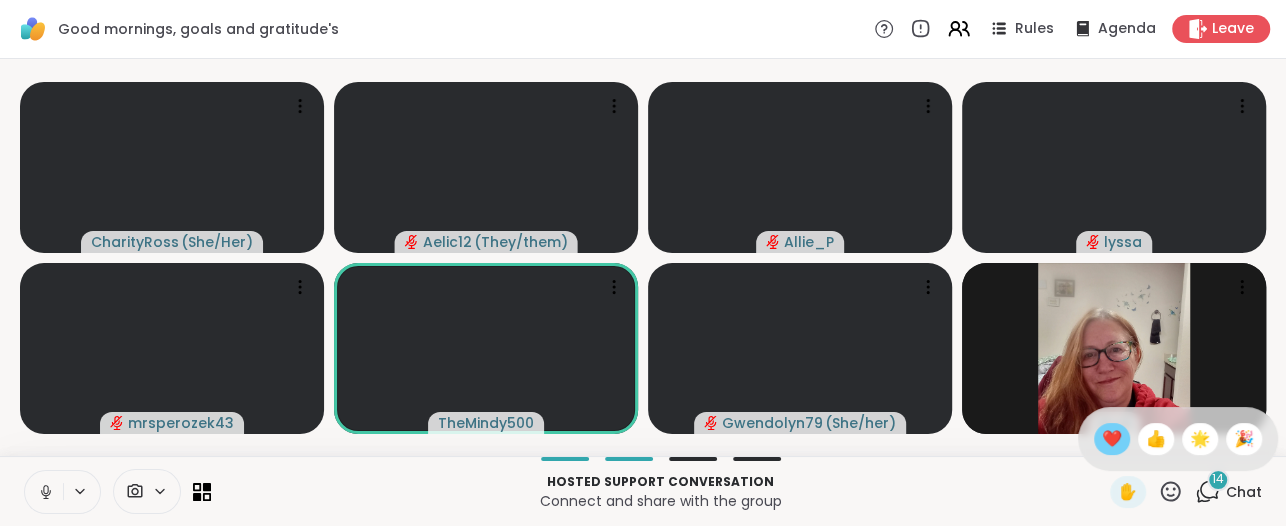 click on "❤️" at bounding box center [1112, 439] 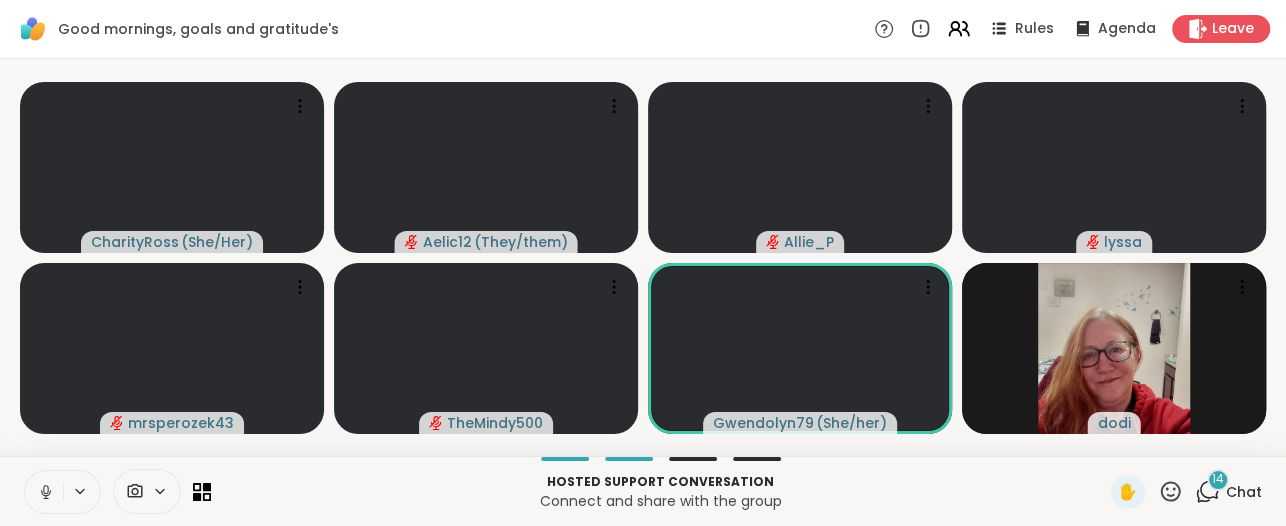 click 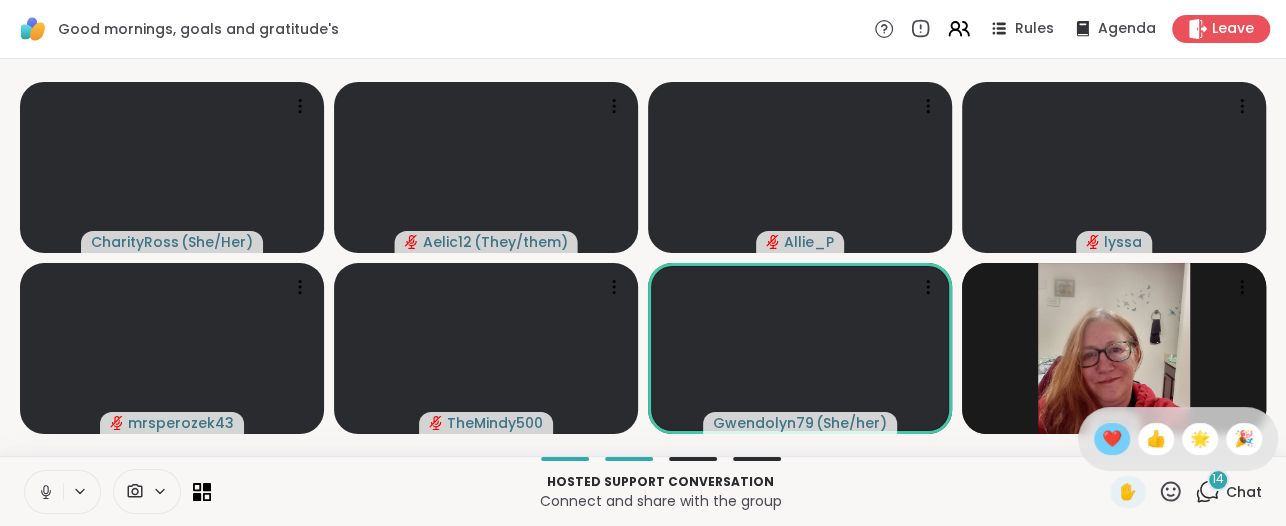 click on "❤️" at bounding box center [1112, 439] 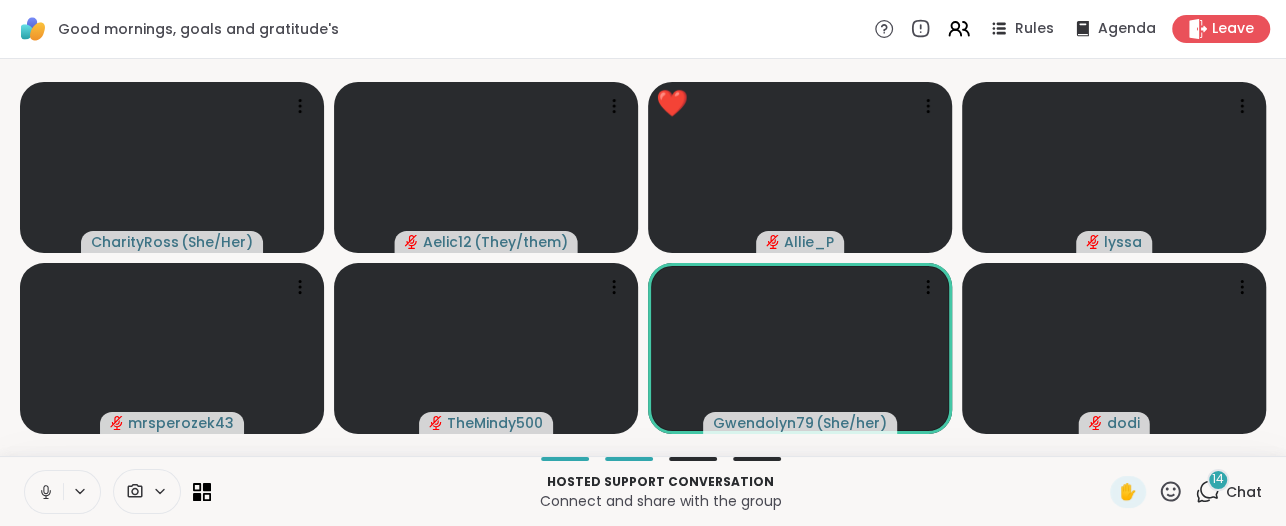 click 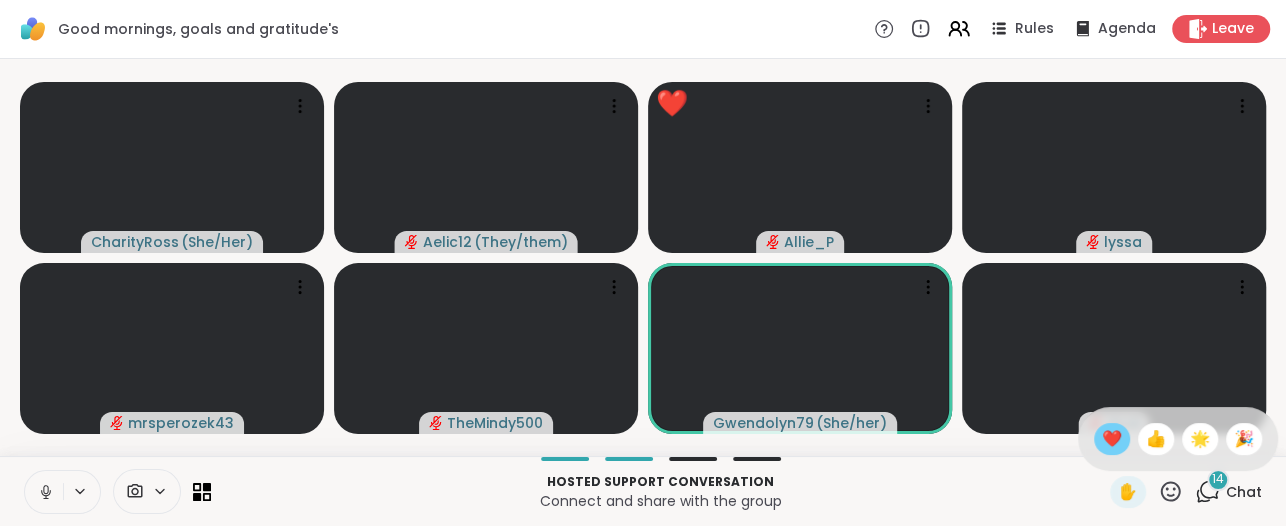 click on "❤️" at bounding box center (1112, 439) 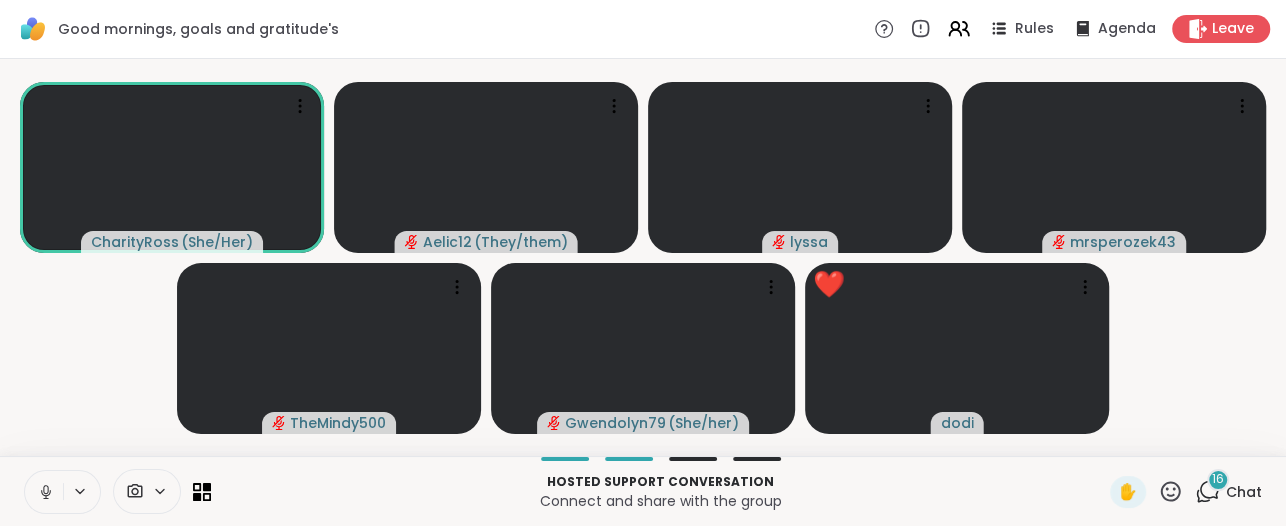 click 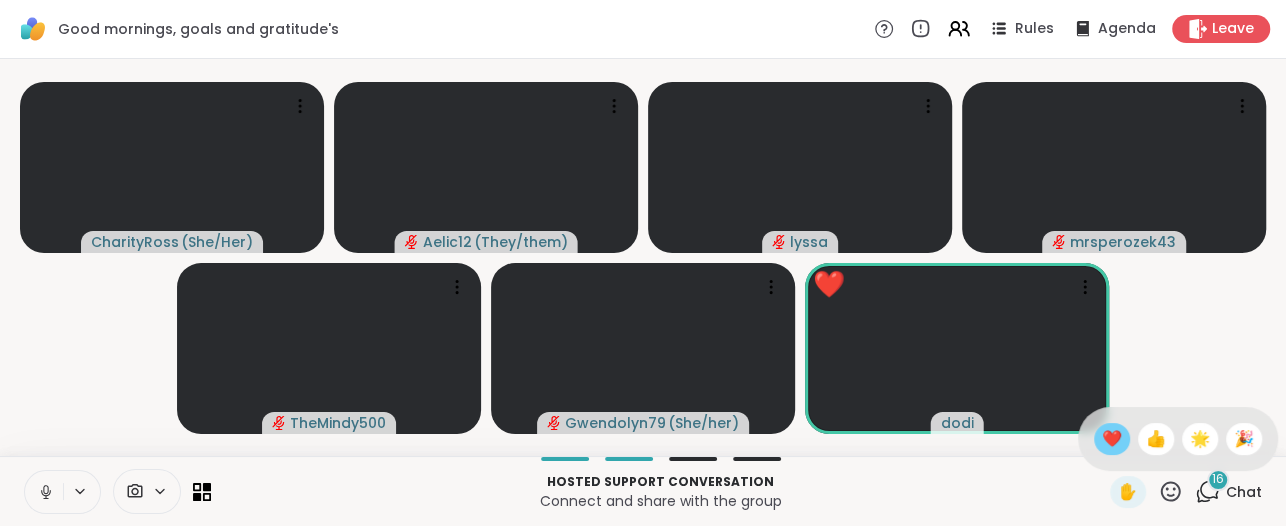 click on "❤️" at bounding box center [1112, 439] 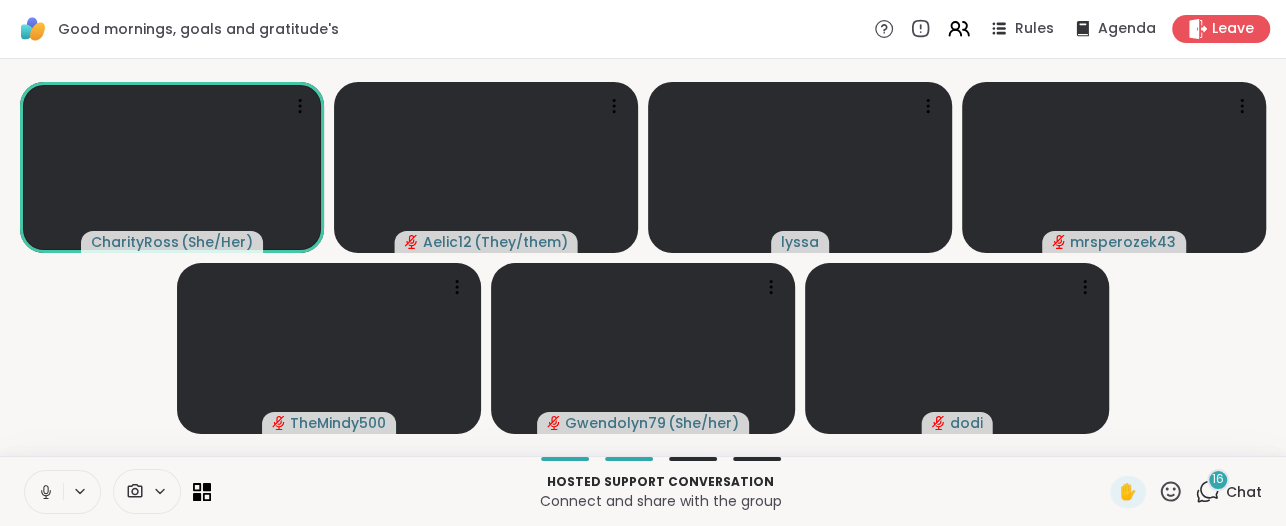 click 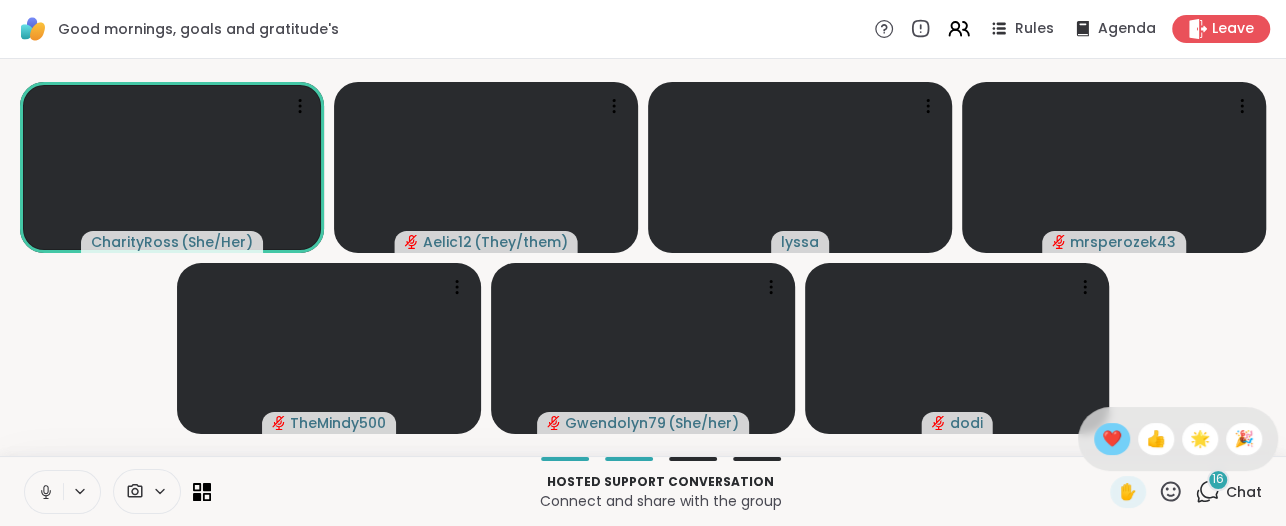 click on "❤️" at bounding box center (1112, 439) 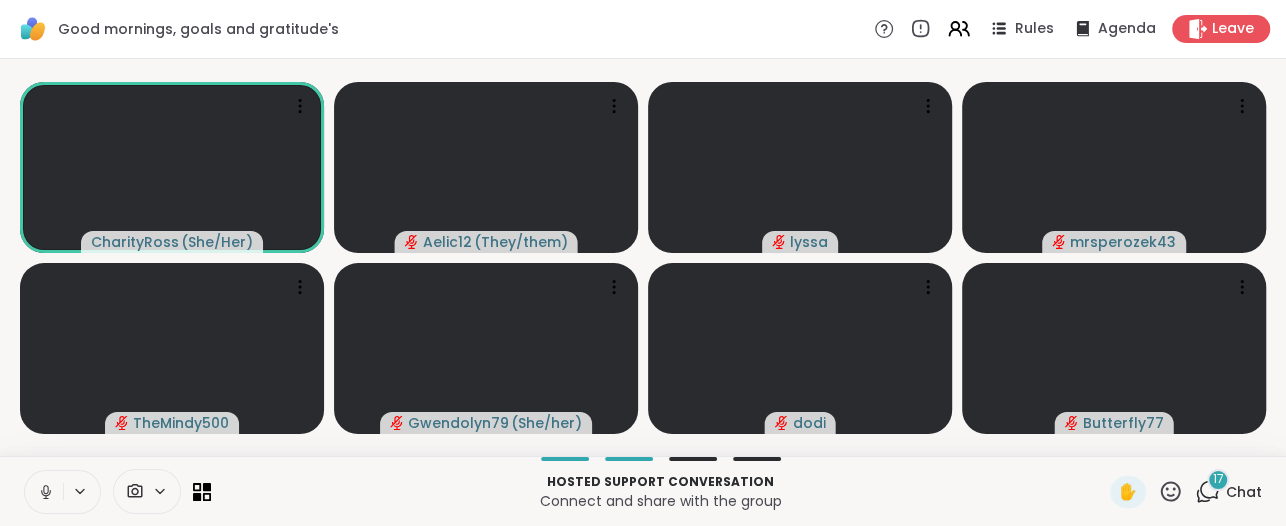 click 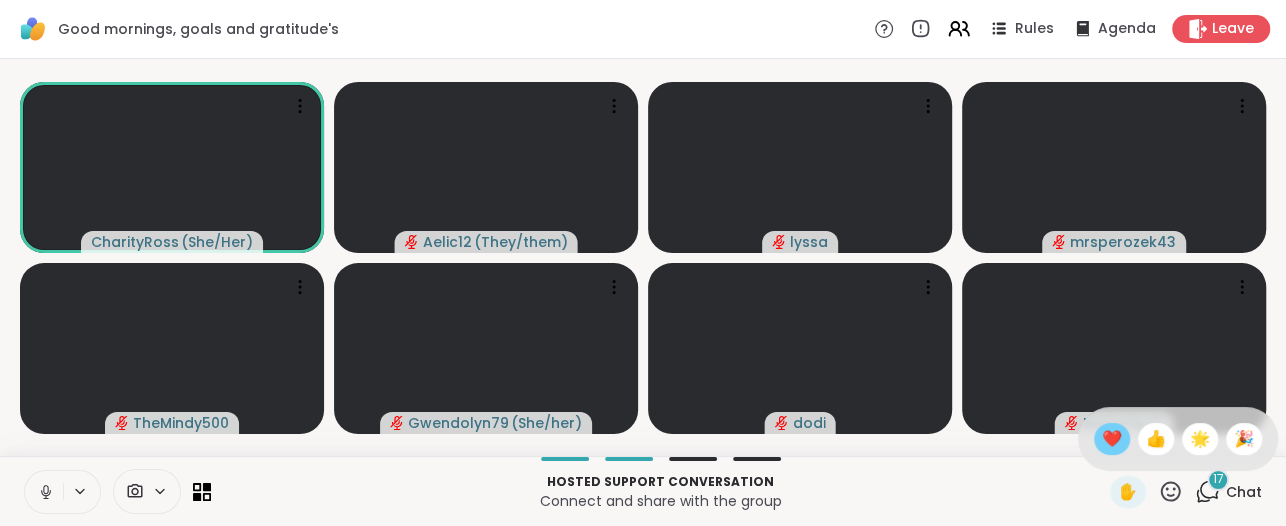 click on "❤️" at bounding box center [1112, 439] 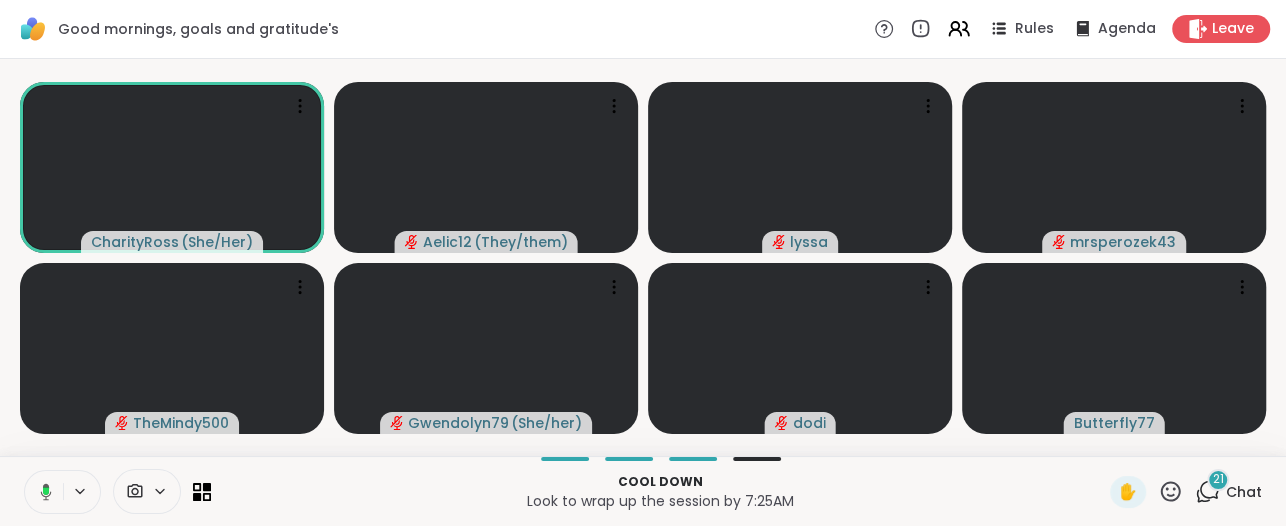 click 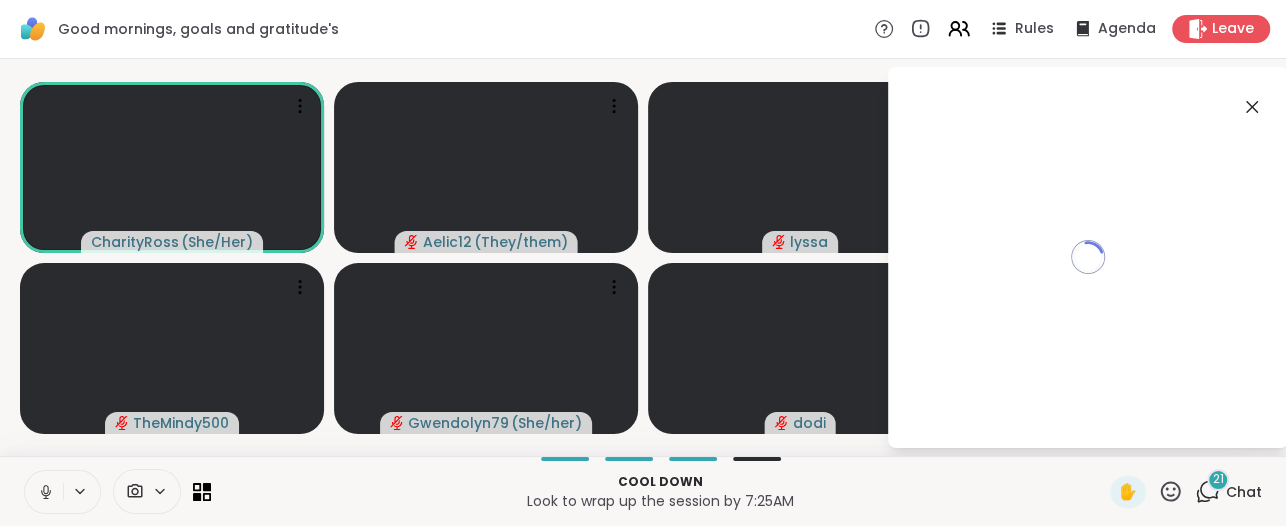 click 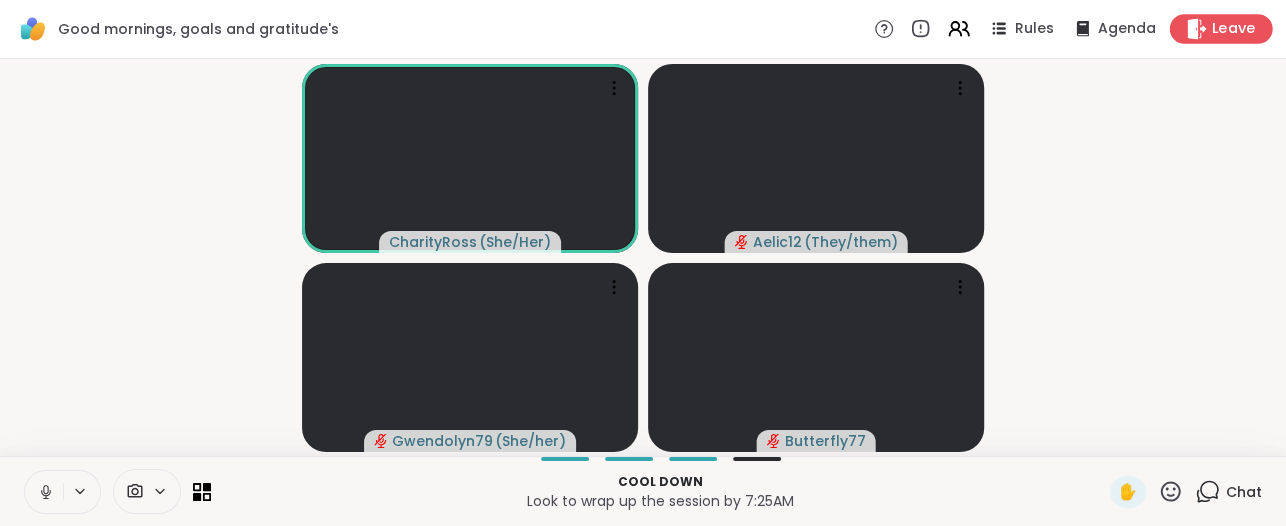 click 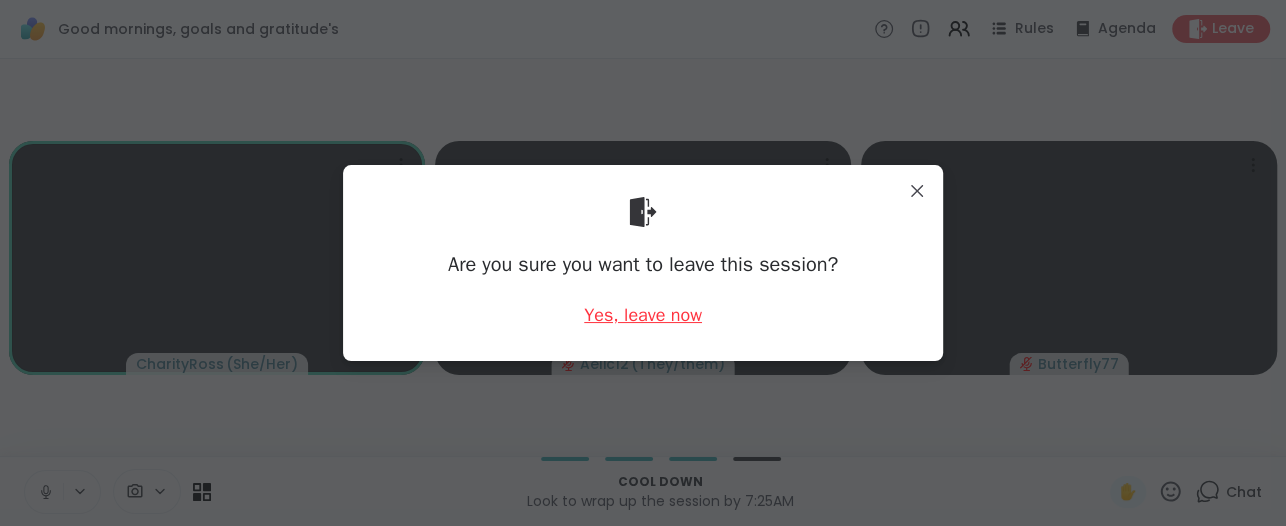 click on "Yes, leave now" at bounding box center [643, 315] 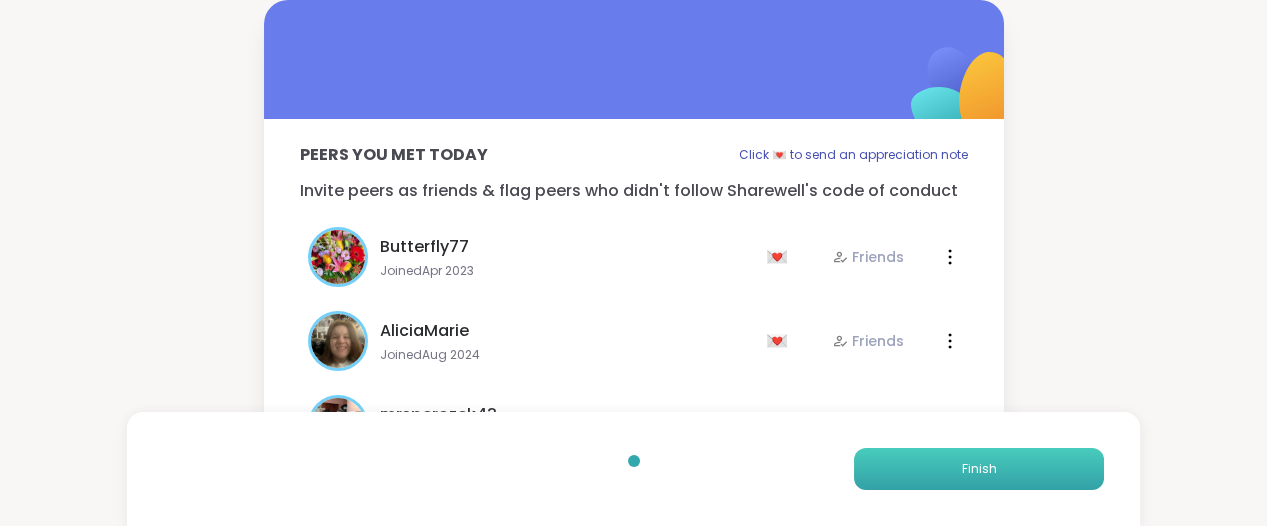 click on "Finish" at bounding box center [979, 469] 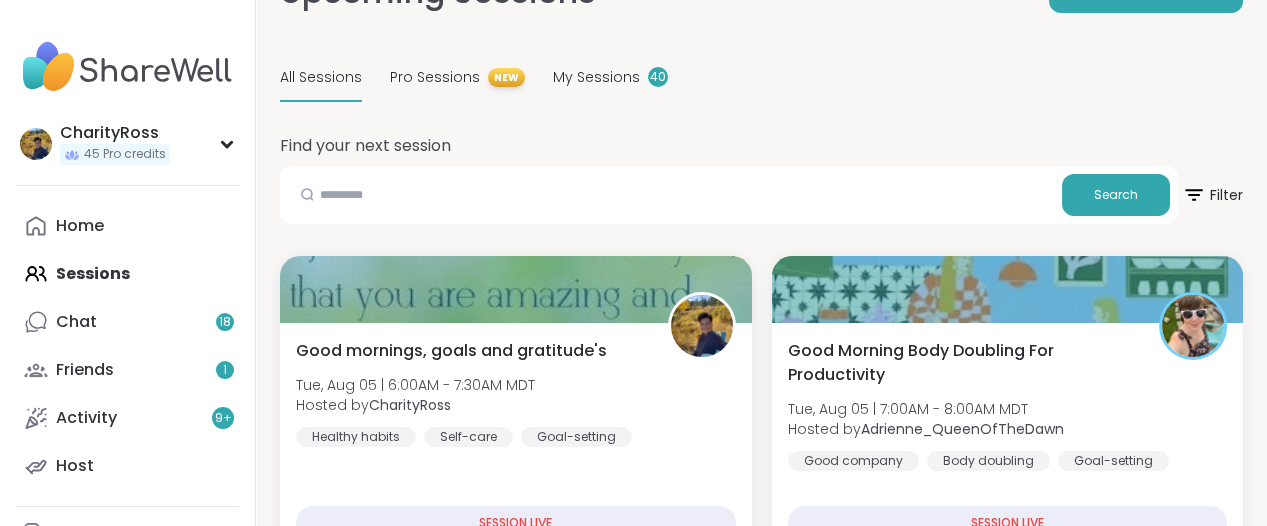 scroll, scrollTop: 0, scrollLeft: 0, axis: both 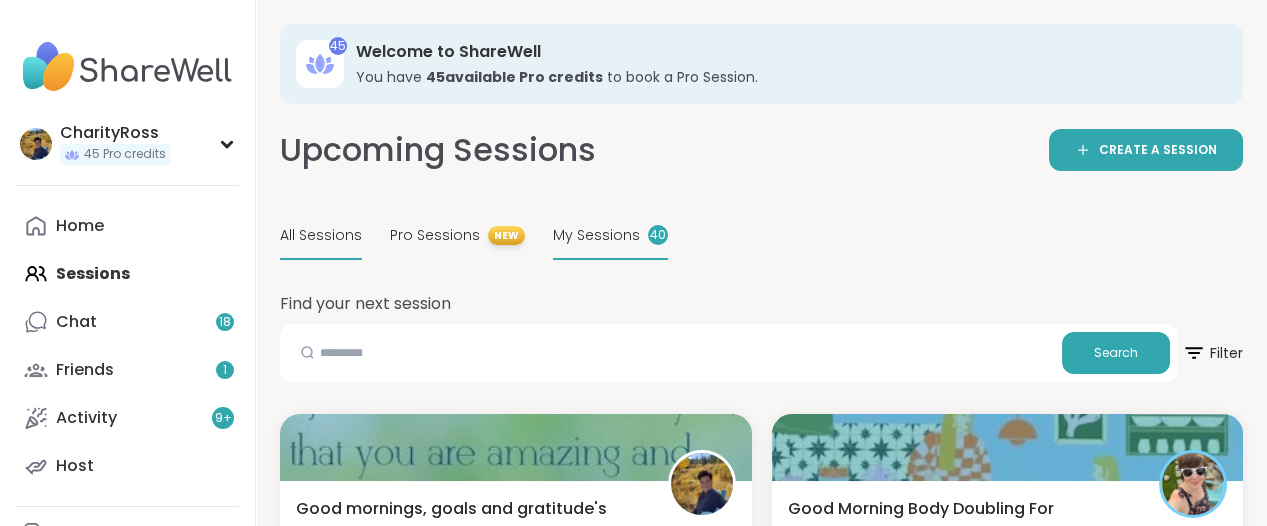 click on "My Sessions" at bounding box center (596, 235) 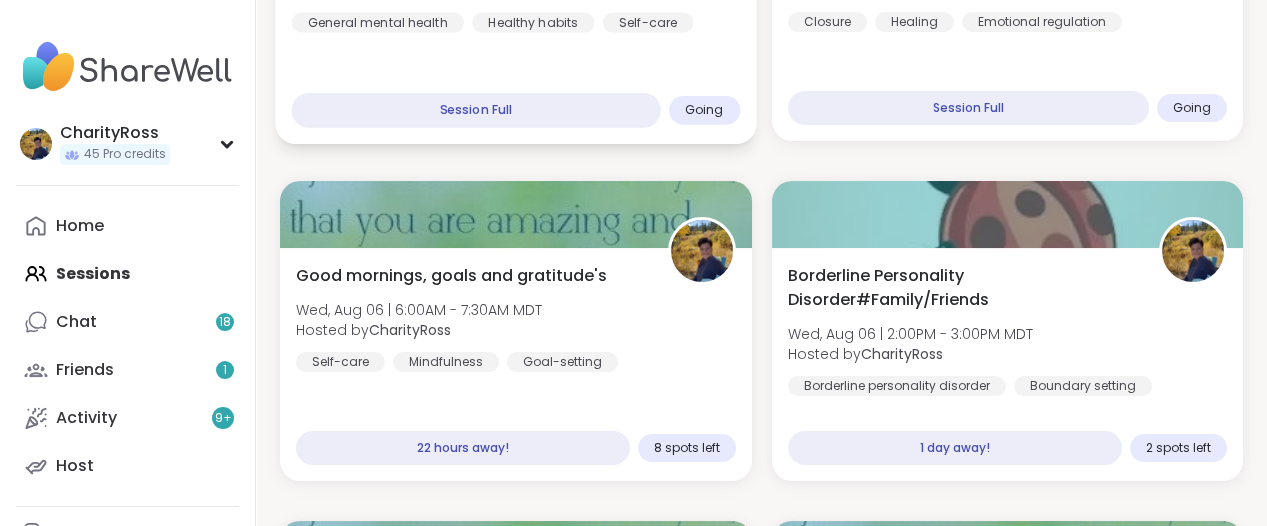 scroll, scrollTop: 0, scrollLeft: 0, axis: both 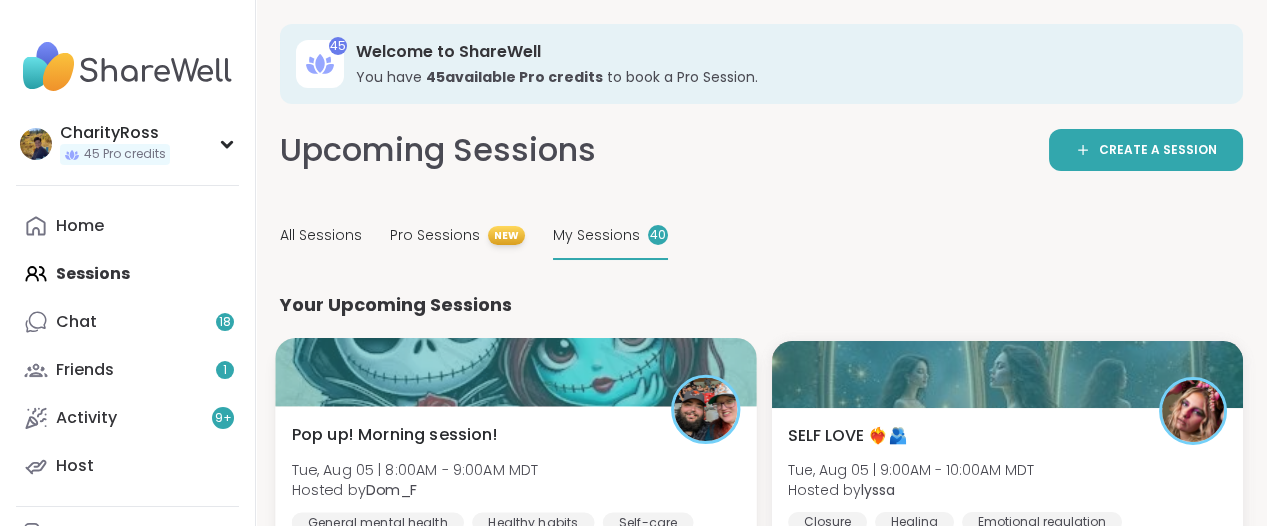 click on "Pop up! Morning session! Tue, Aug 05 | 8:00AM - 9:00AM MDT Hosted by  Dom_F General mental health Healthy habits Self-care" at bounding box center [516, 478] 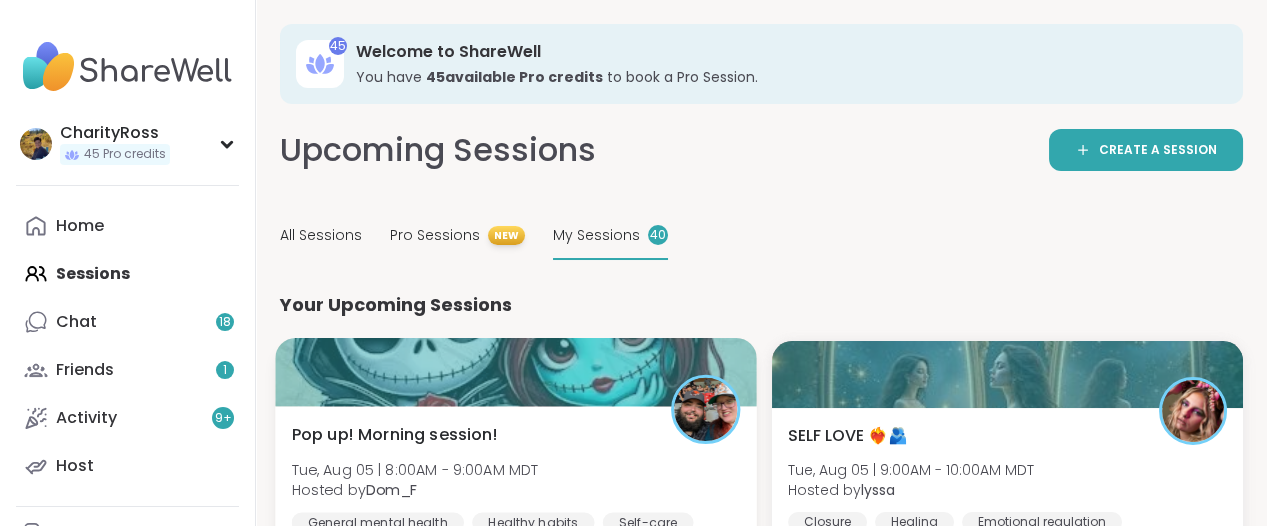 click on "Pop up! Morning session! Tue, Aug 05 | 8:00AM - 9:00AM MDT Hosted by  Dom_F General mental health Healthy habits Self-care" at bounding box center (516, 478) 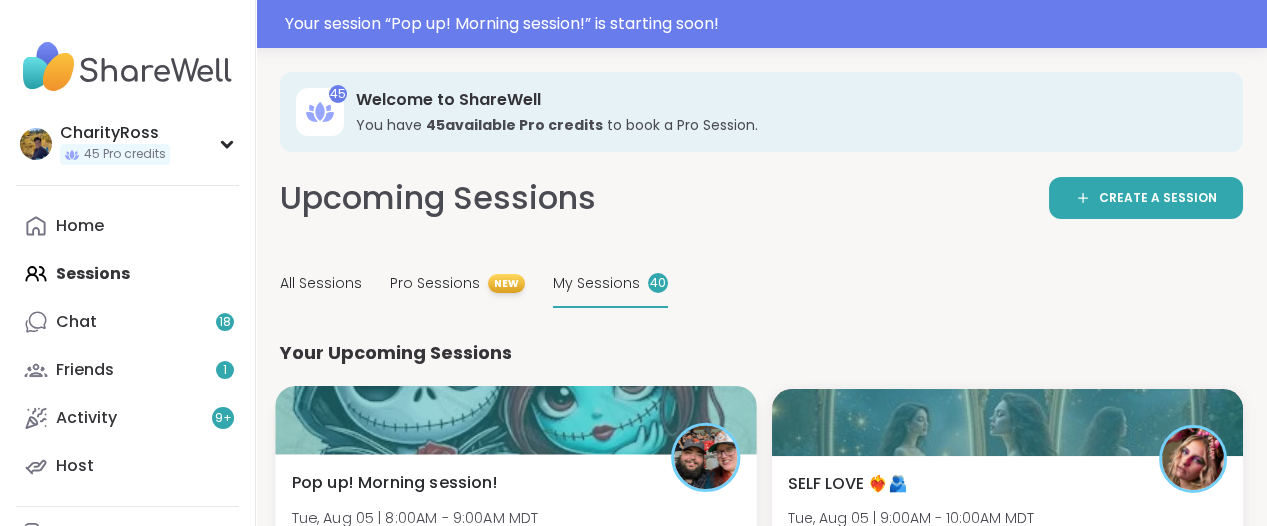 scroll, scrollTop: 250, scrollLeft: 0, axis: vertical 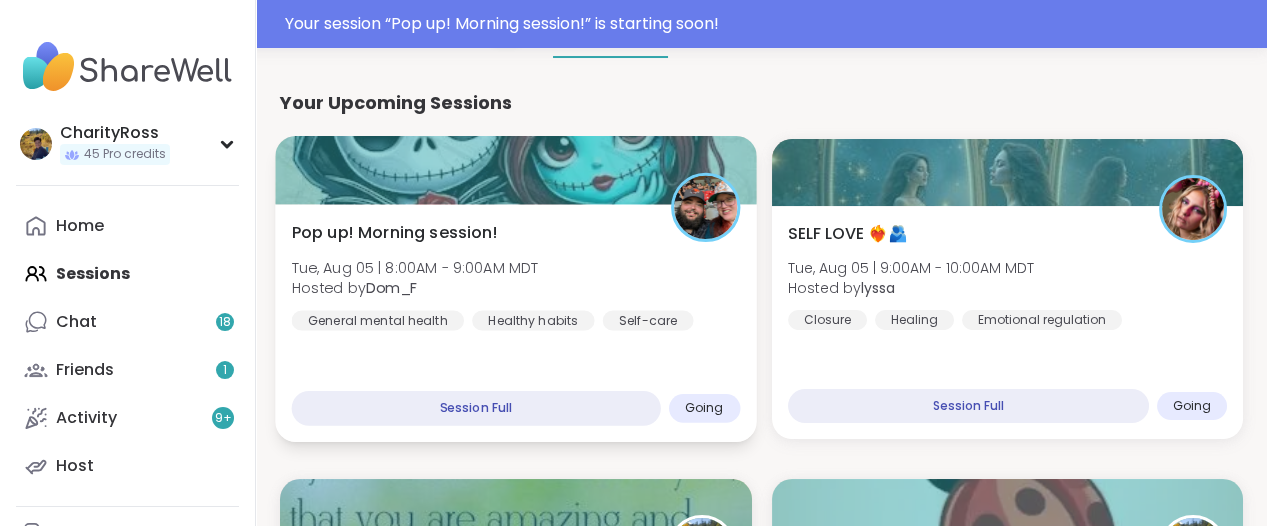 click on "Pop up! Morning session! Tue, Aug 05 | 8:00AM - 9:00AM MDT Hosted by  Dom_F General mental health Healthy habits Self-care Session Full Going" at bounding box center (515, 323) 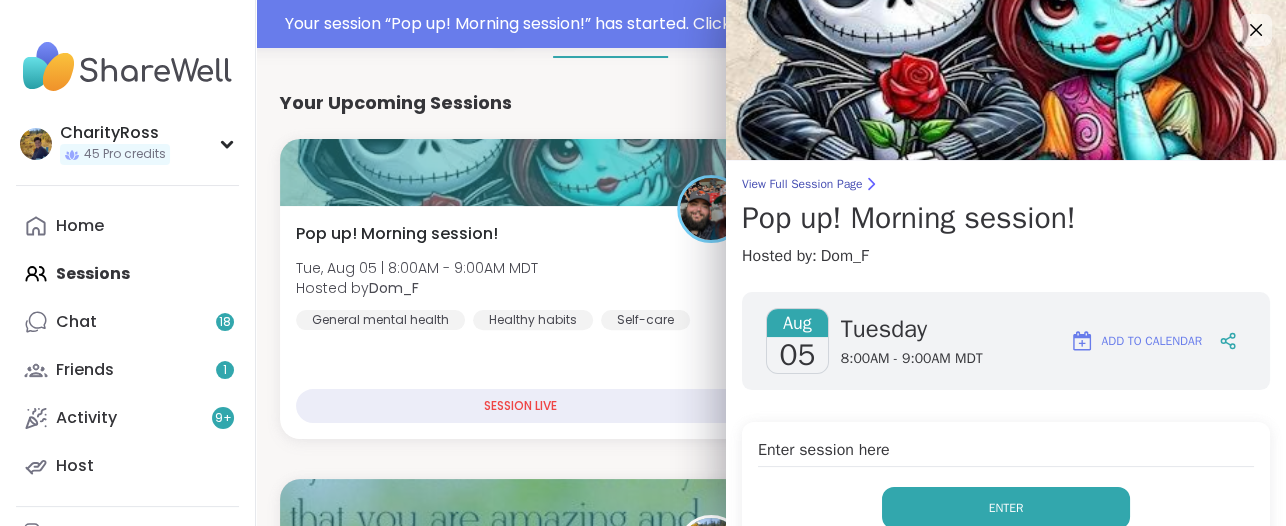 click on "Enter" at bounding box center (1006, 508) 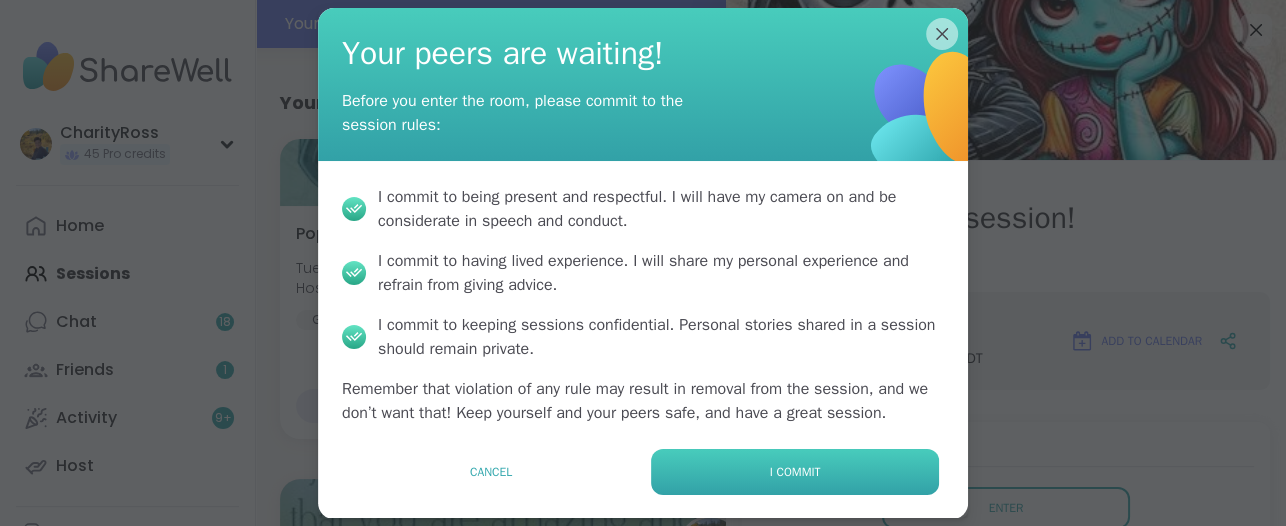click on "I commit" at bounding box center [795, 472] 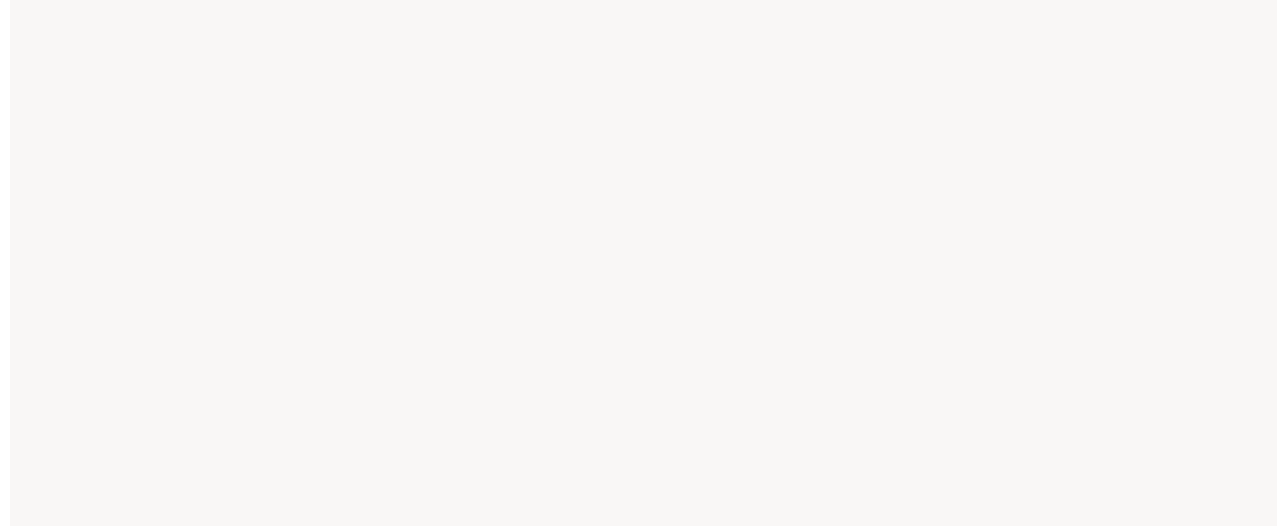 scroll, scrollTop: 0, scrollLeft: 0, axis: both 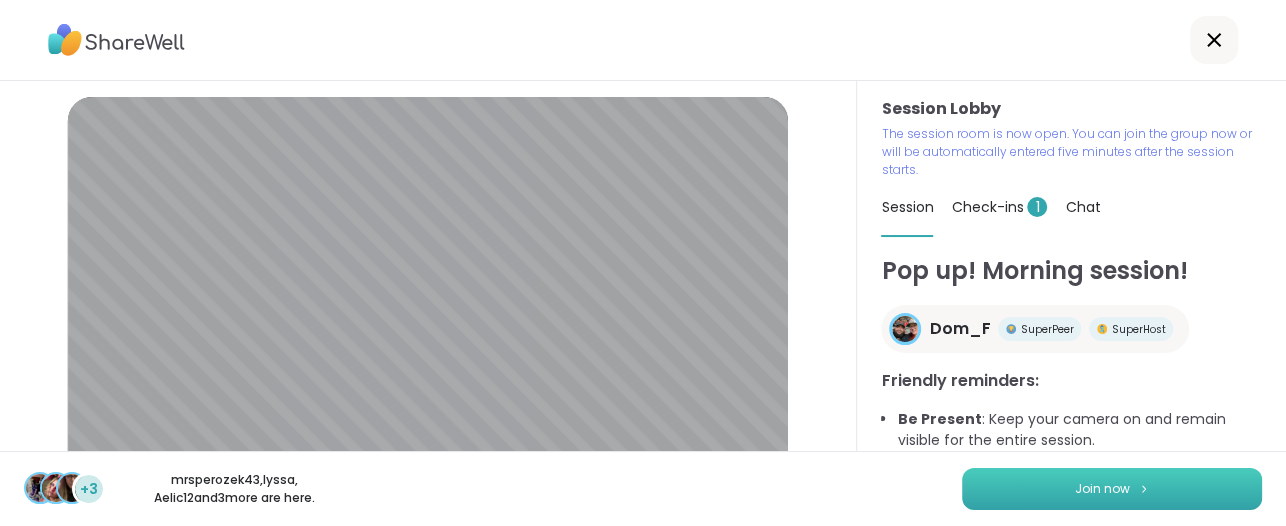 click on "Join now" at bounding box center (1112, 489) 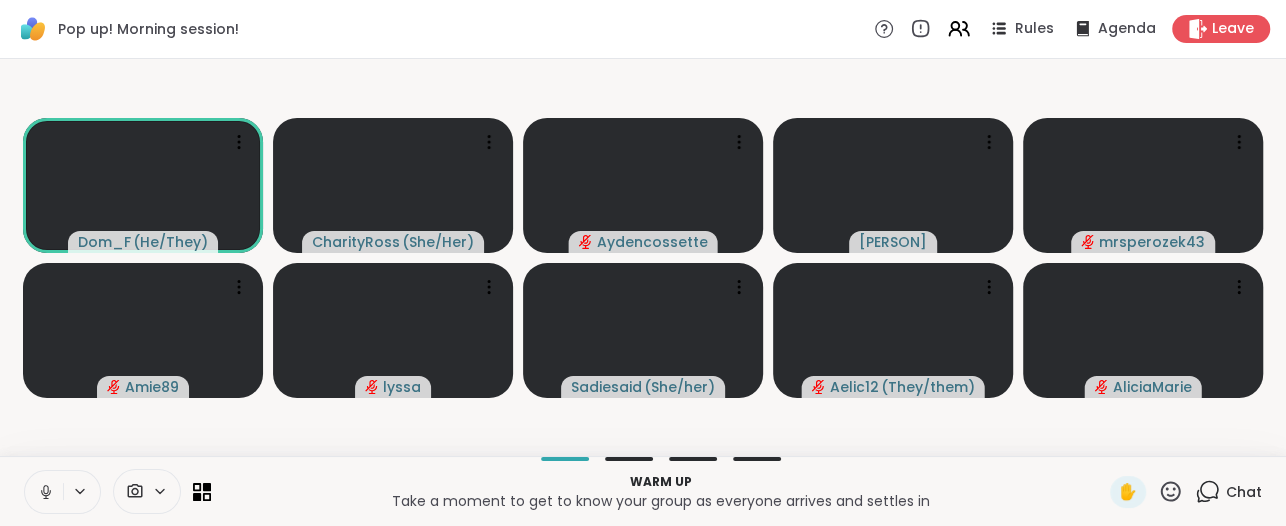 click 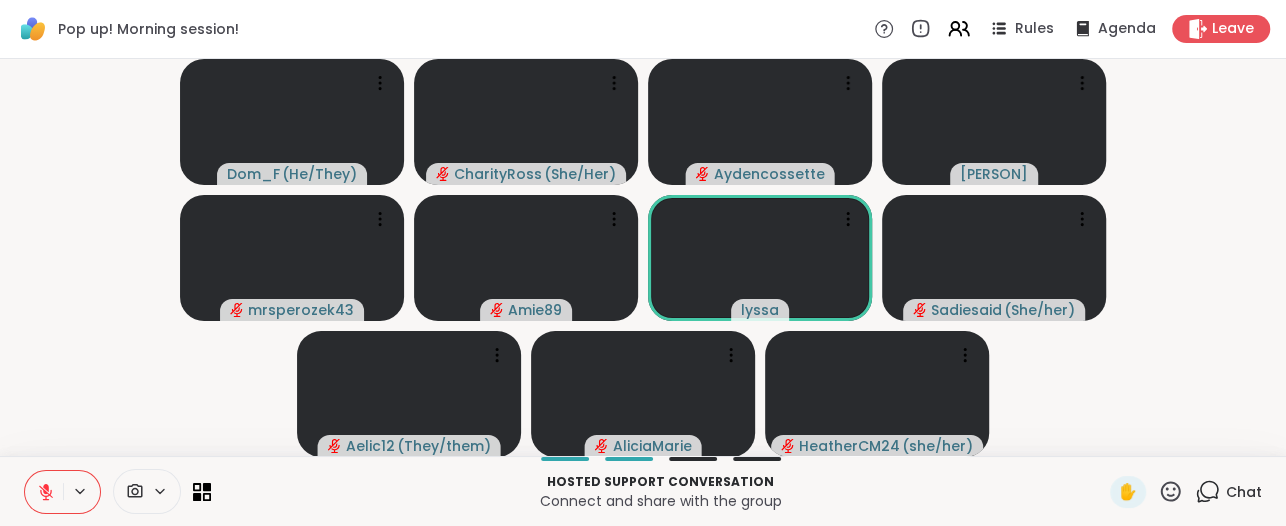 click 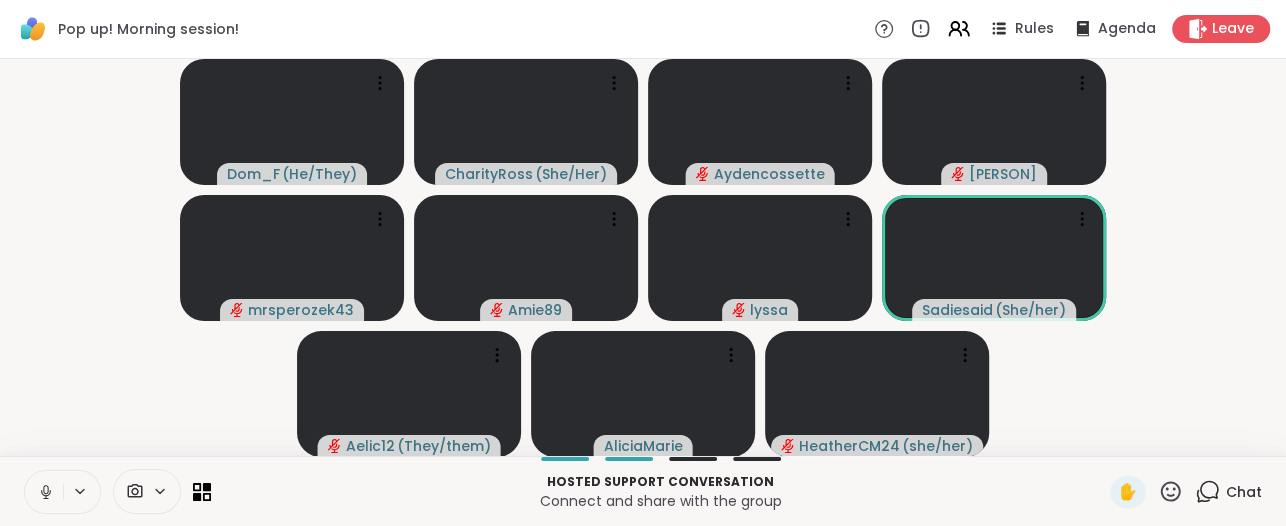click 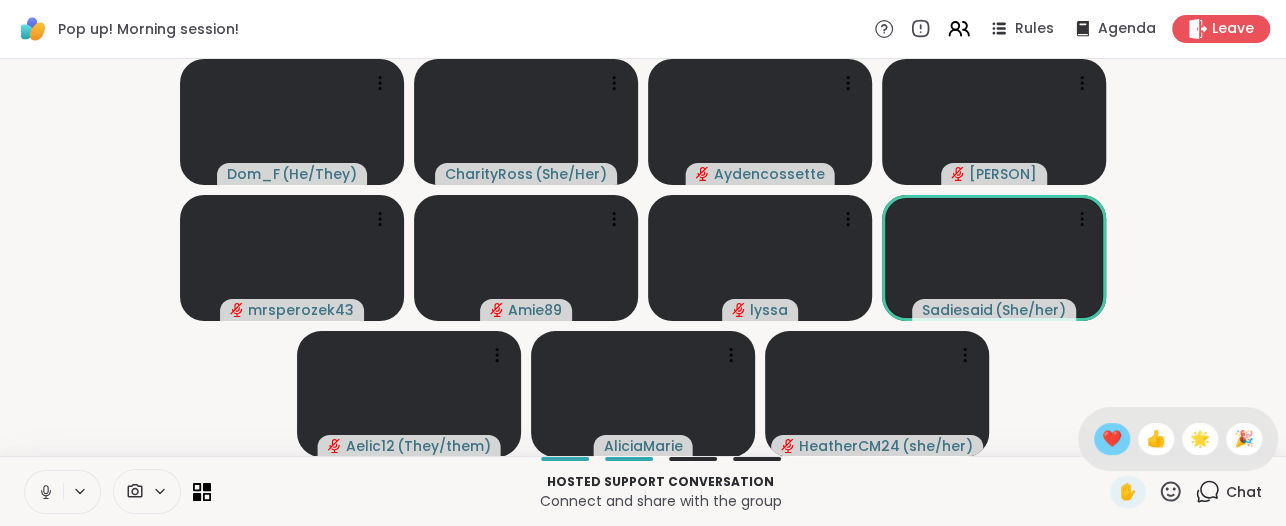 click on "❤️" at bounding box center [1112, 439] 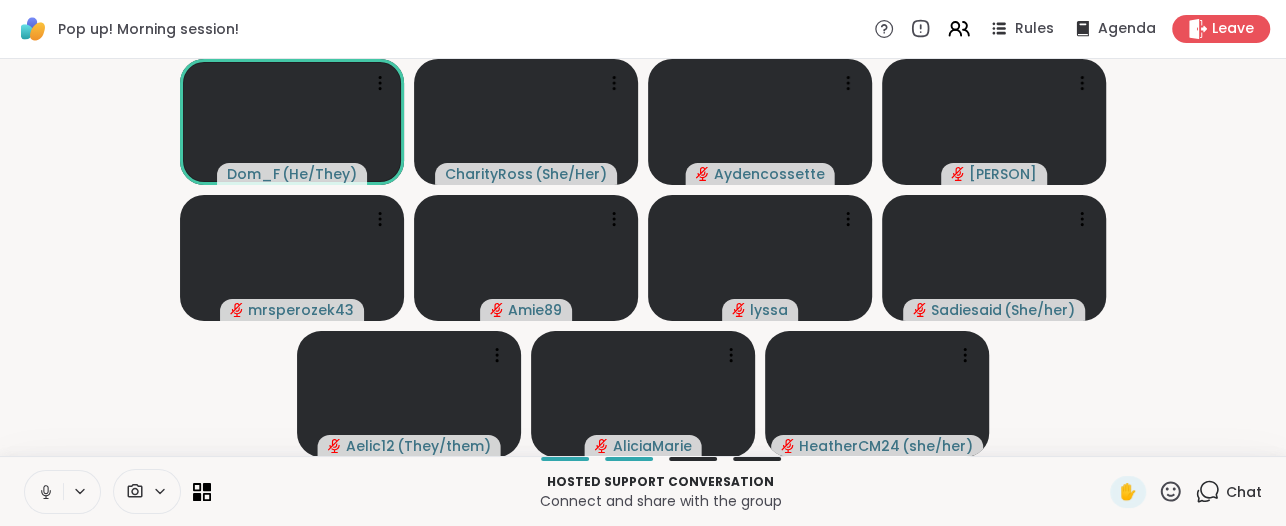 click 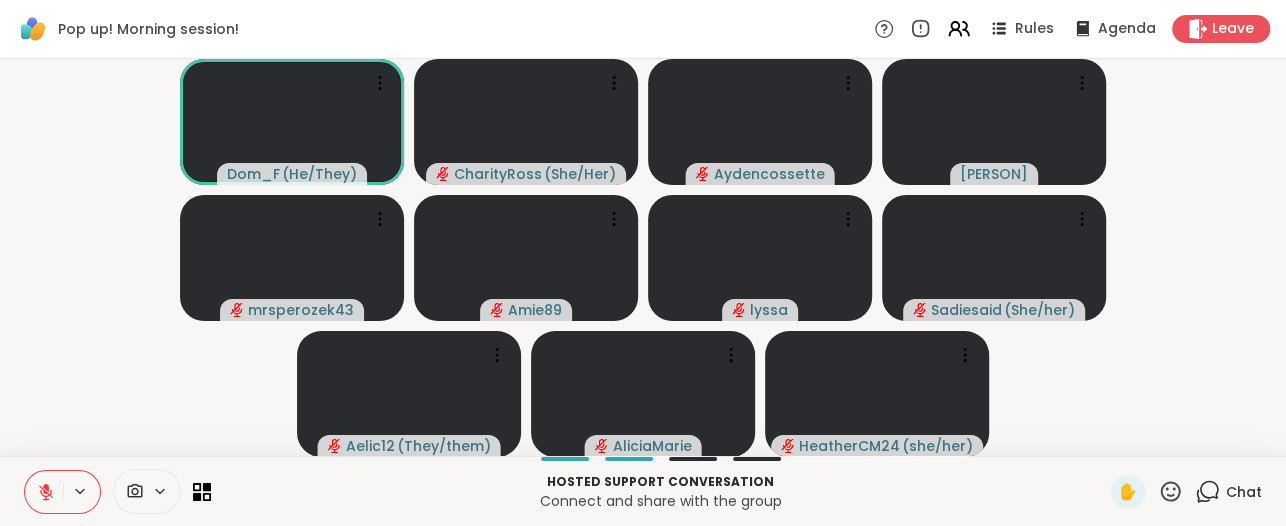 type 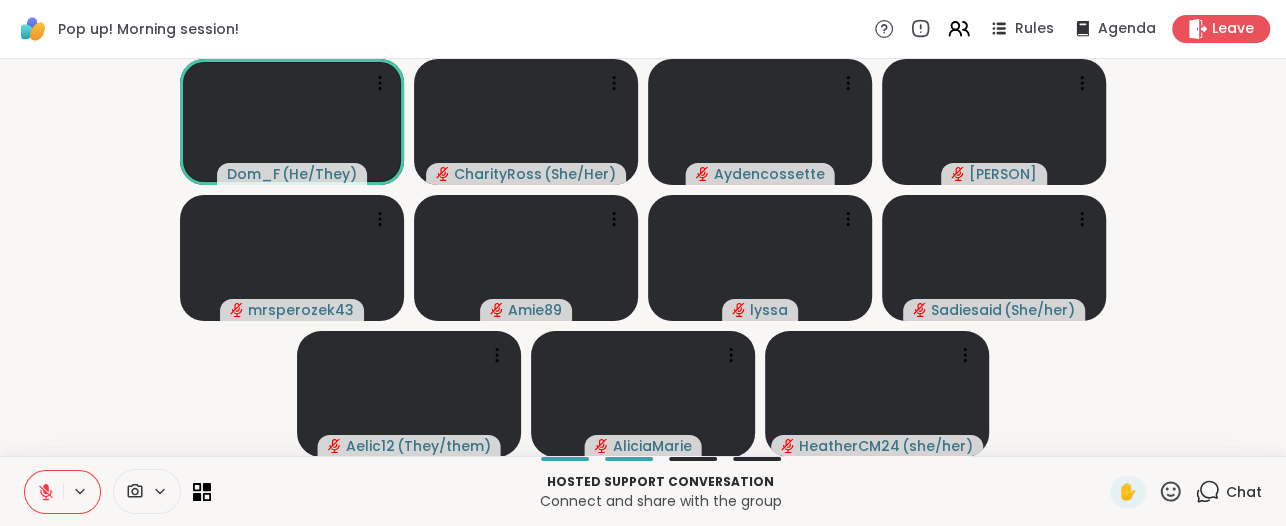 click 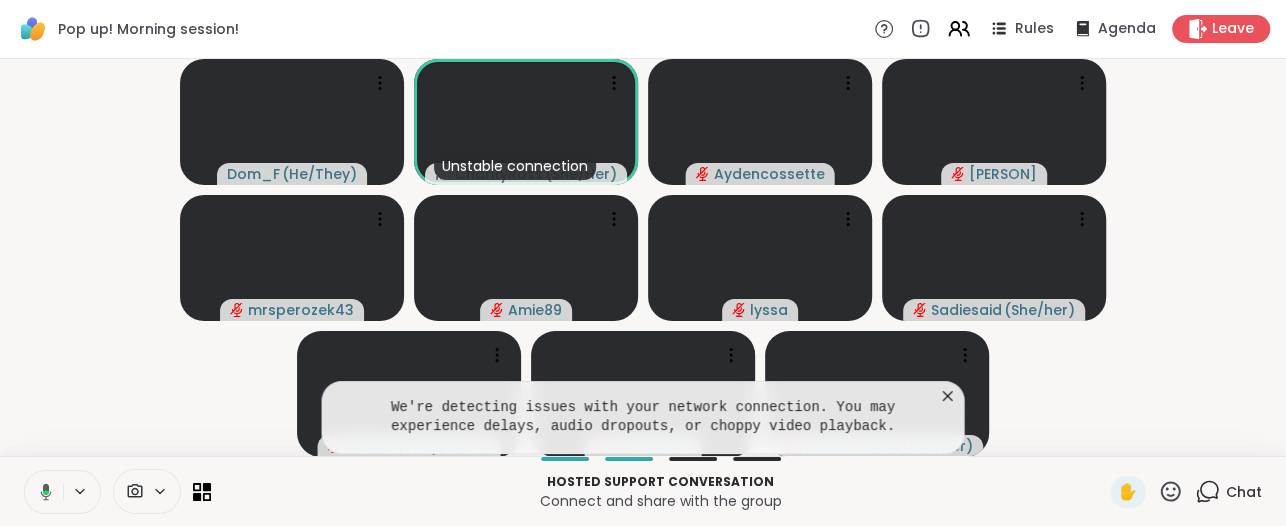 click 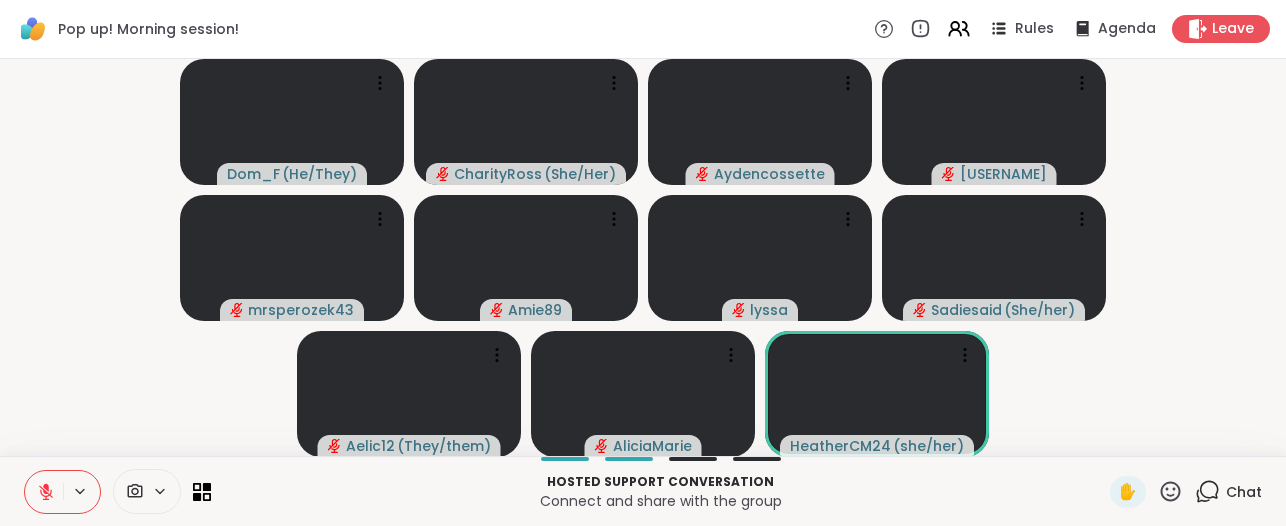 scroll, scrollTop: 0, scrollLeft: 0, axis: both 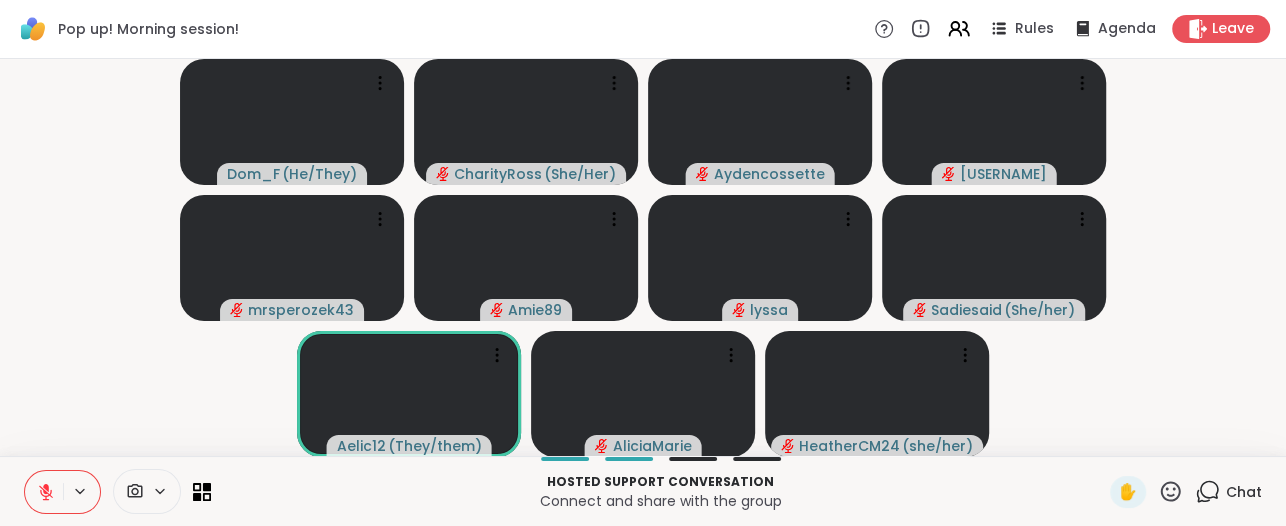 click 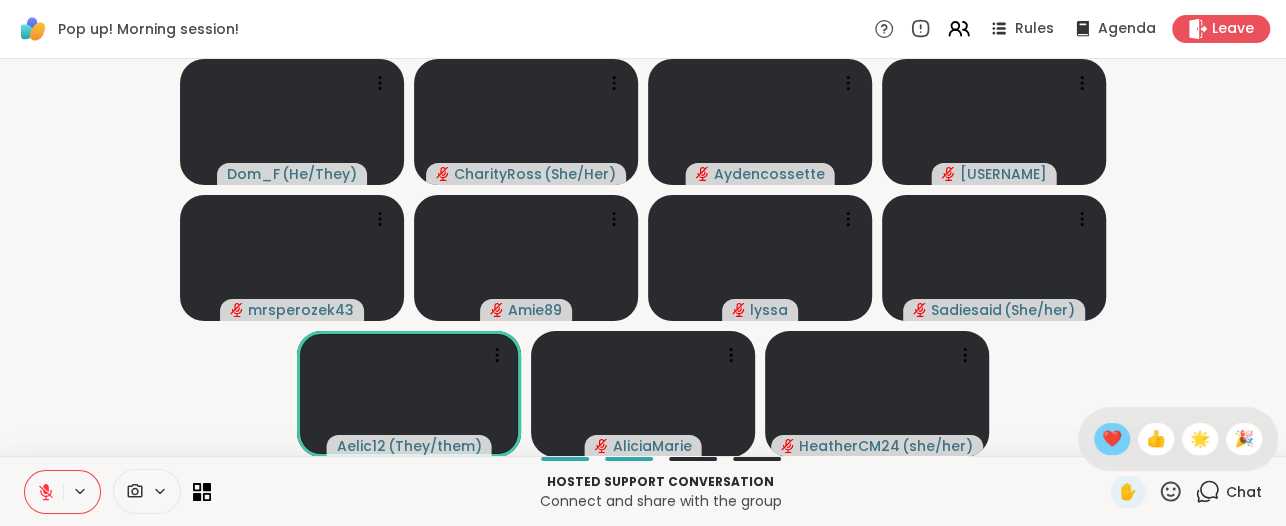 click on "❤️" at bounding box center [1112, 439] 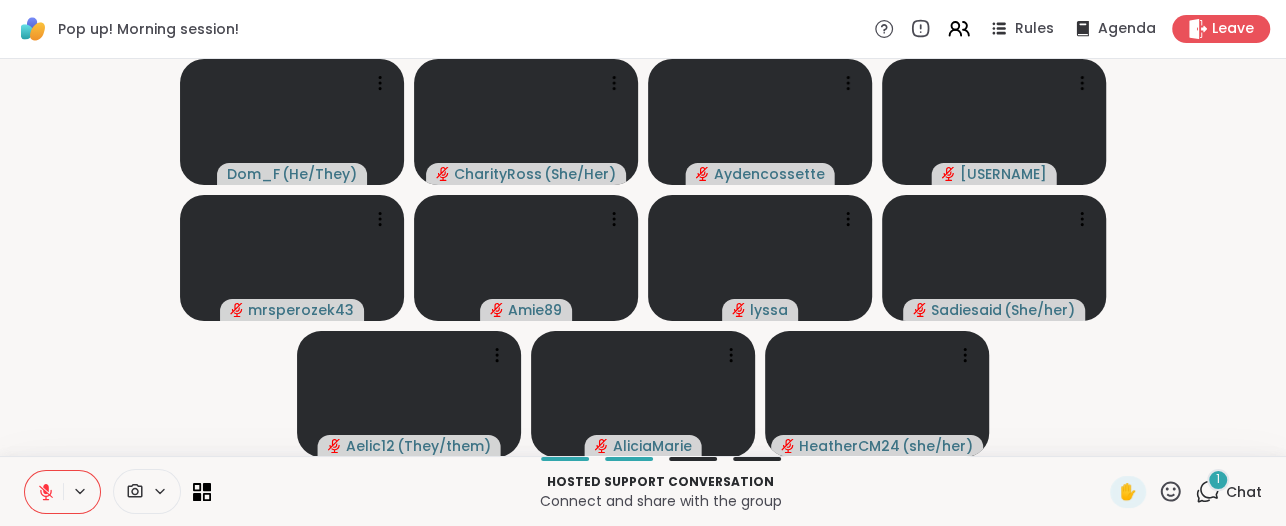 click on "1" at bounding box center (1207, 491) 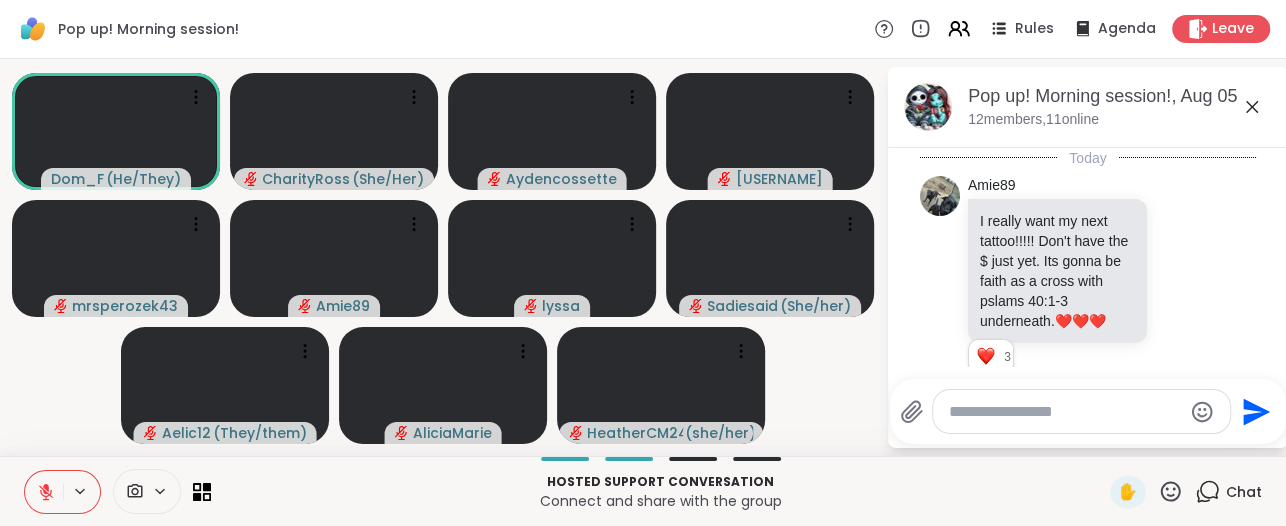click at bounding box center (1065, 412) 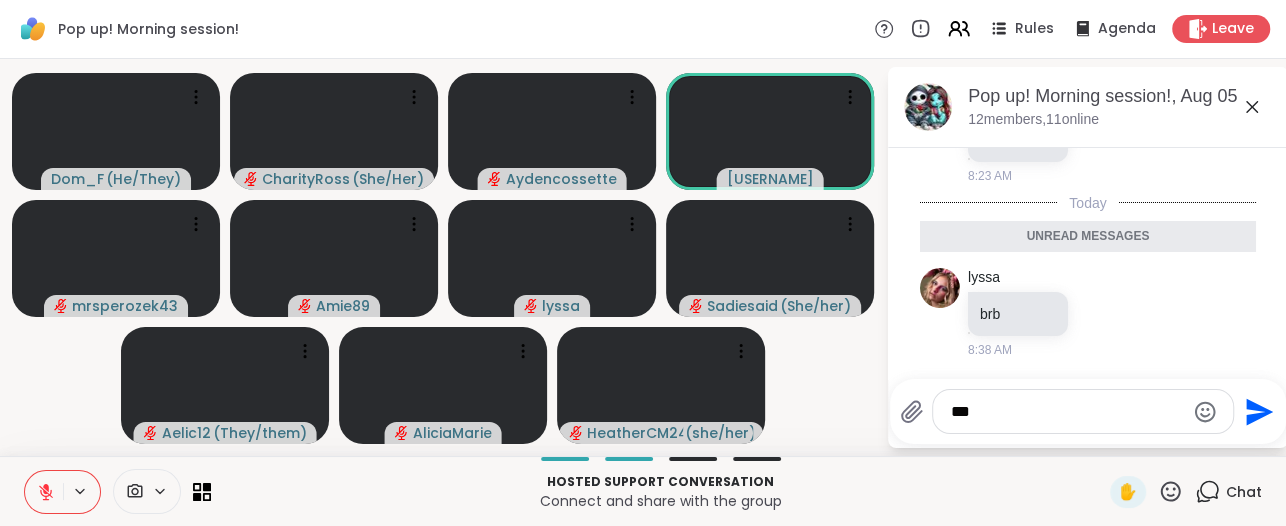 type on "***" 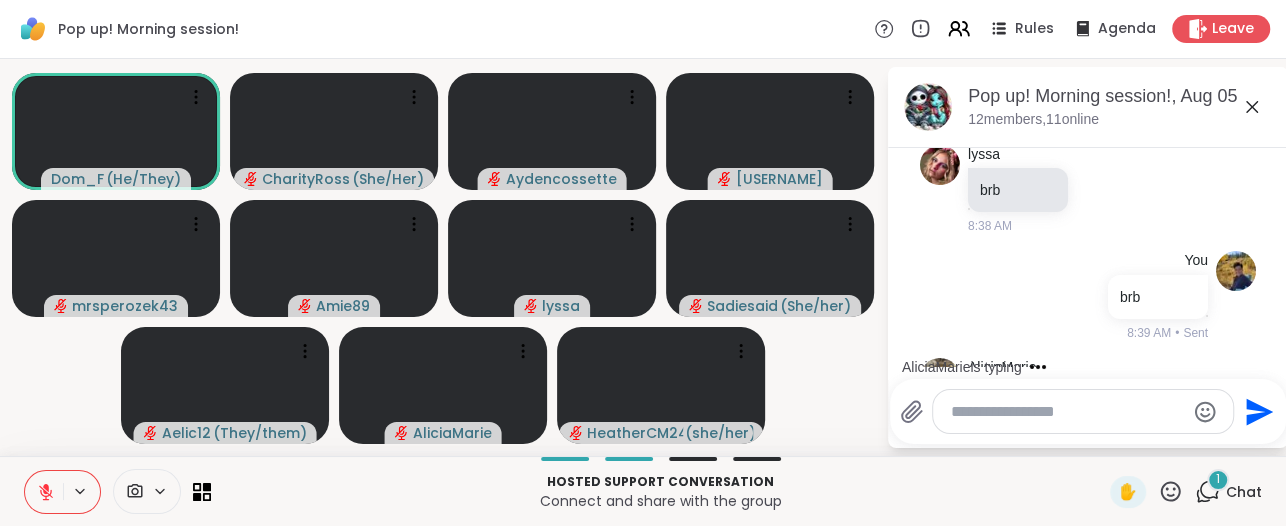 scroll, scrollTop: 500, scrollLeft: 0, axis: vertical 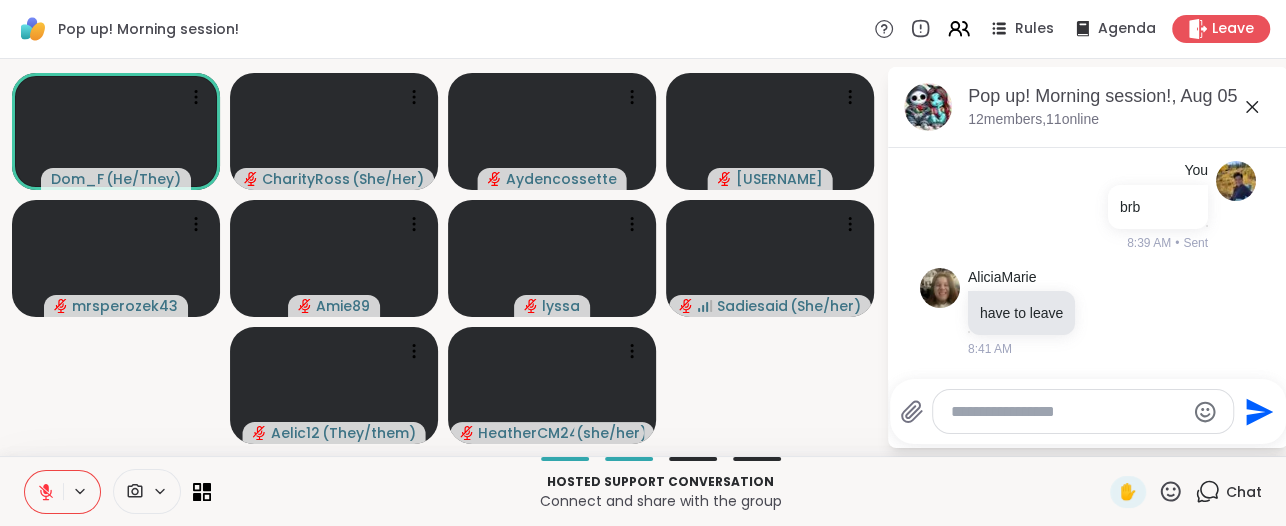 click 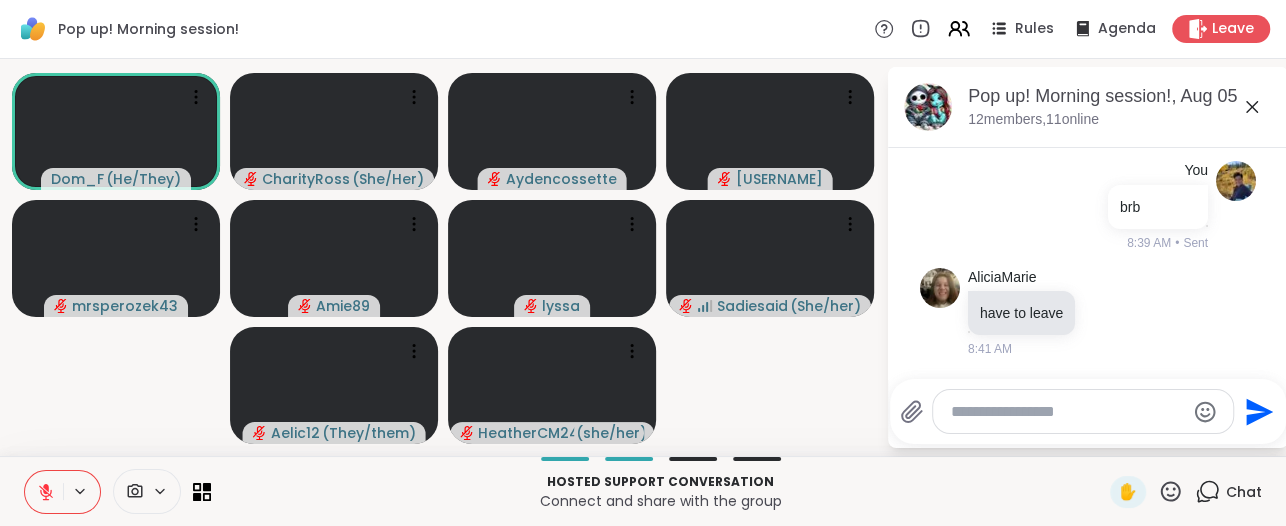 click 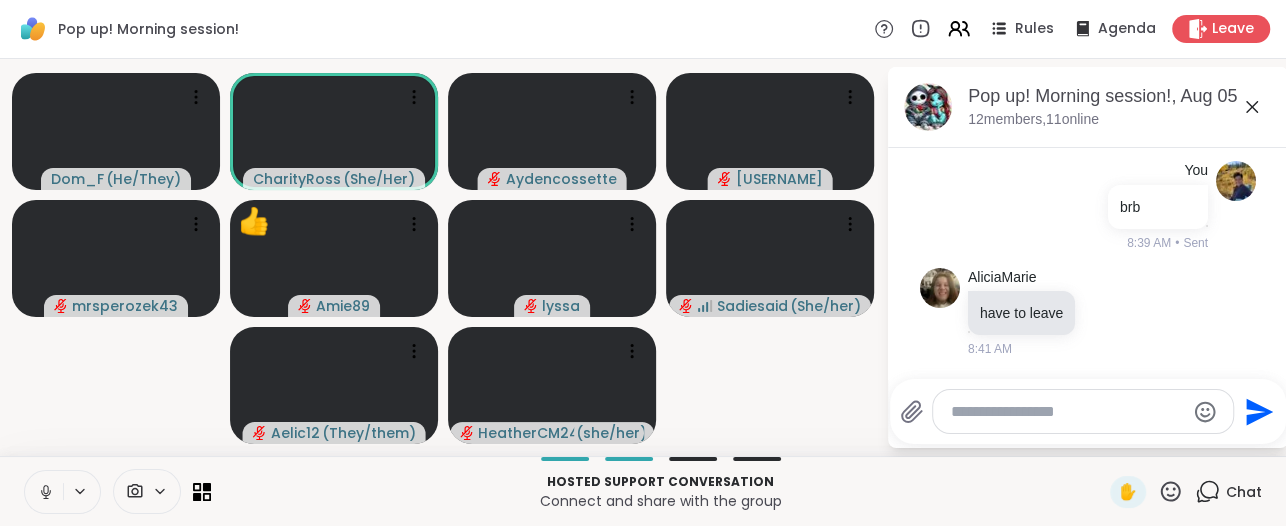 click 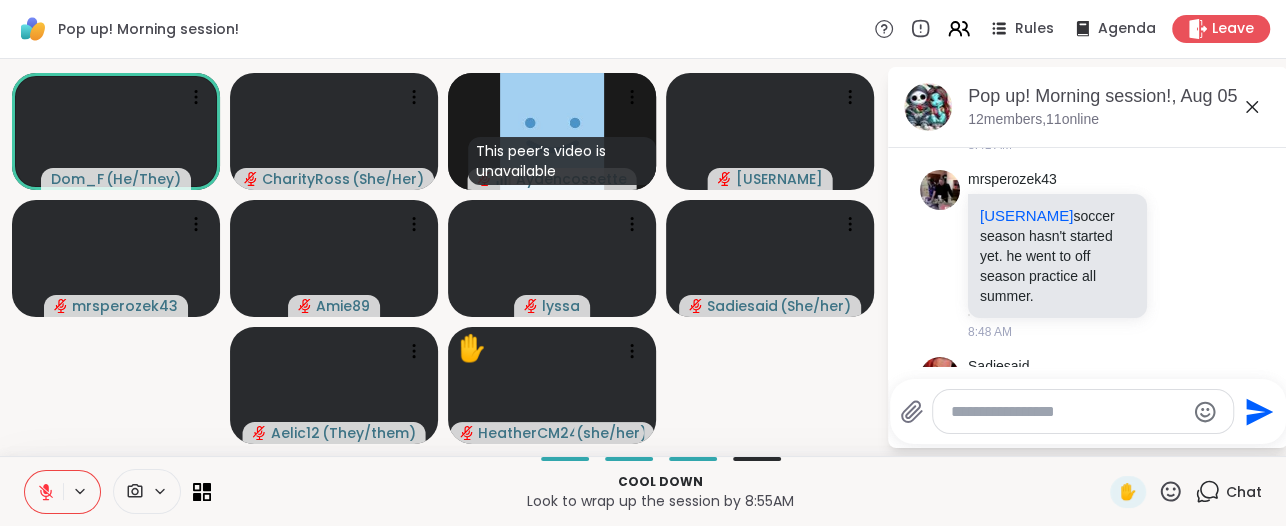 scroll, scrollTop: 794, scrollLeft: 0, axis: vertical 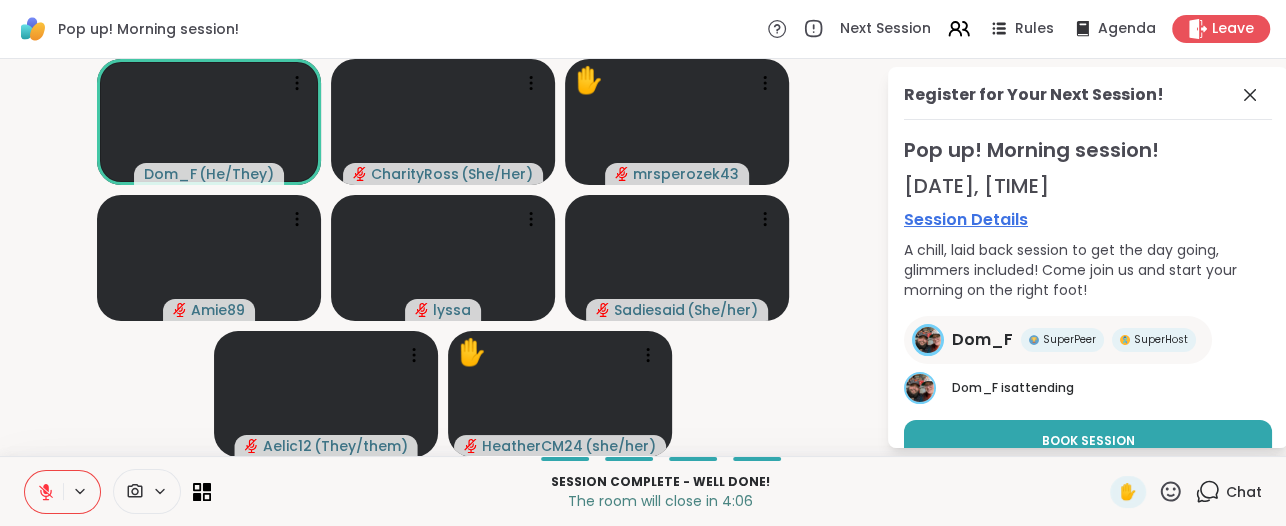 type 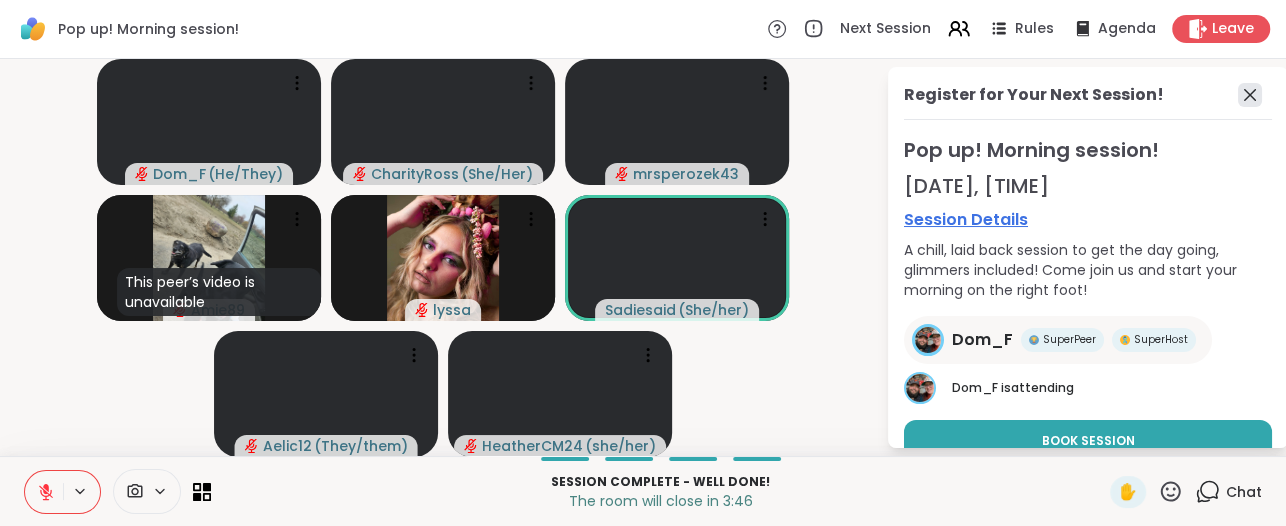 click 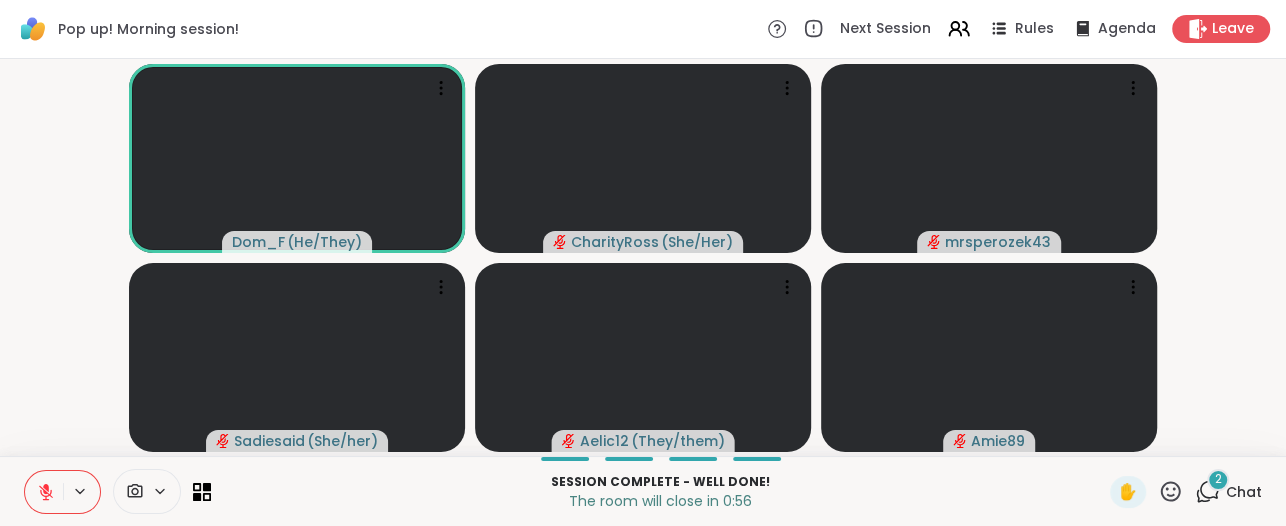 click 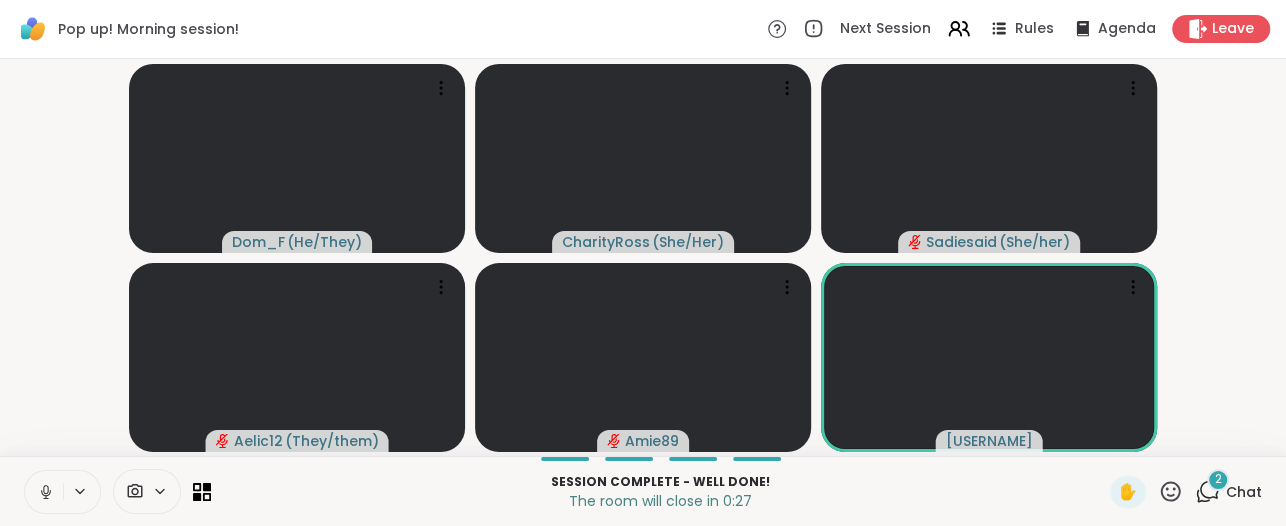 click 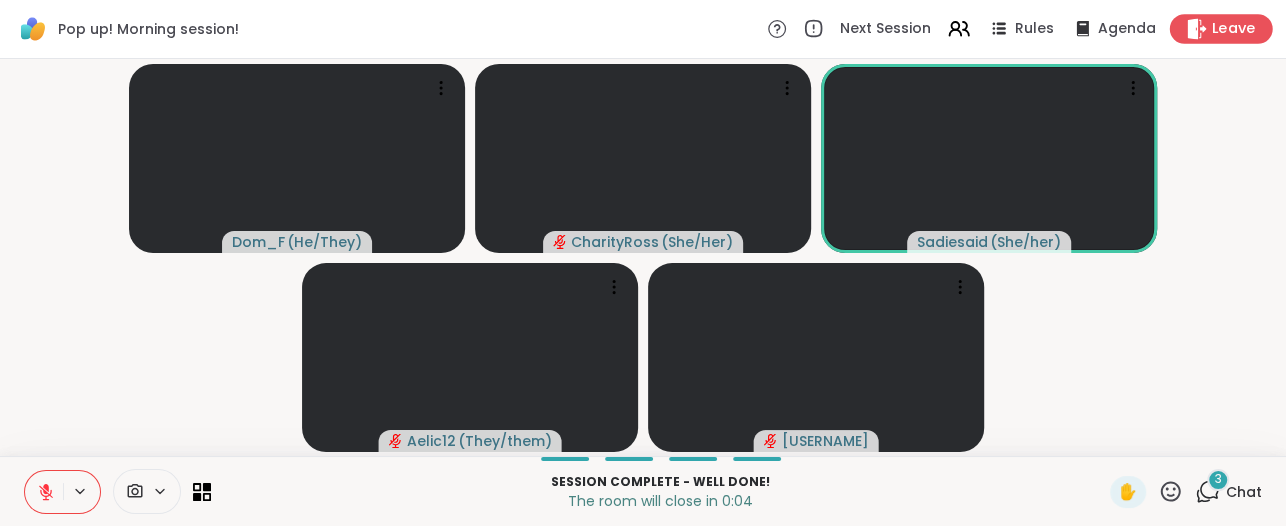 click on "Leave" at bounding box center (1234, 29) 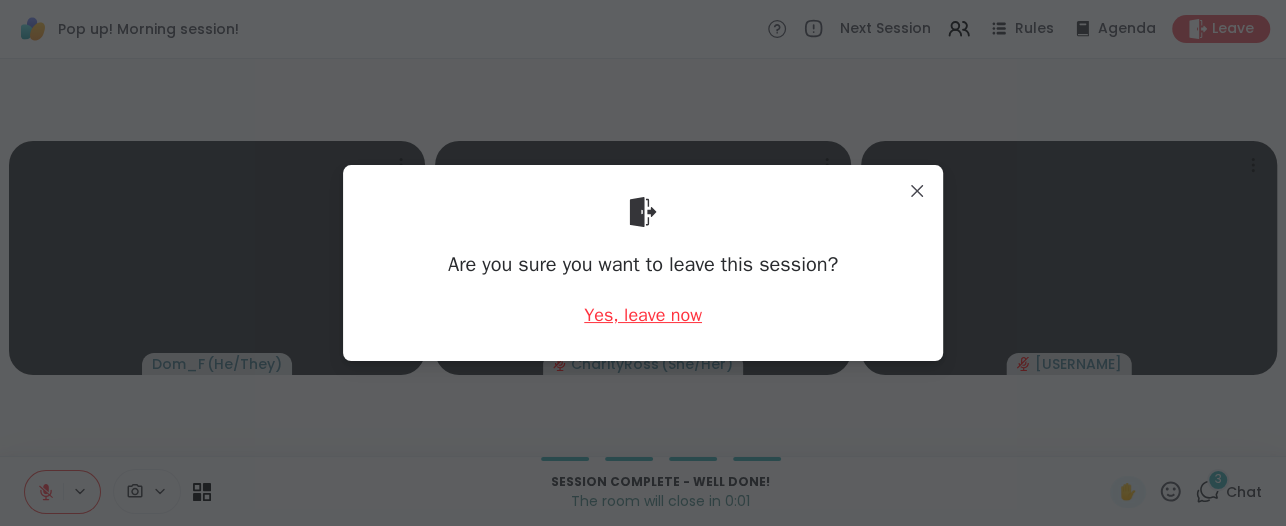 click on "Yes, leave now" at bounding box center [643, 315] 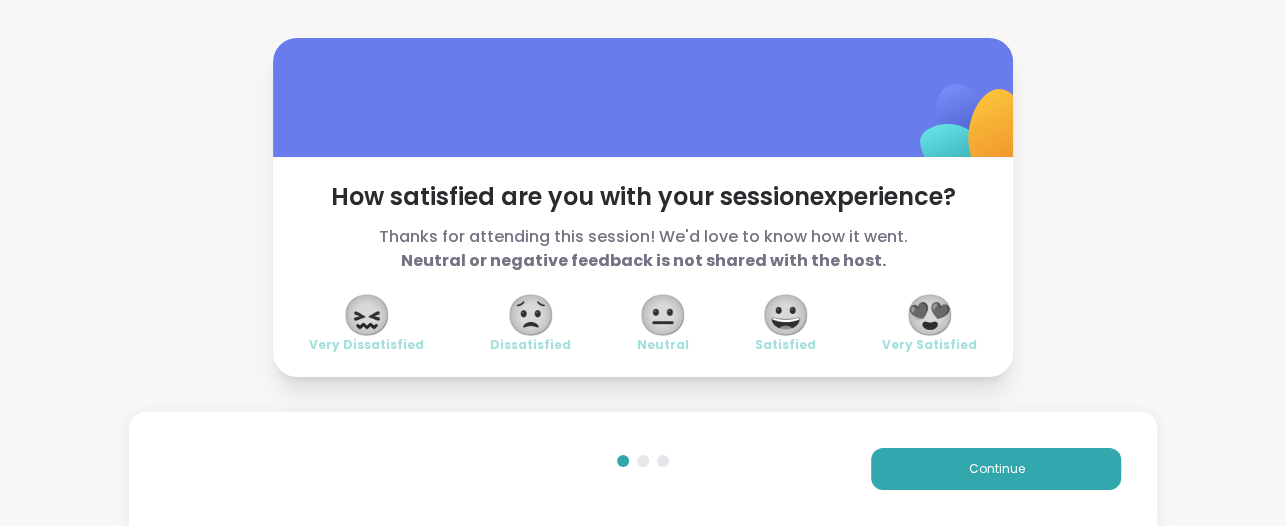 click on "😍" at bounding box center (930, 315) 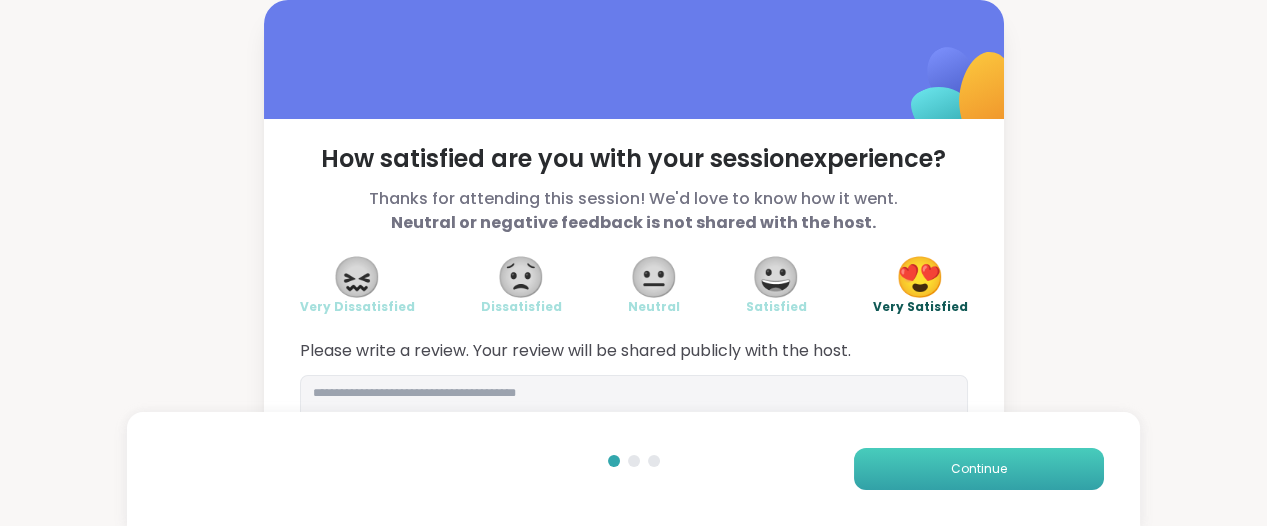 click on "Continue" at bounding box center (979, 469) 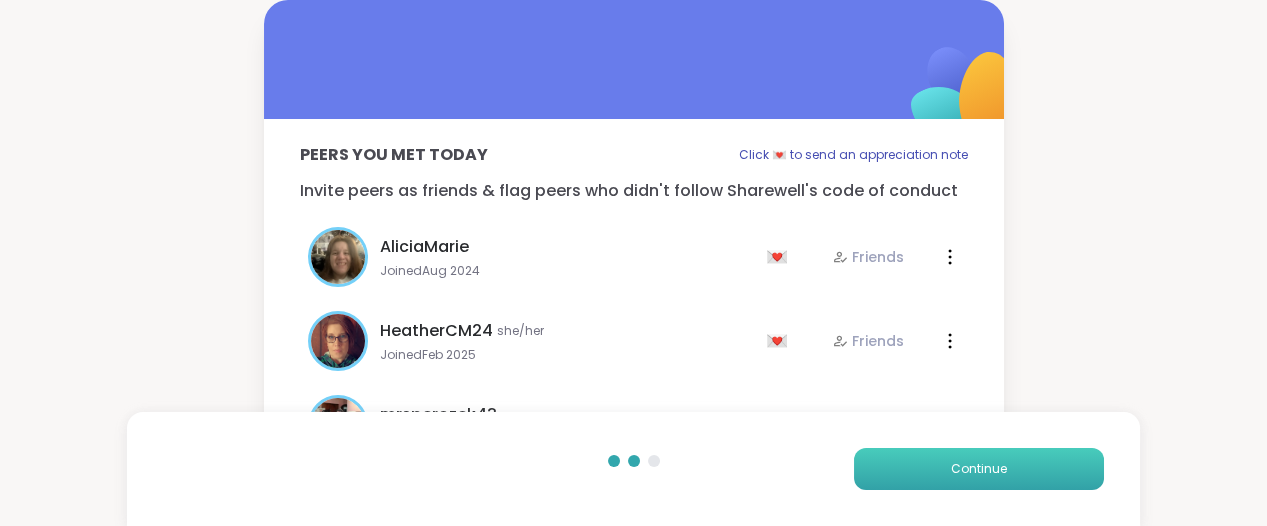 click on "Continue" at bounding box center (979, 469) 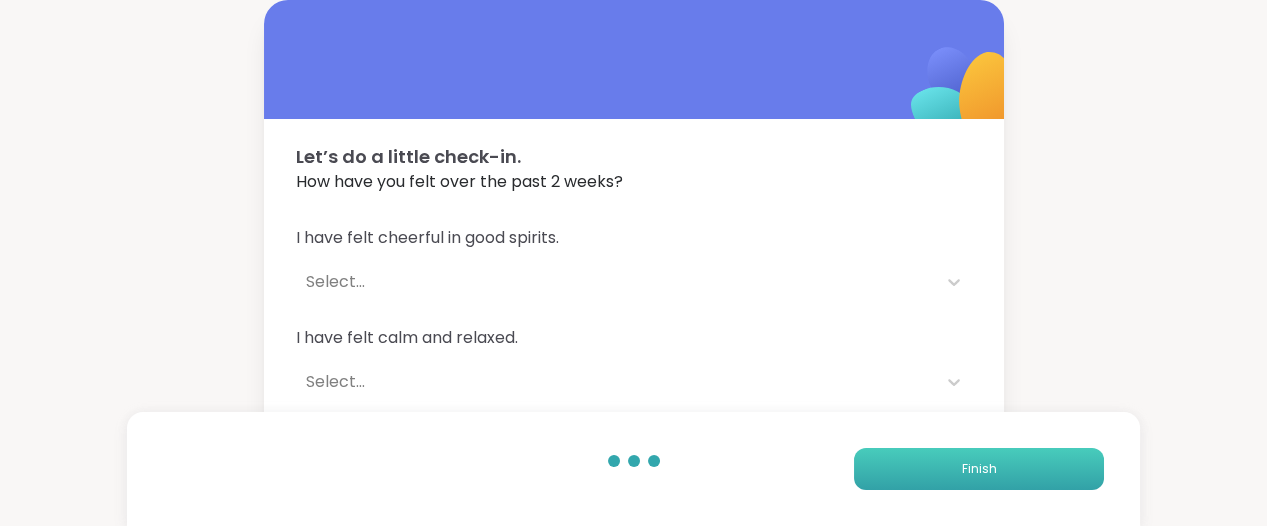 click on "Finish" at bounding box center [979, 469] 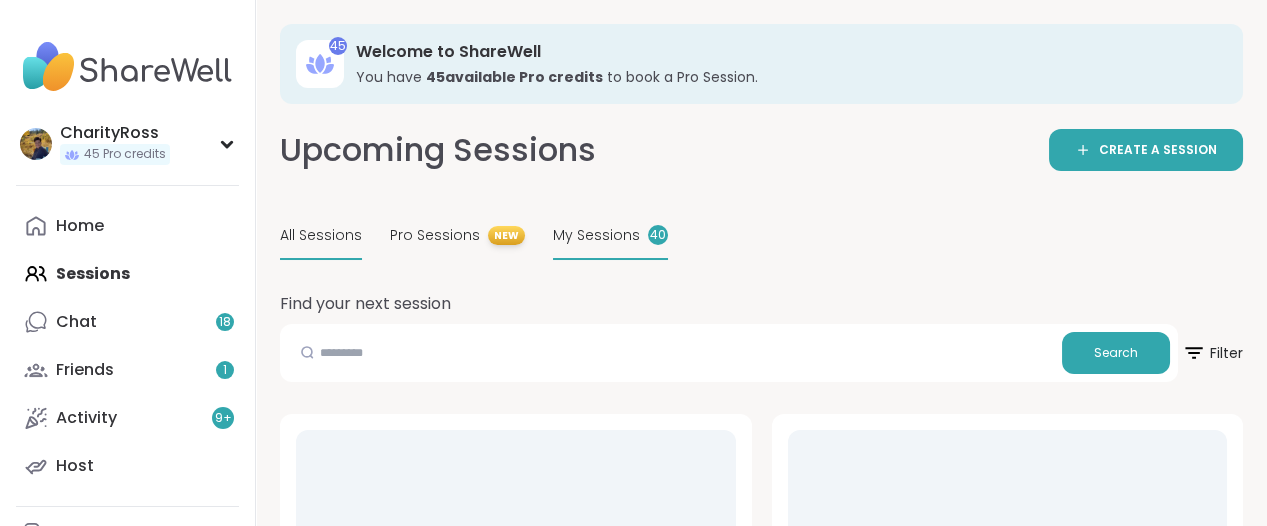 click on "My Sessions" at bounding box center (596, 235) 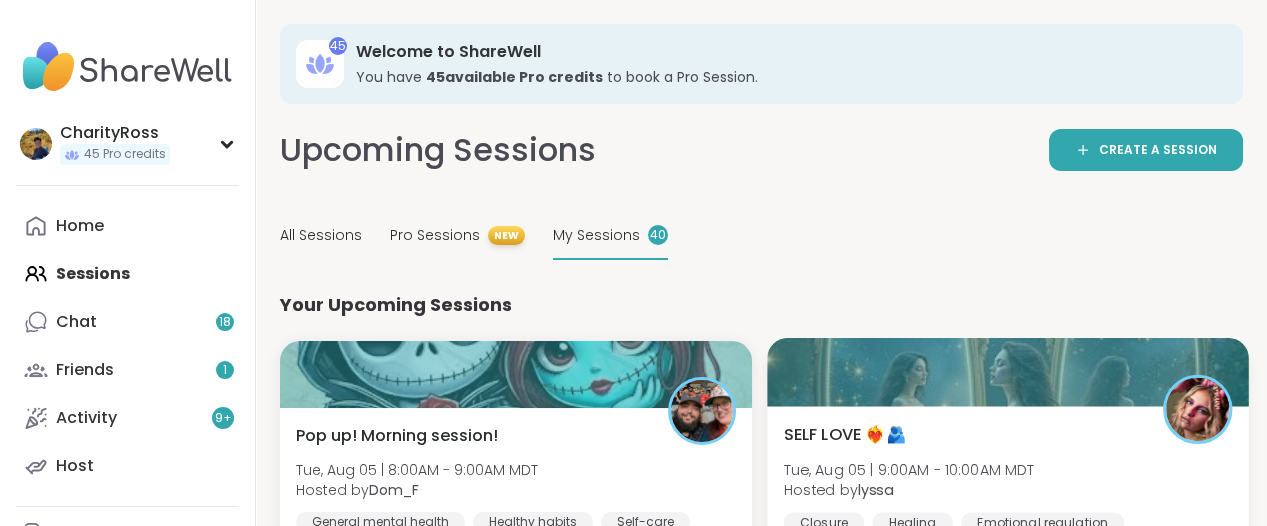 click at bounding box center (1007, 372) 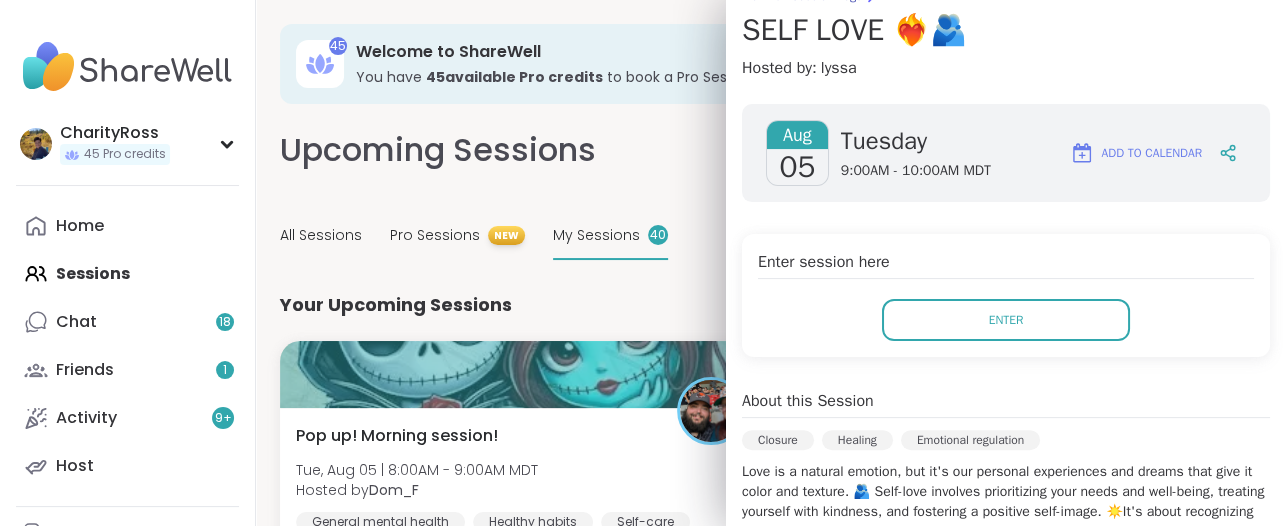 scroll, scrollTop: 250, scrollLeft: 0, axis: vertical 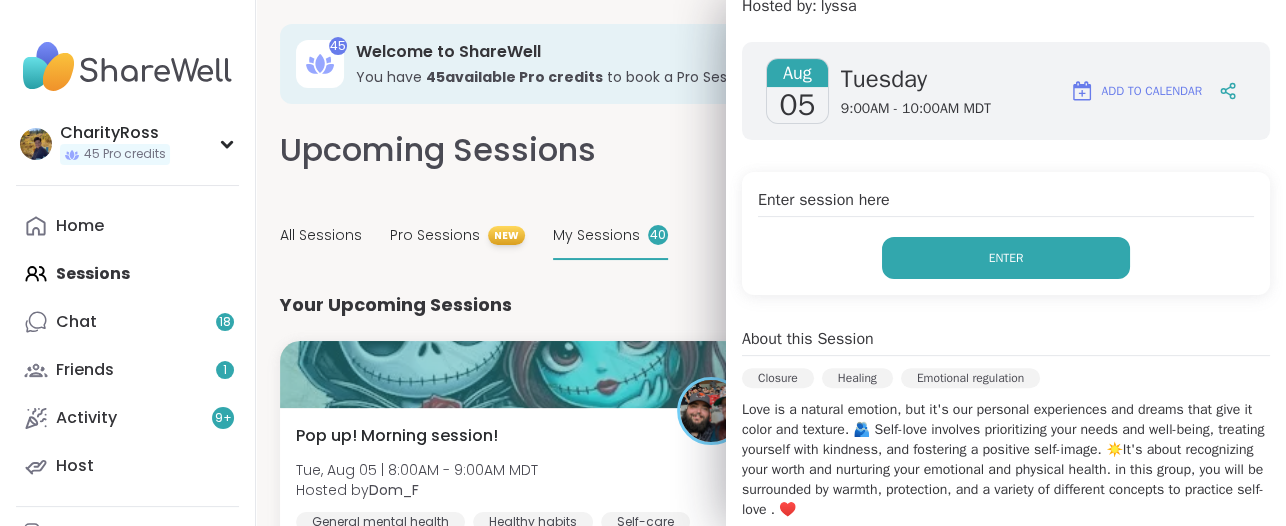 click on "Enter" at bounding box center (1006, 258) 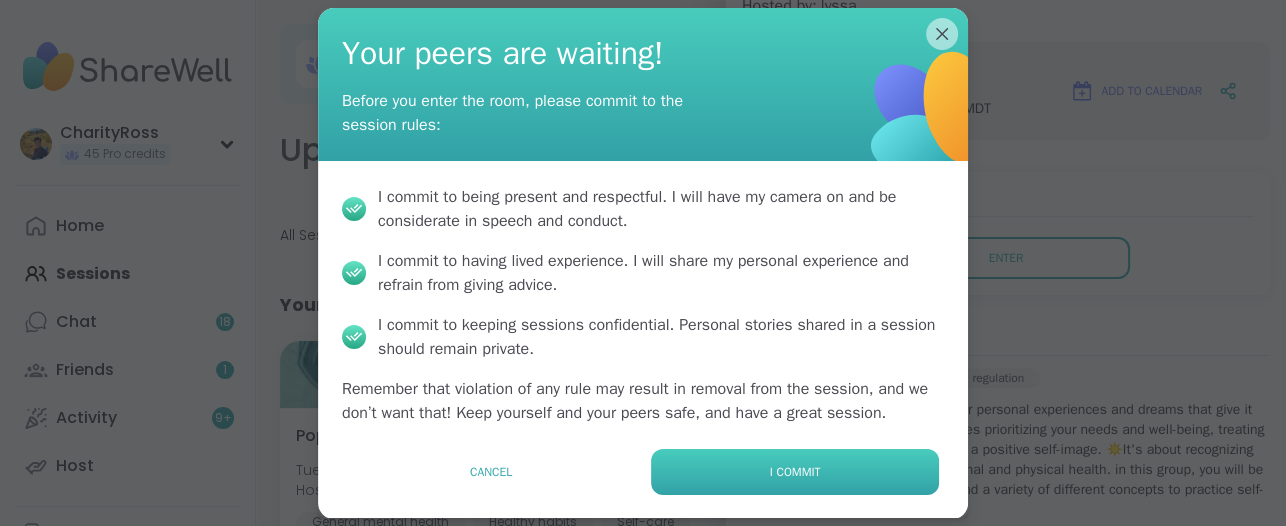 click on "I commit" at bounding box center (795, 472) 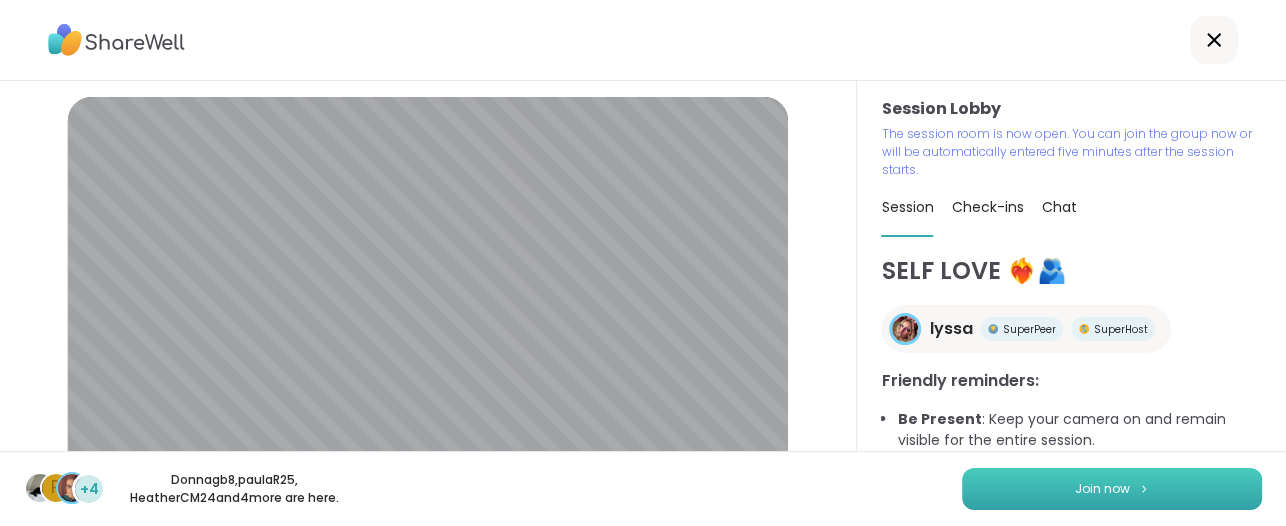 click on "Join now" at bounding box center (1112, 489) 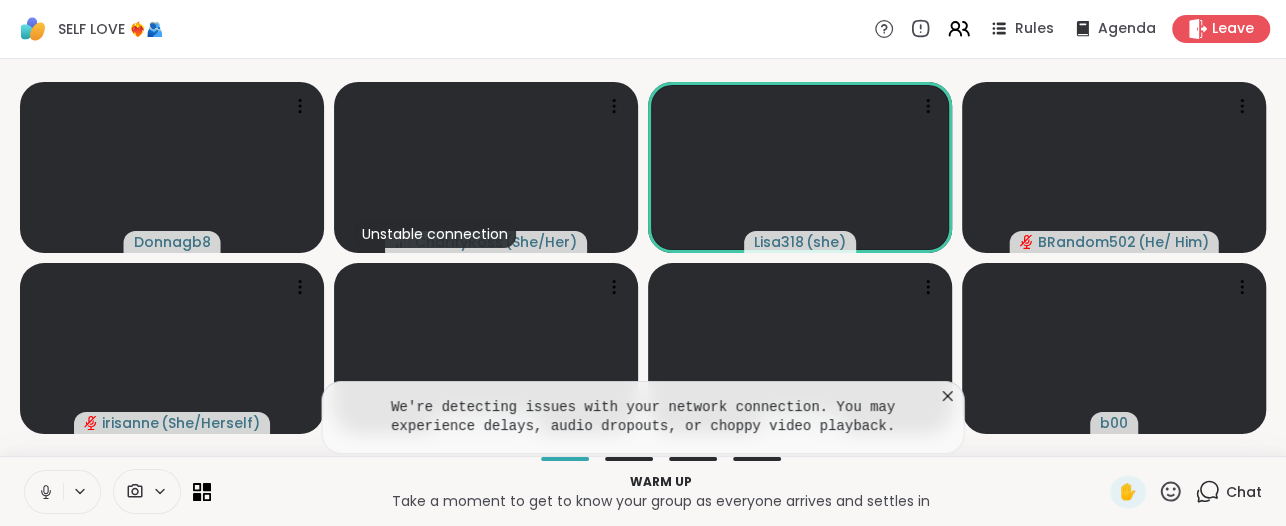 click 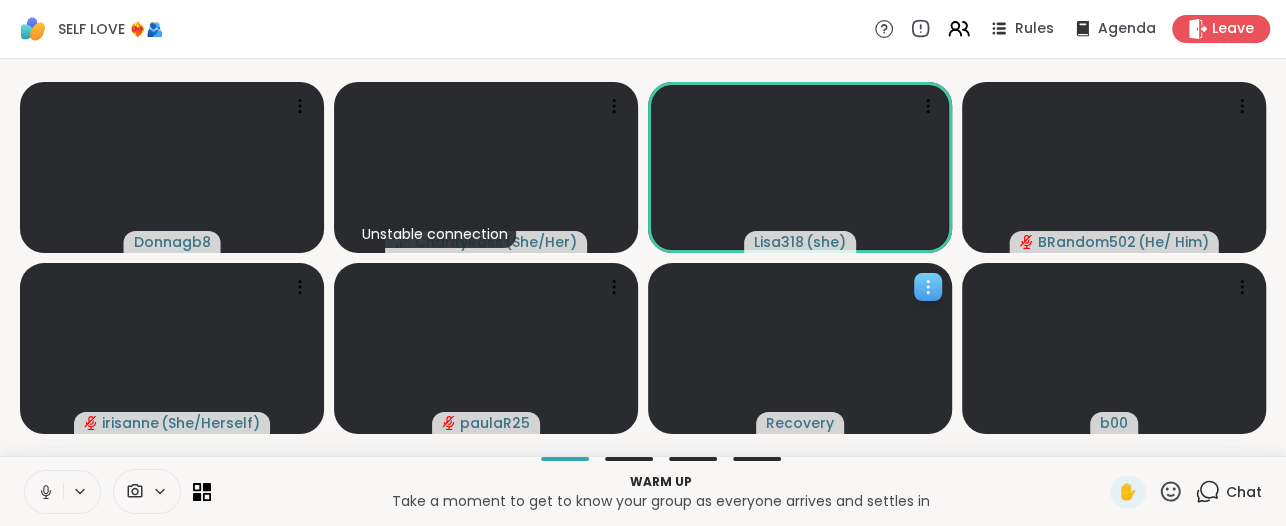click at bounding box center [800, 348] 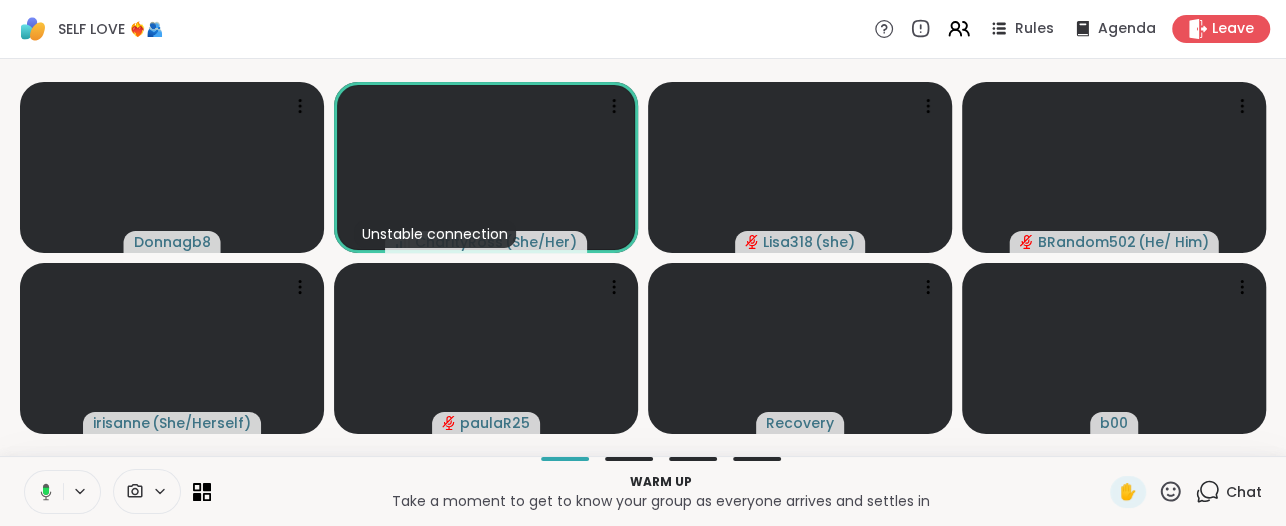 click on "Warm up" at bounding box center [660, 482] 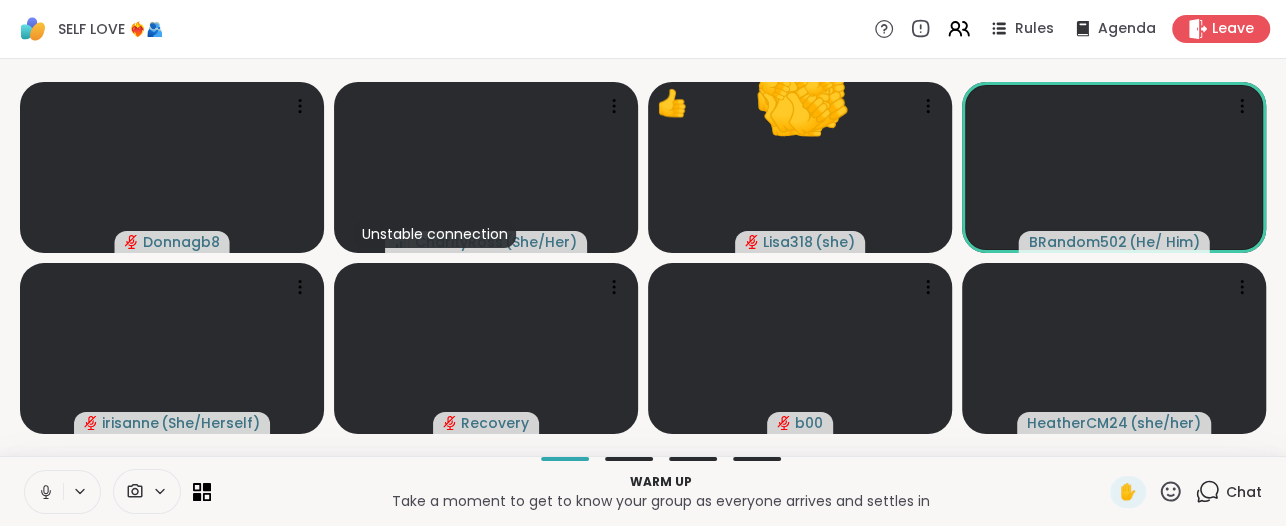 click on "Warm up Take a moment to get to know your group as everyone arrives and settles in ✋ Chat" at bounding box center (643, 491) 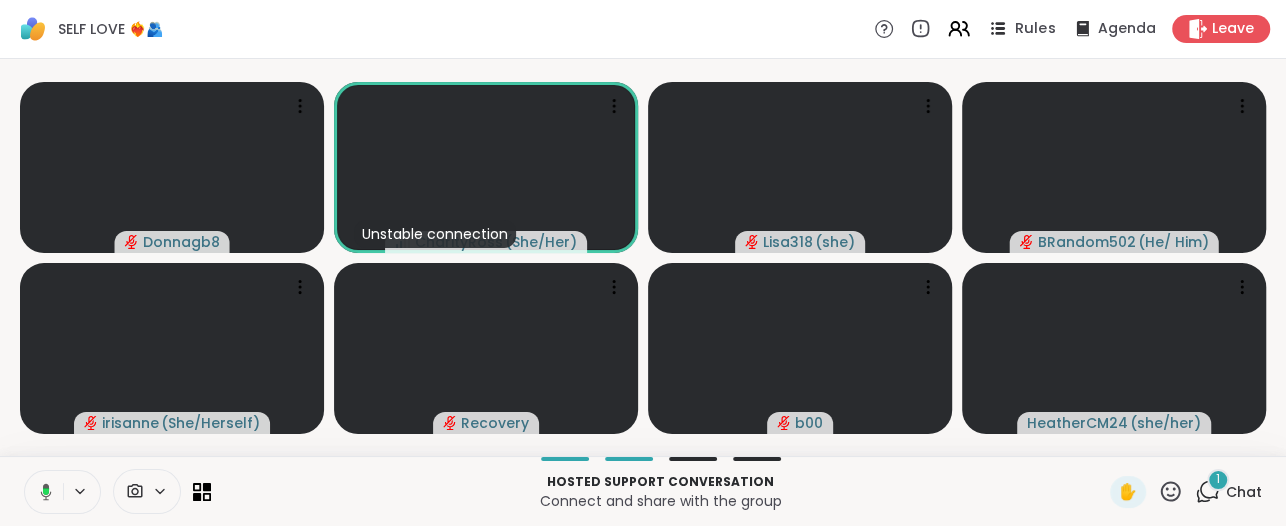 click on "Rules" at bounding box center [1035, 29] 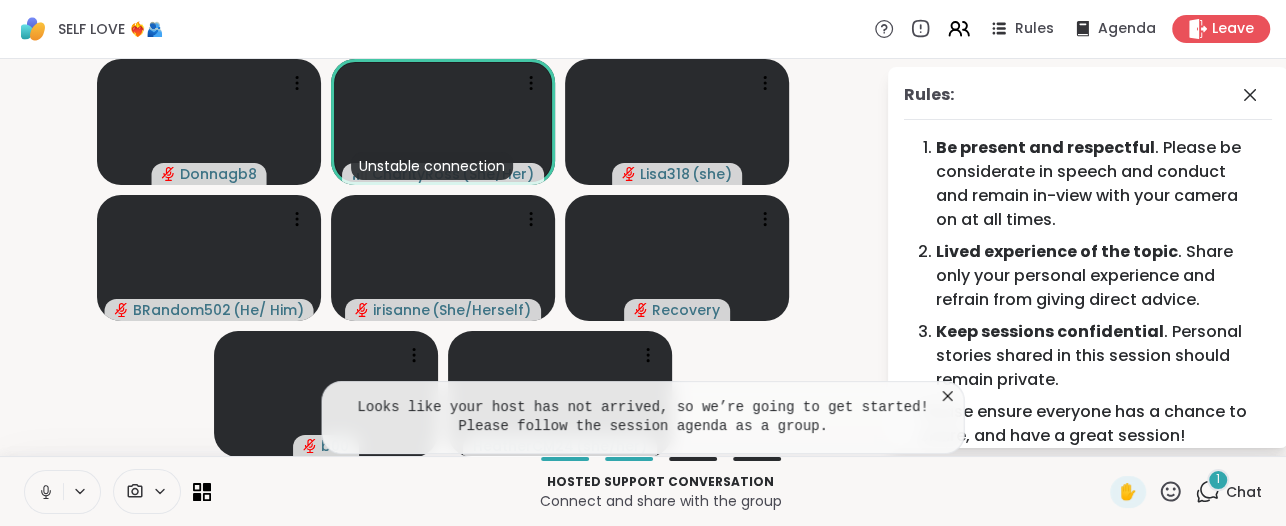 click 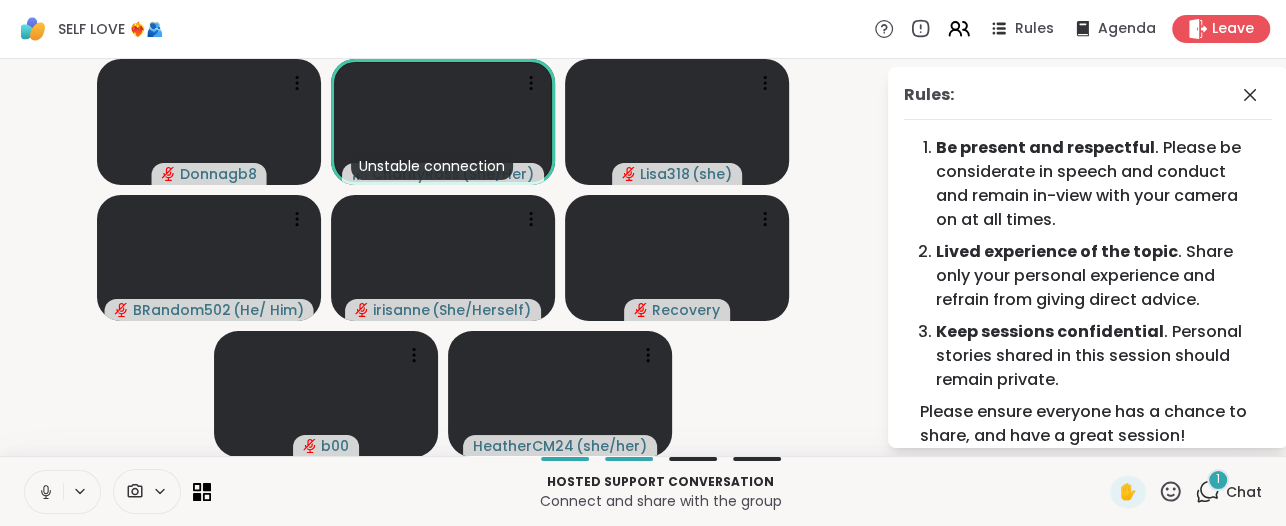 click 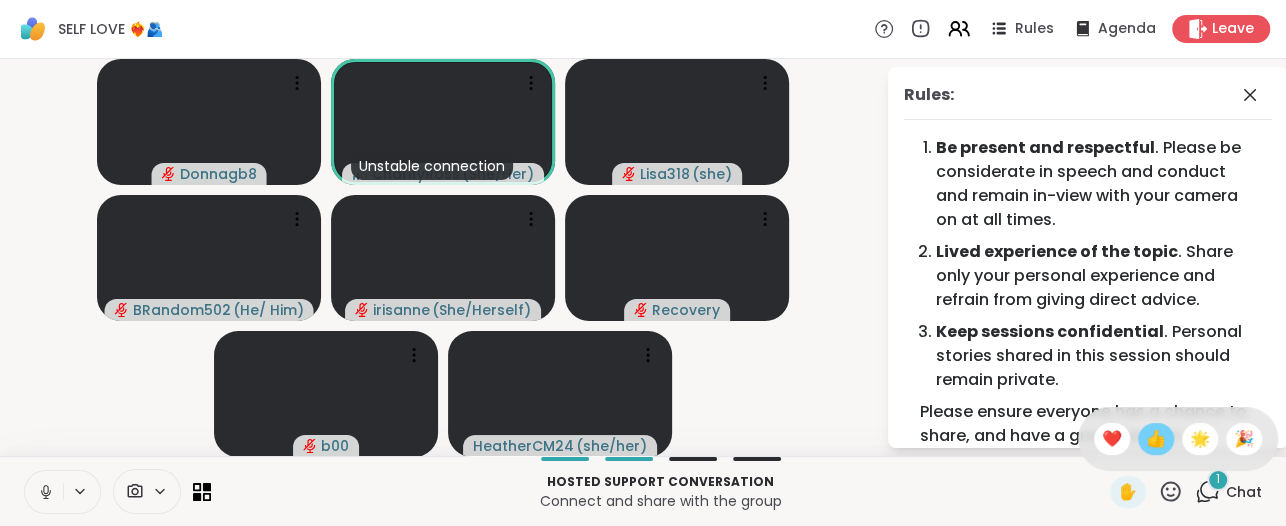 click on "👍" at bounding box center [1156, 439] 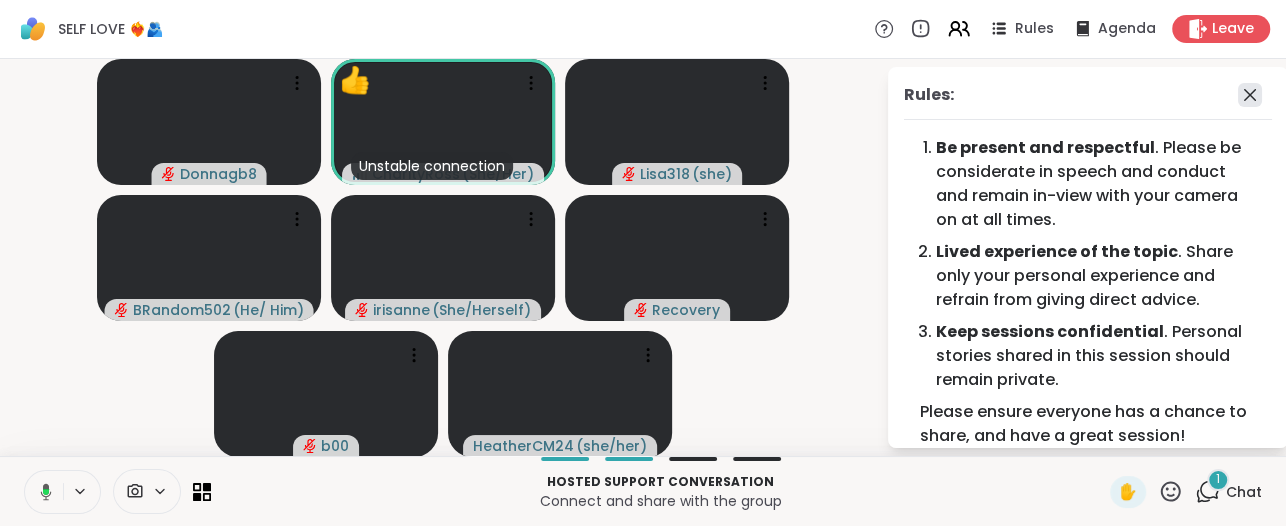 click 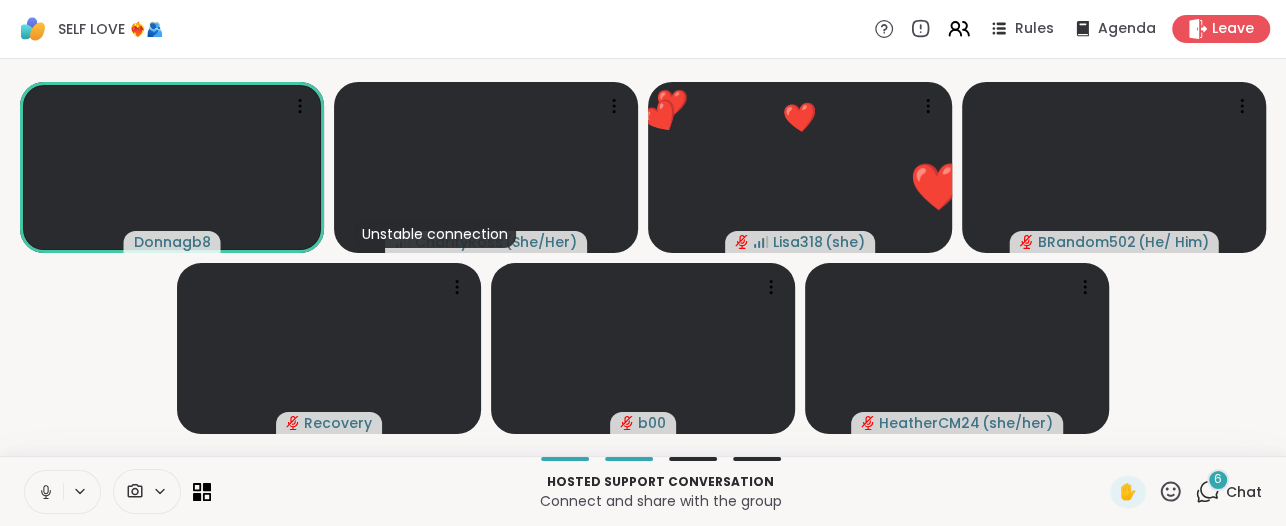 click 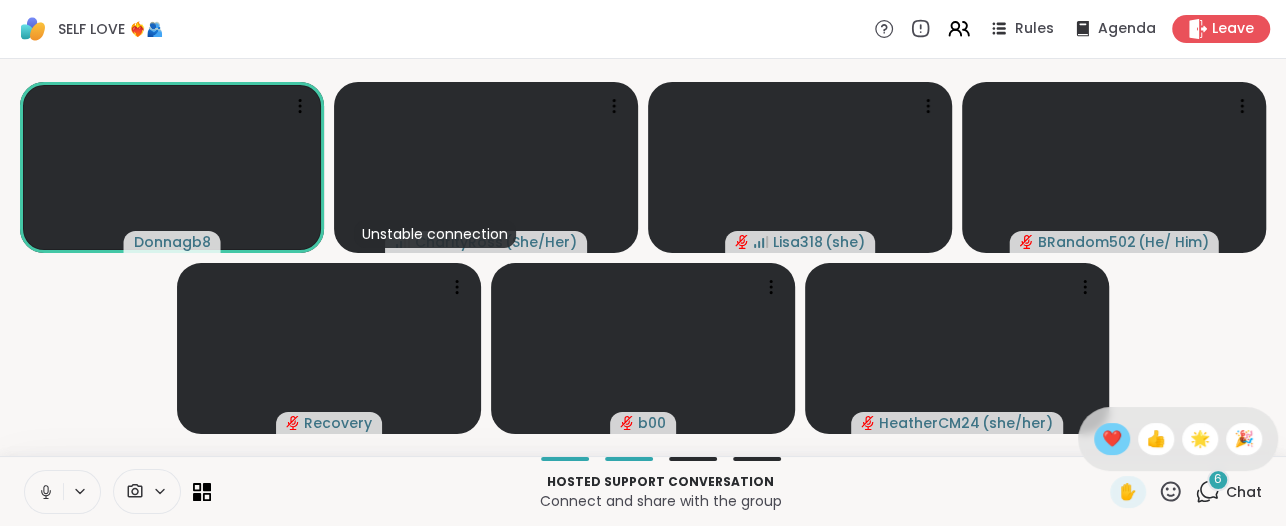 click on "❤️" at bounding box center [1112, 439] 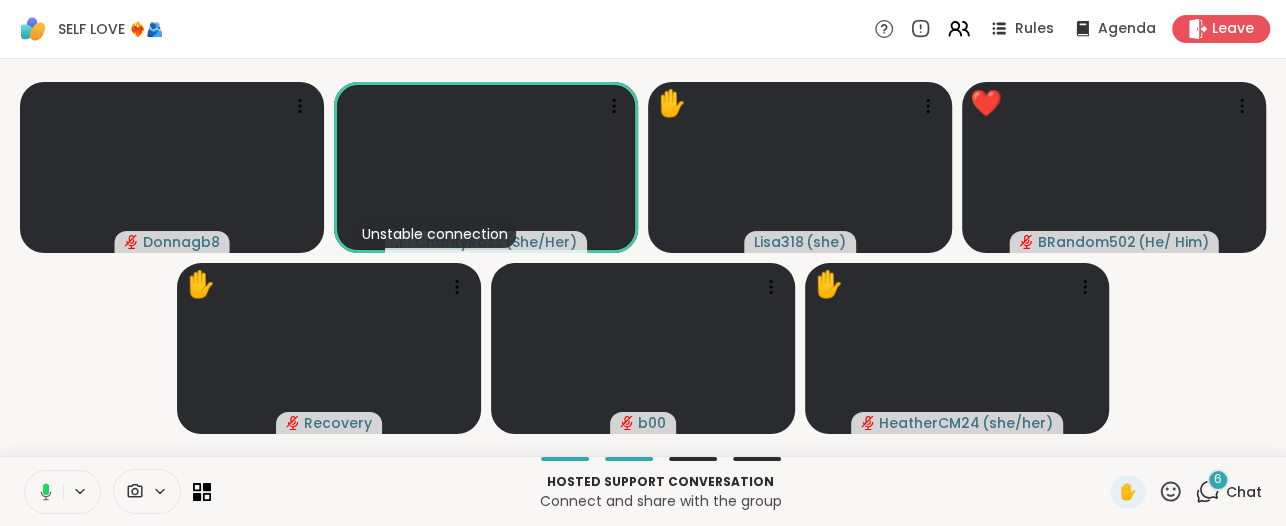click 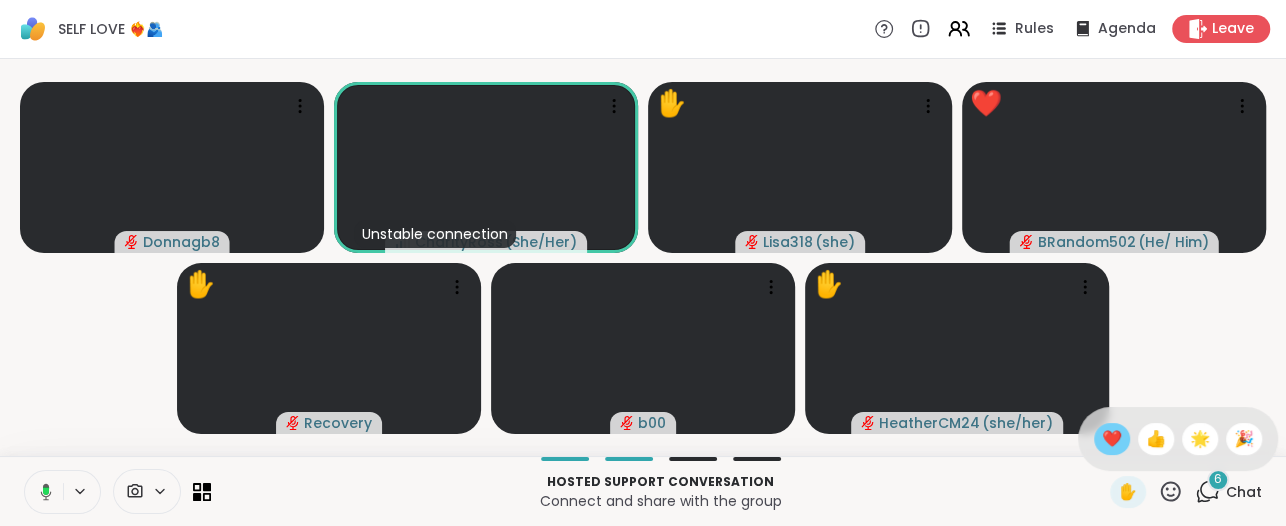 click on "❤️" at bounding box center [1112, 439] 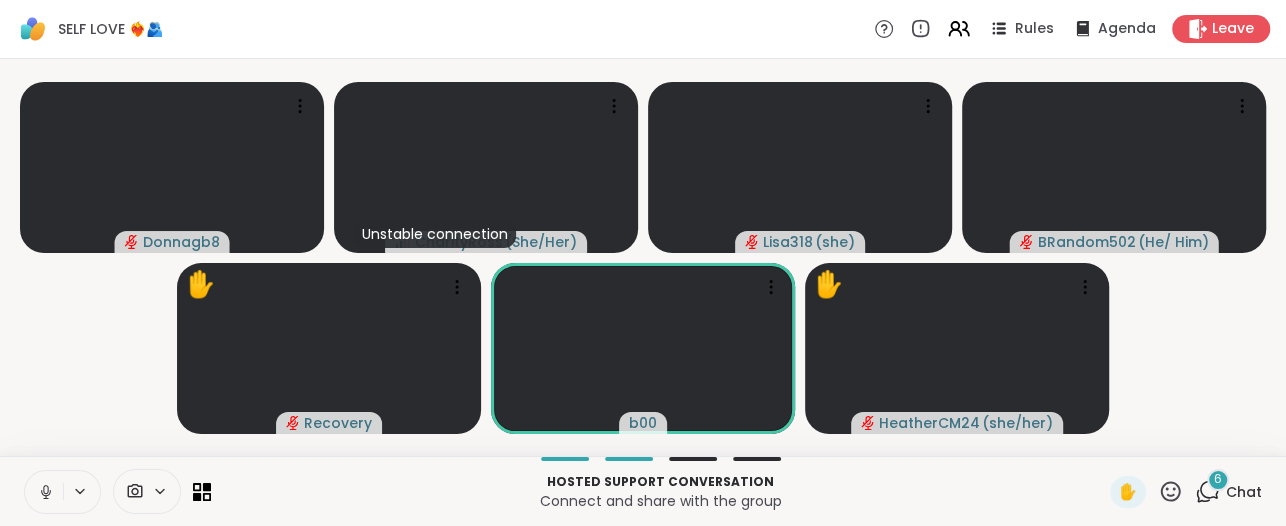 click 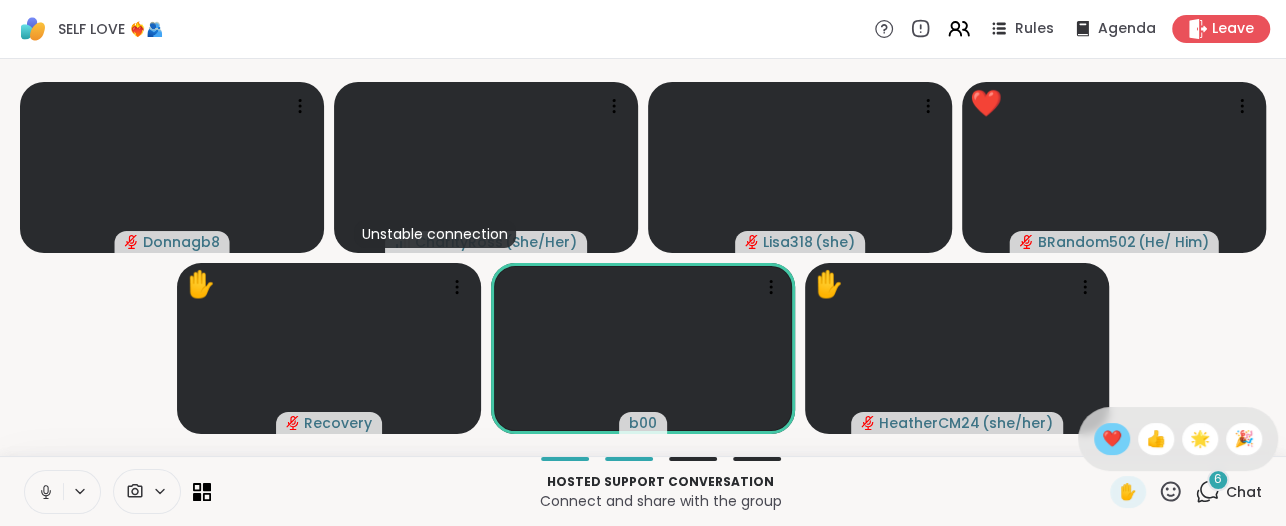 click on "❤️" at bounding box center [1112, 439] 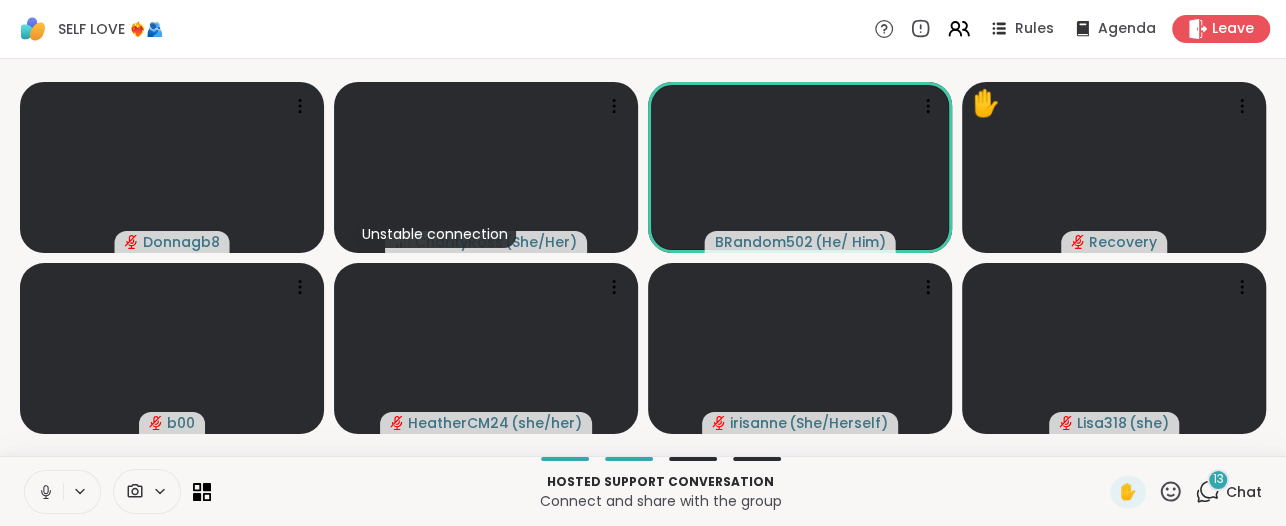 click 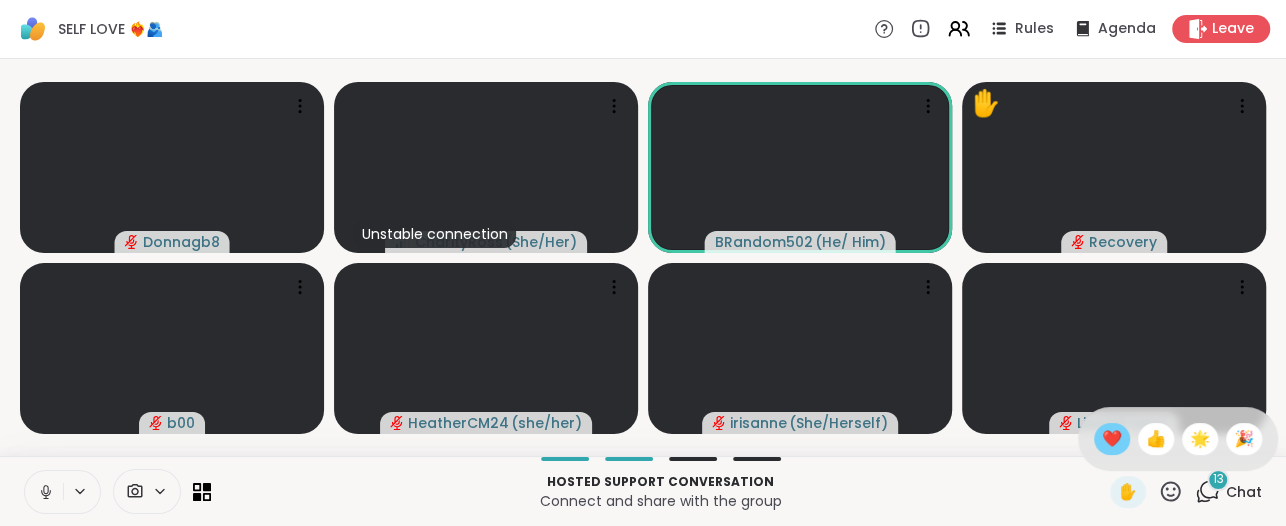 click on "❤️" at bounding box center [1112, 439] 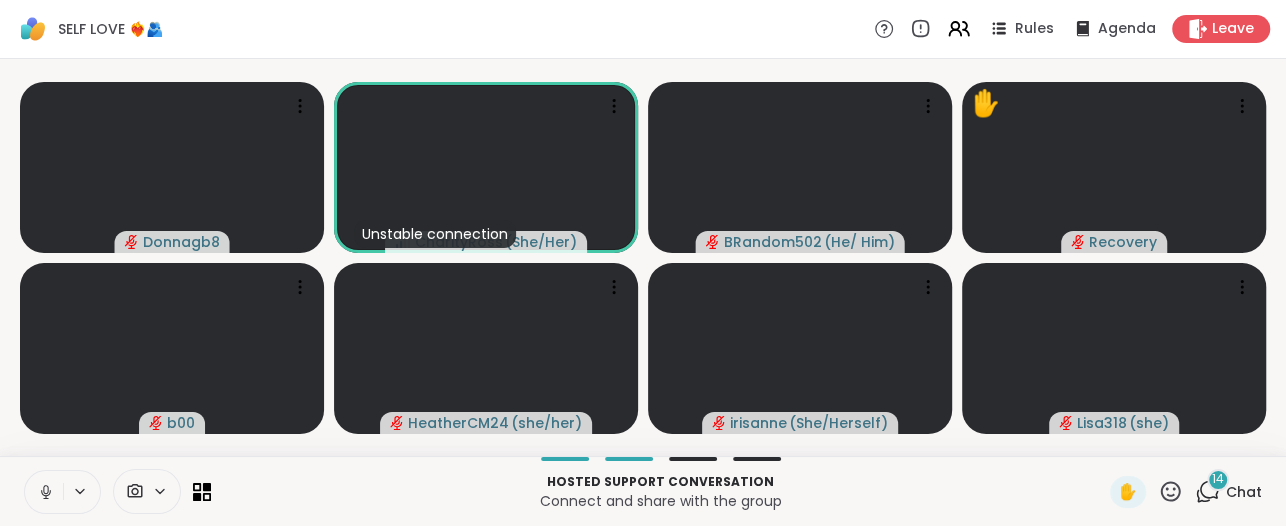 click 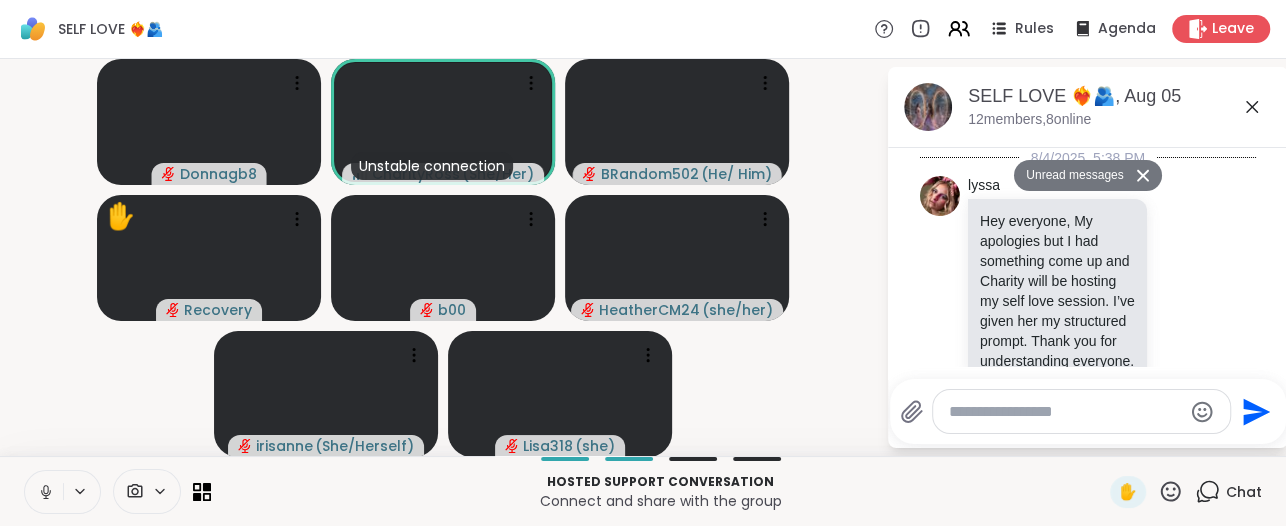 click on "Connect and share with the group" at bounding box center (660, 501) 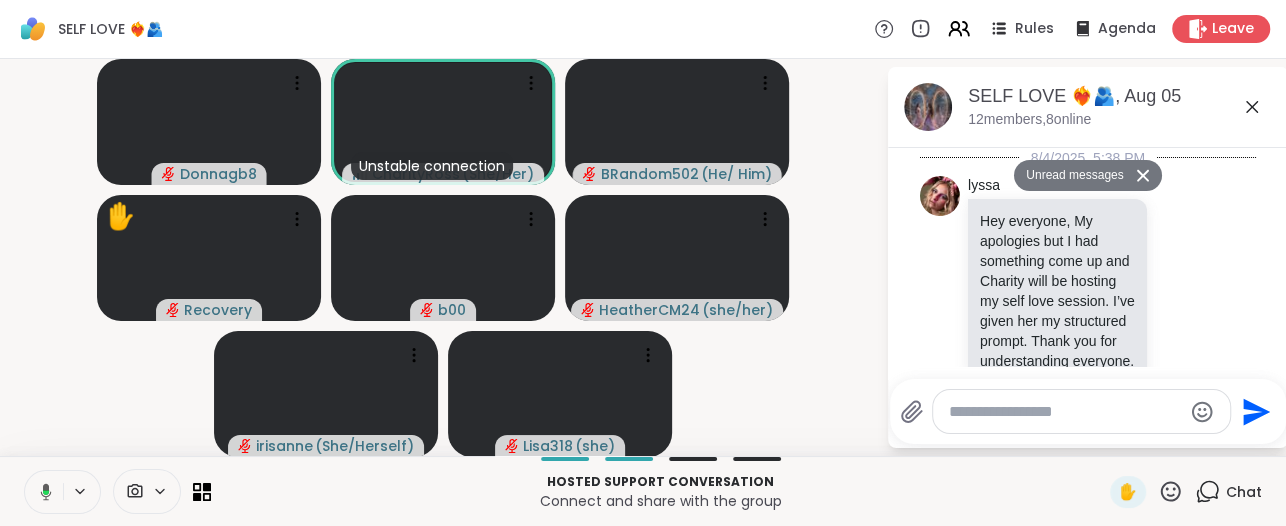 scroll, scrollTop: 3371, scrollLeft: 0, axis: vertical 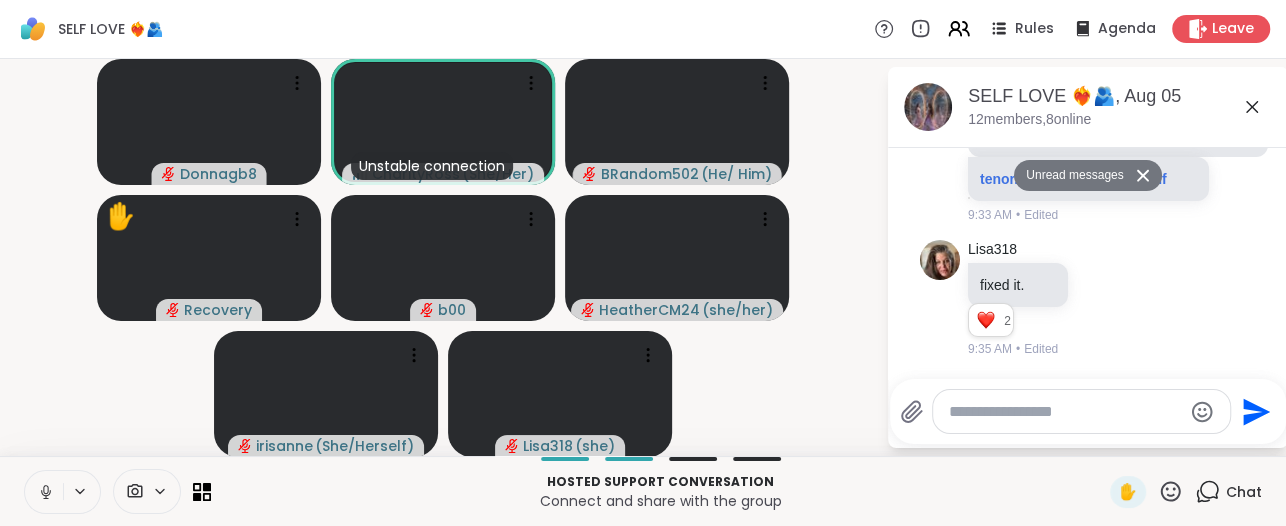click 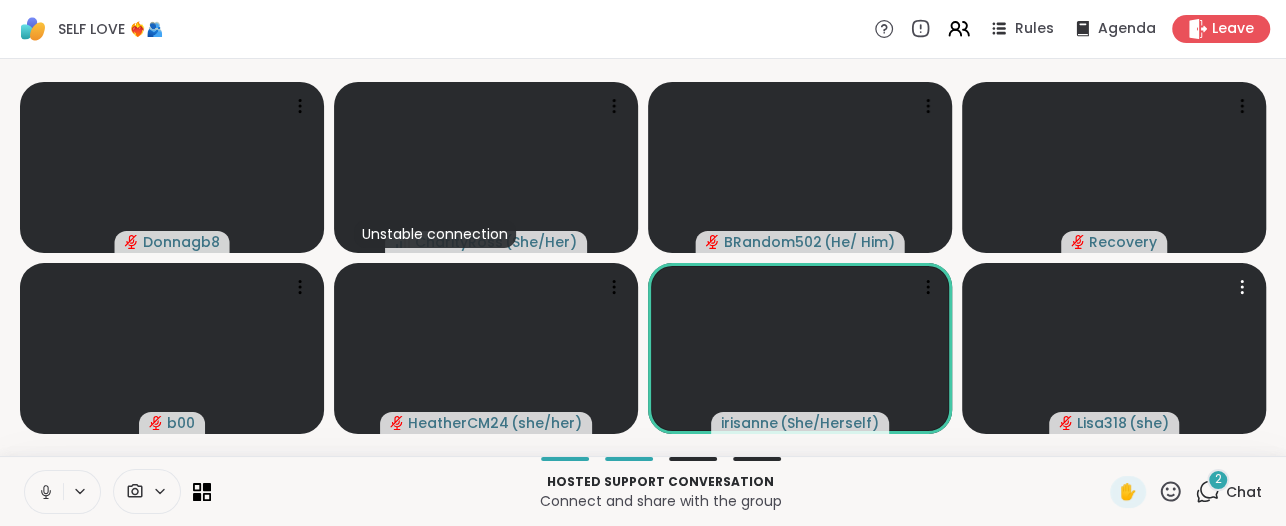 click 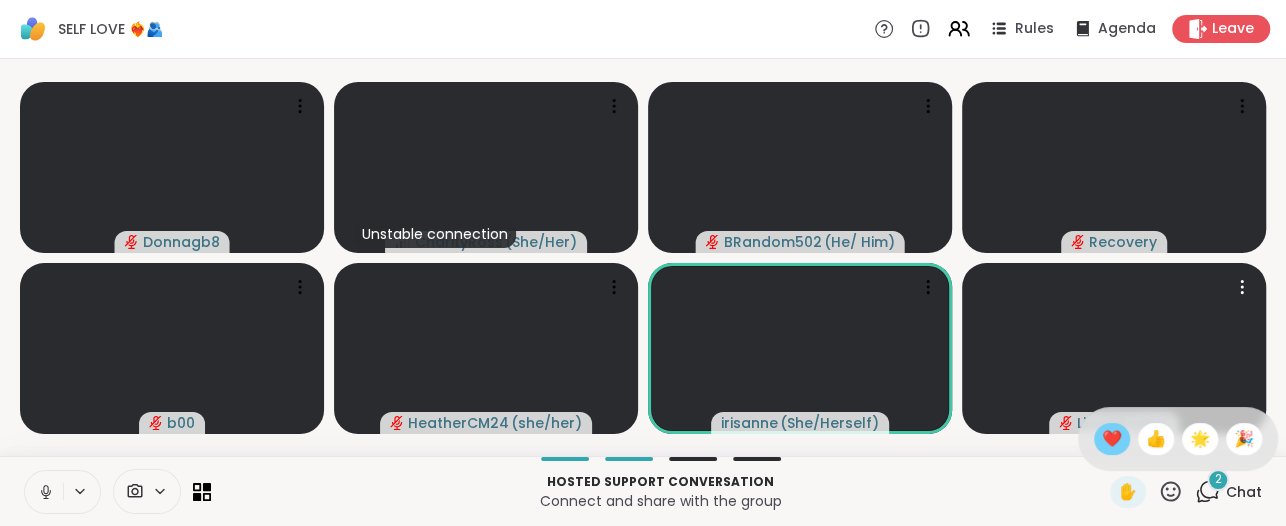 click on "❤️" at bounding box center [1112, 439] 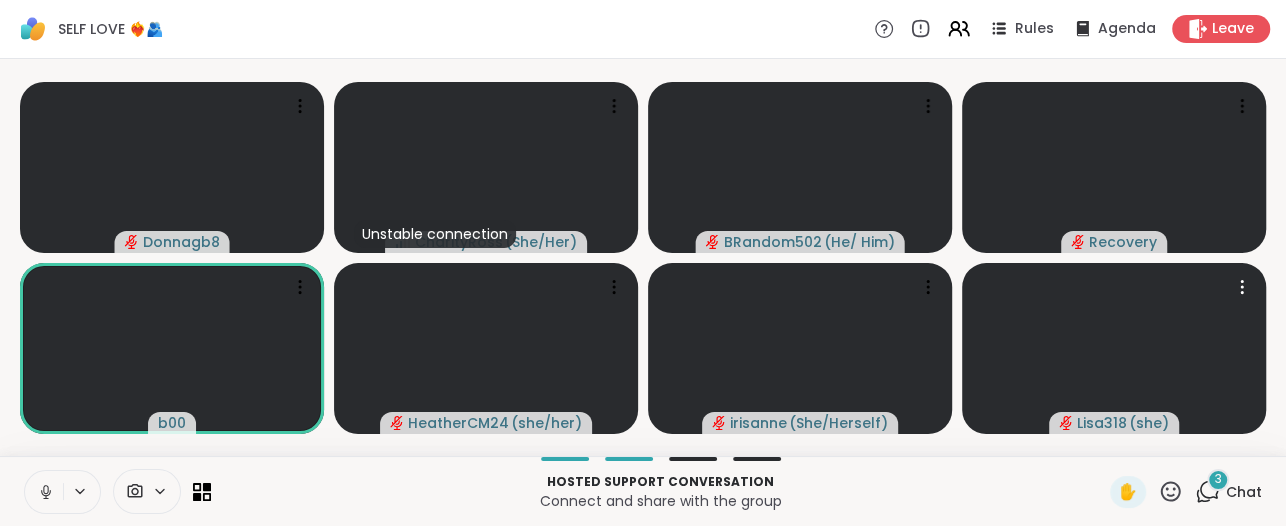 click 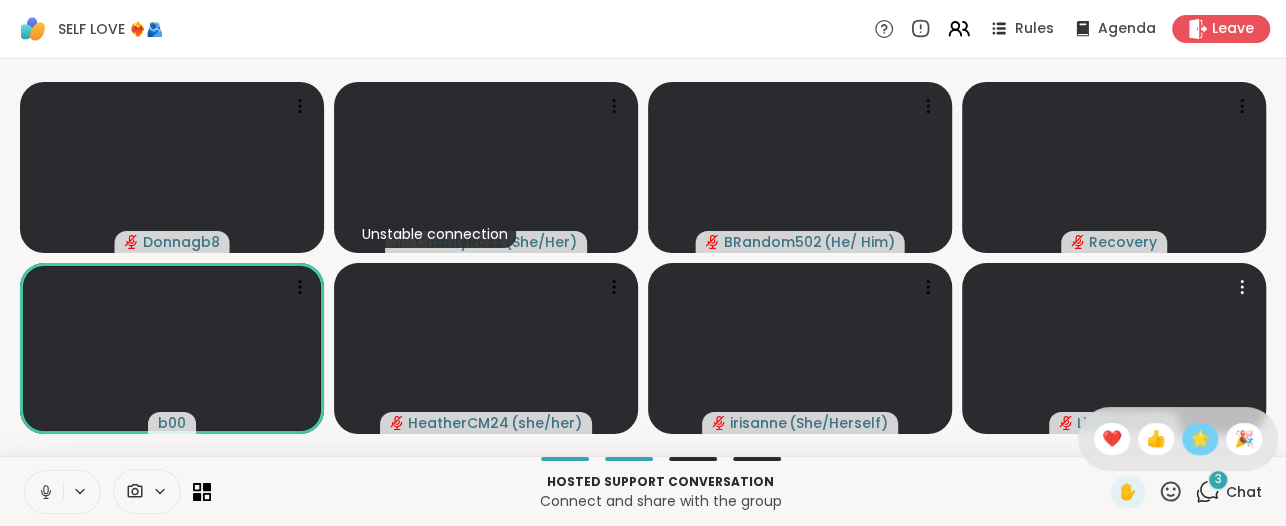 click on "🌟" at bounding box center [1200, 439] 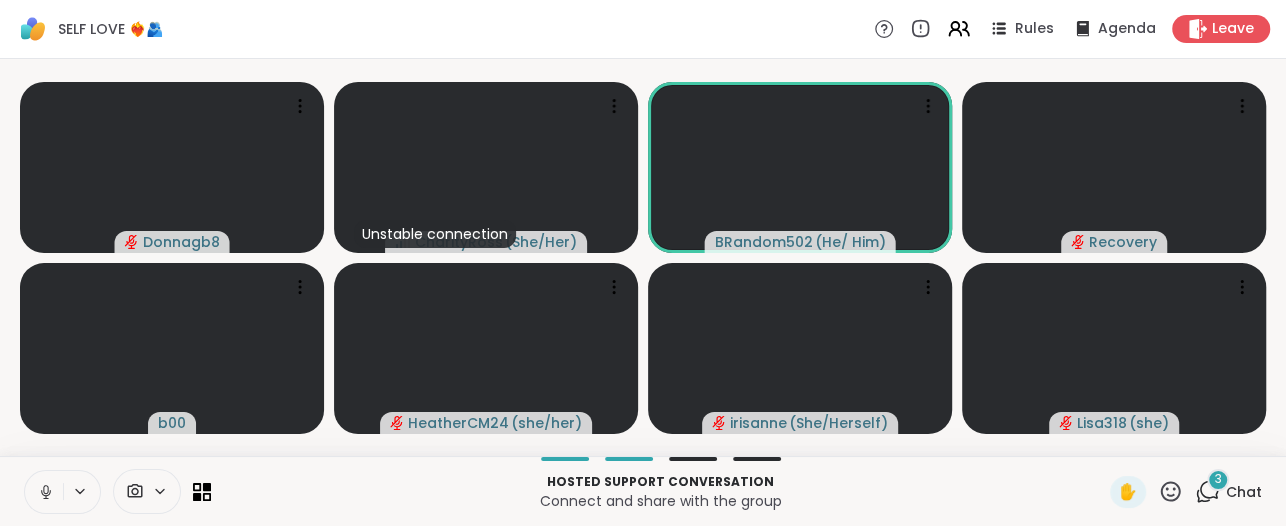 click 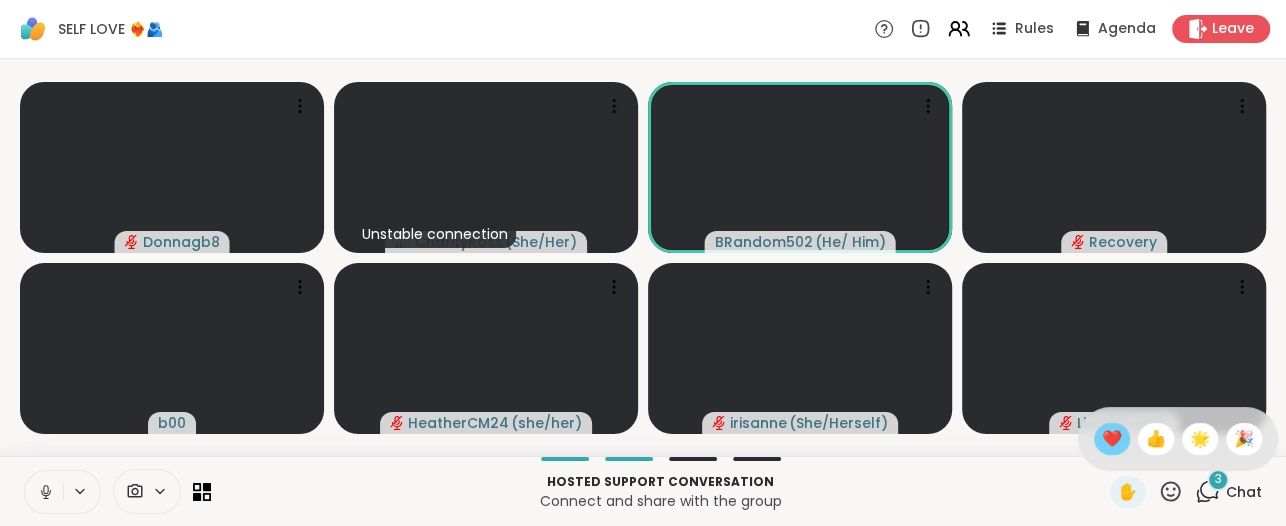click on "❤️" at bounding box center [1112, 439] 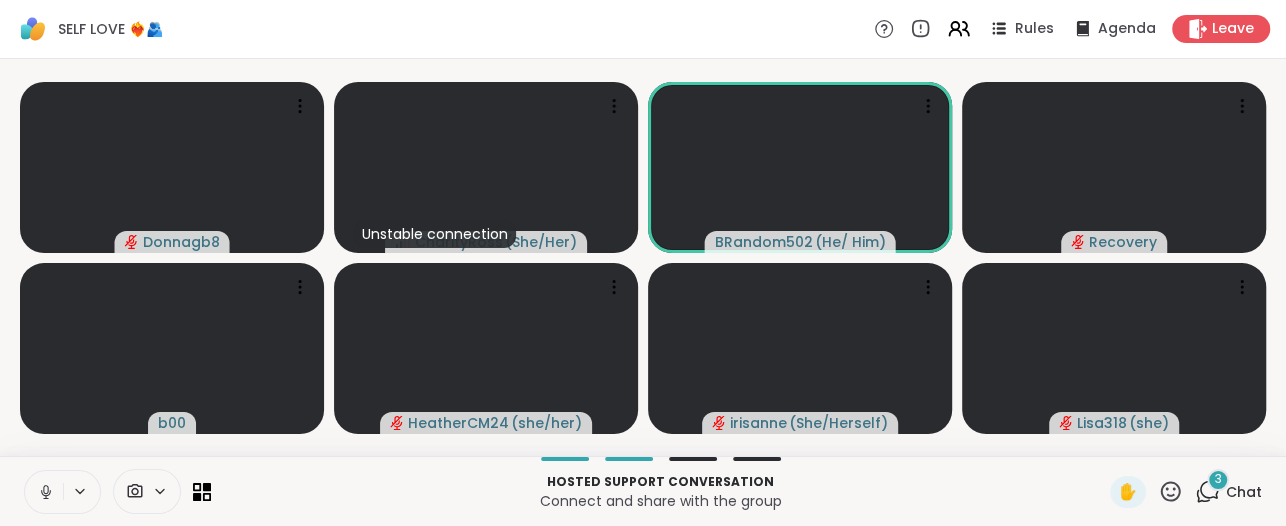 click 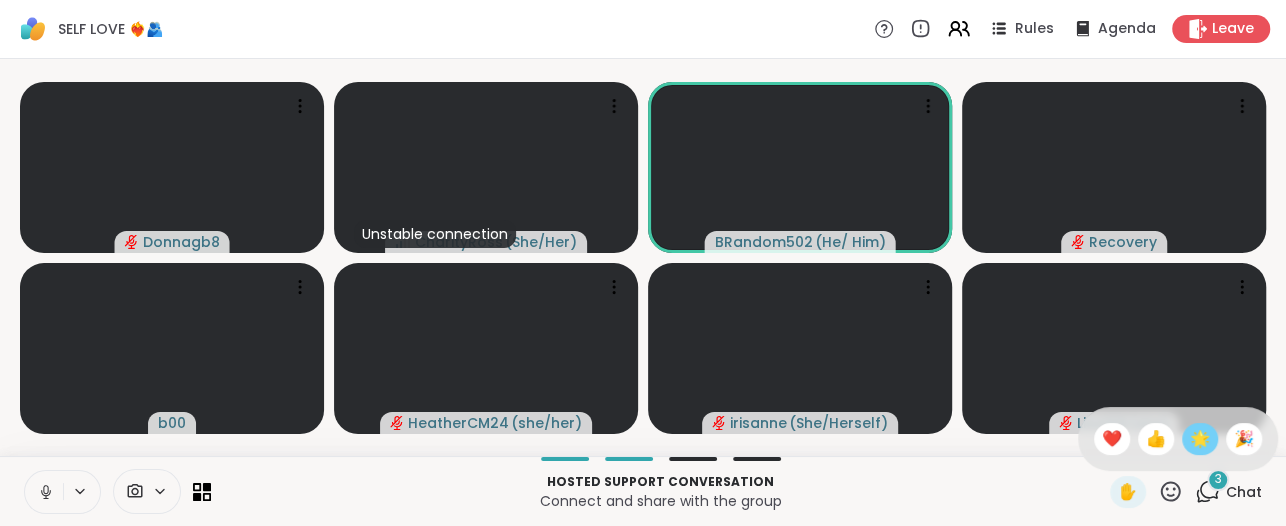 click on "🌟" at bounding box center [1200, 439] 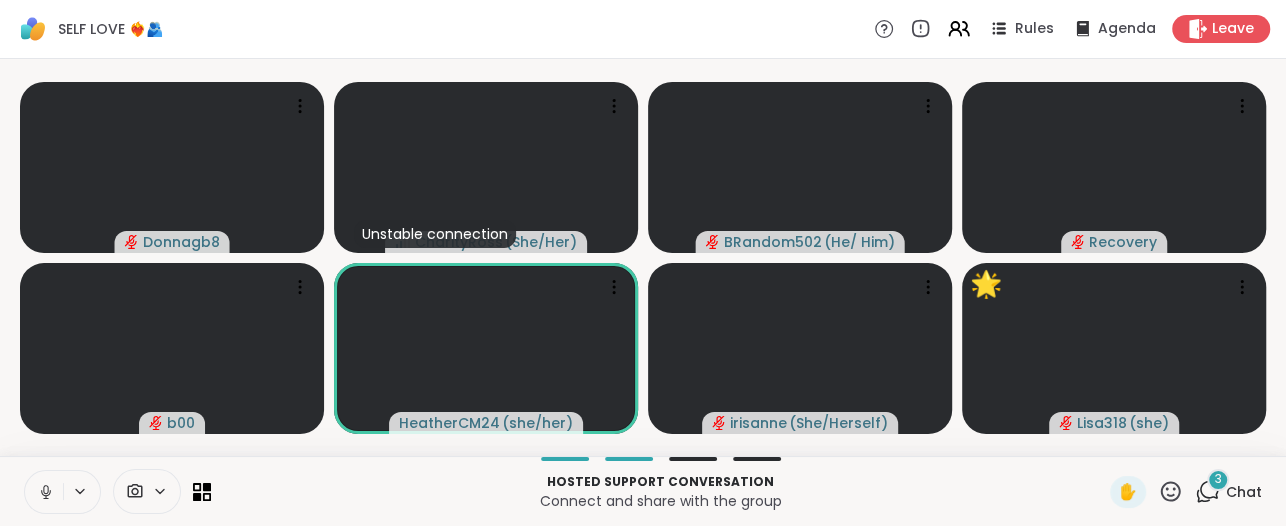 click 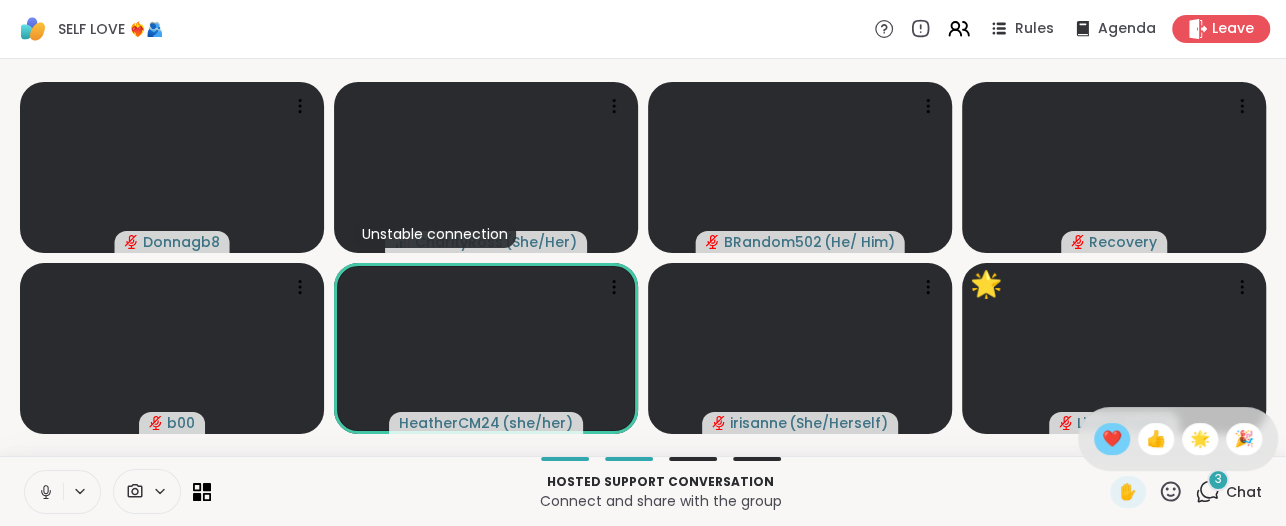 click on "❤️" at bounding box center (1112, 439) 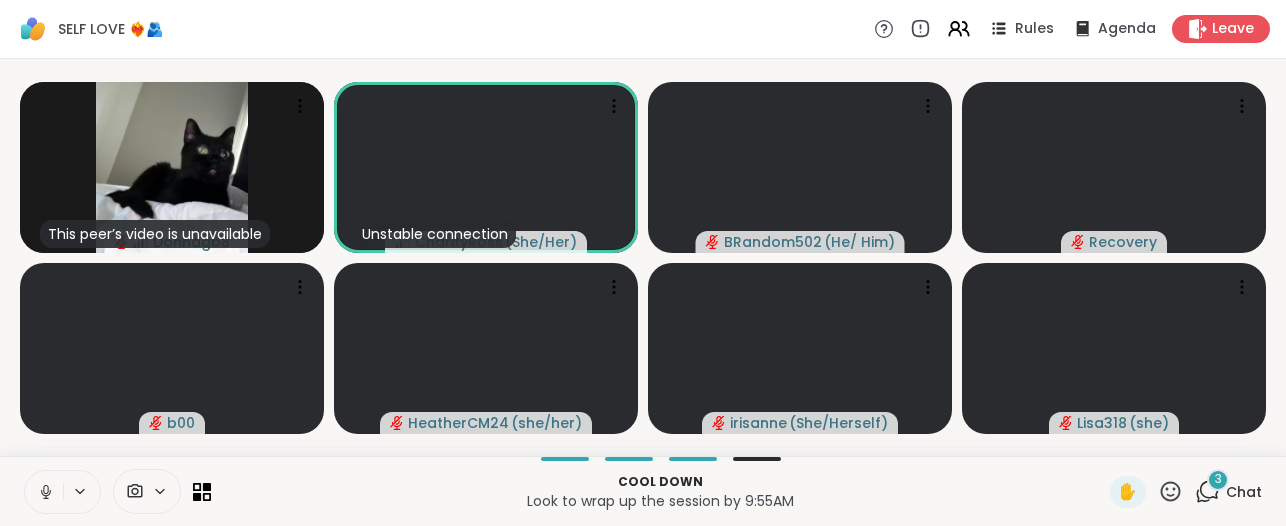 scroll, scrollTop: 0, scrollLeft: 0, axis: both 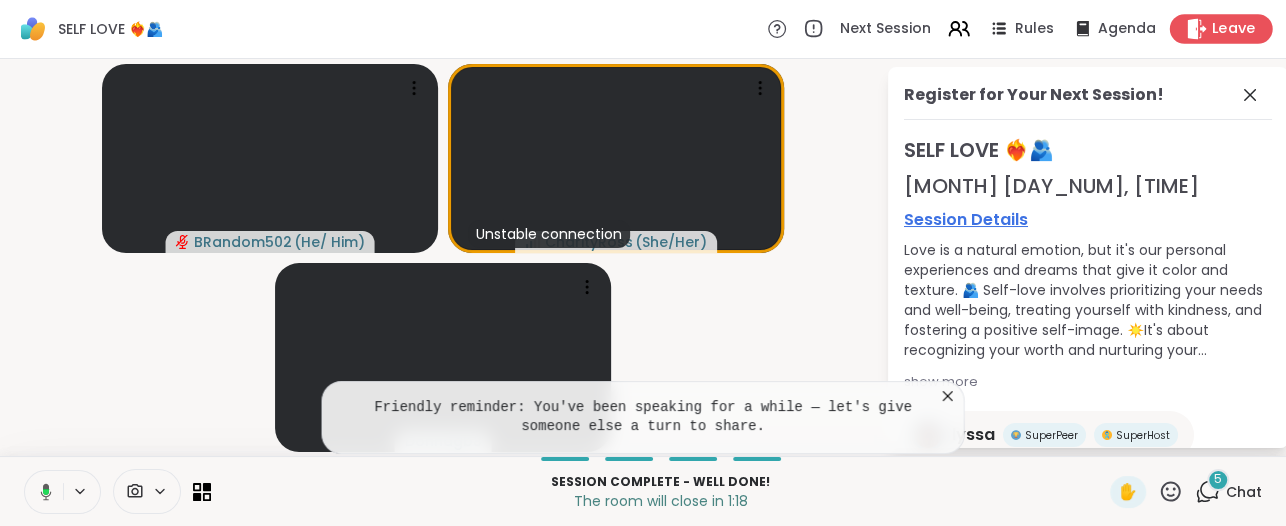 click on "Leave" at bounding box center (1234, 29) 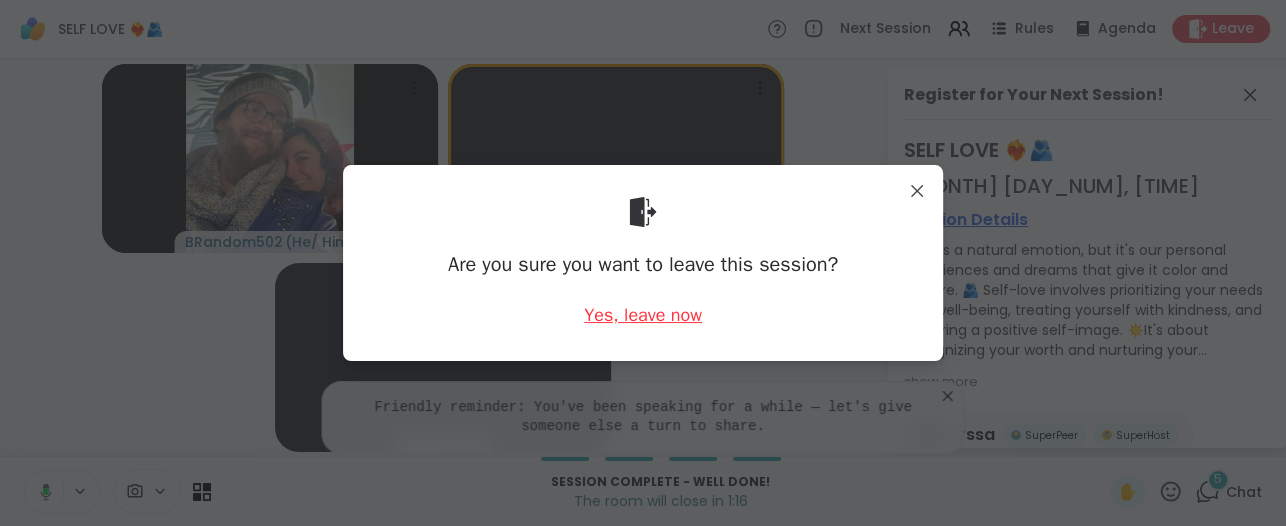 click on "Yes, leave now" at bounding box center (643, 315) 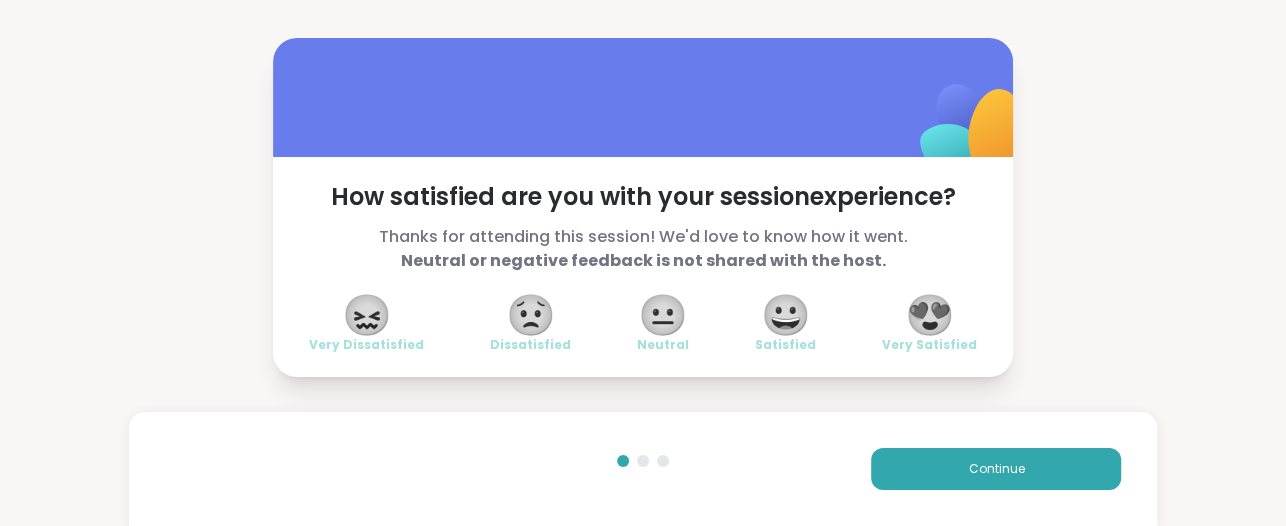 click on "😍" at bounding box center (930, 315) 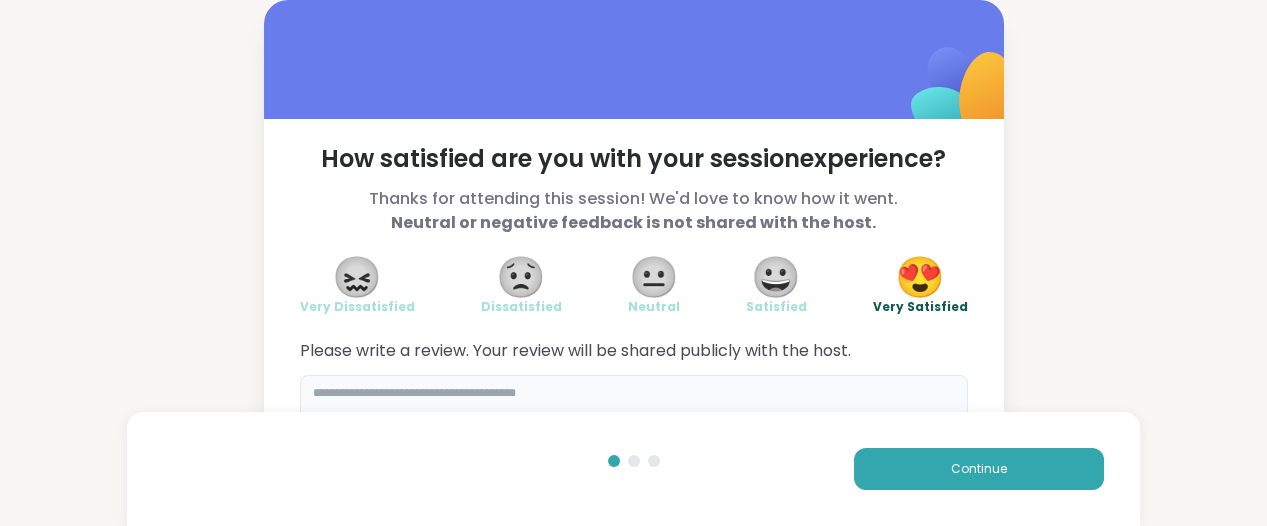 click at bounding box center (634, 423) 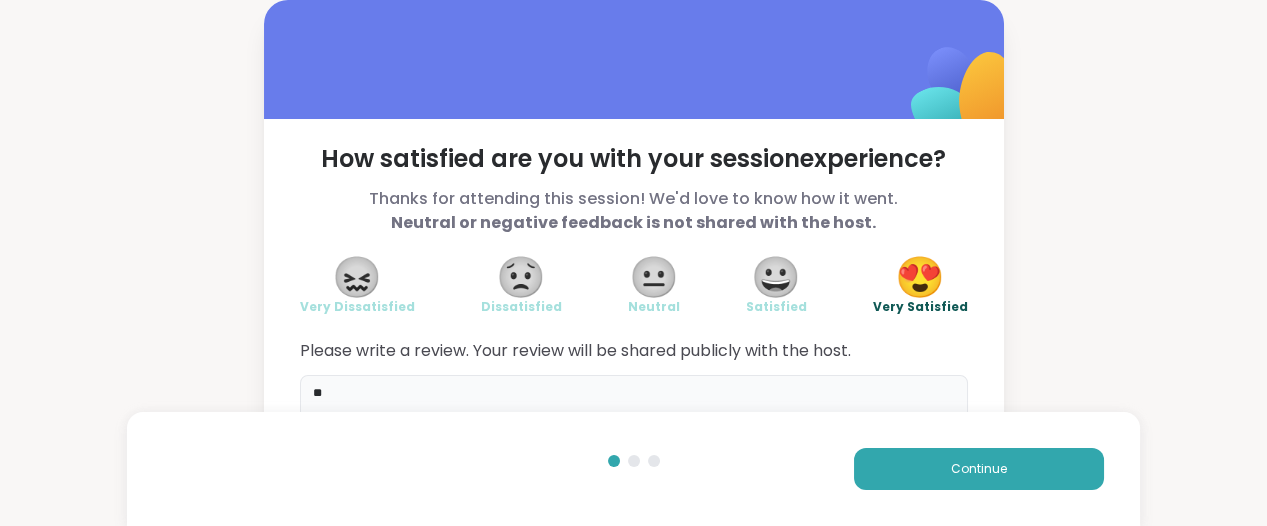 type on "*" 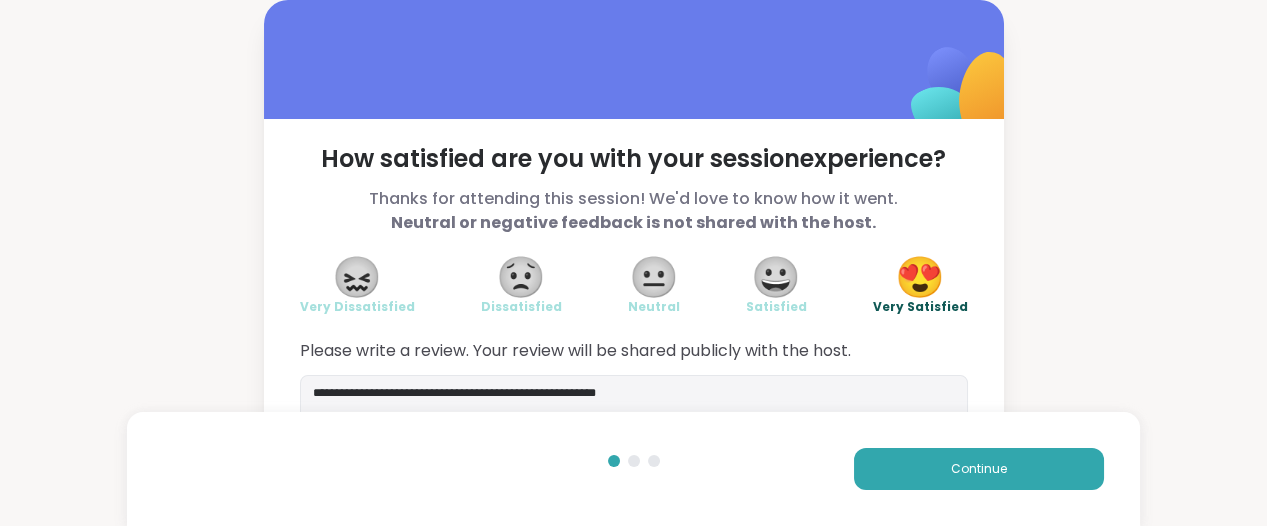 drag, startPoint x: 439, startPoint y: 392, endPoint x: 1217, endPoint y: 227, distance: 795.3043 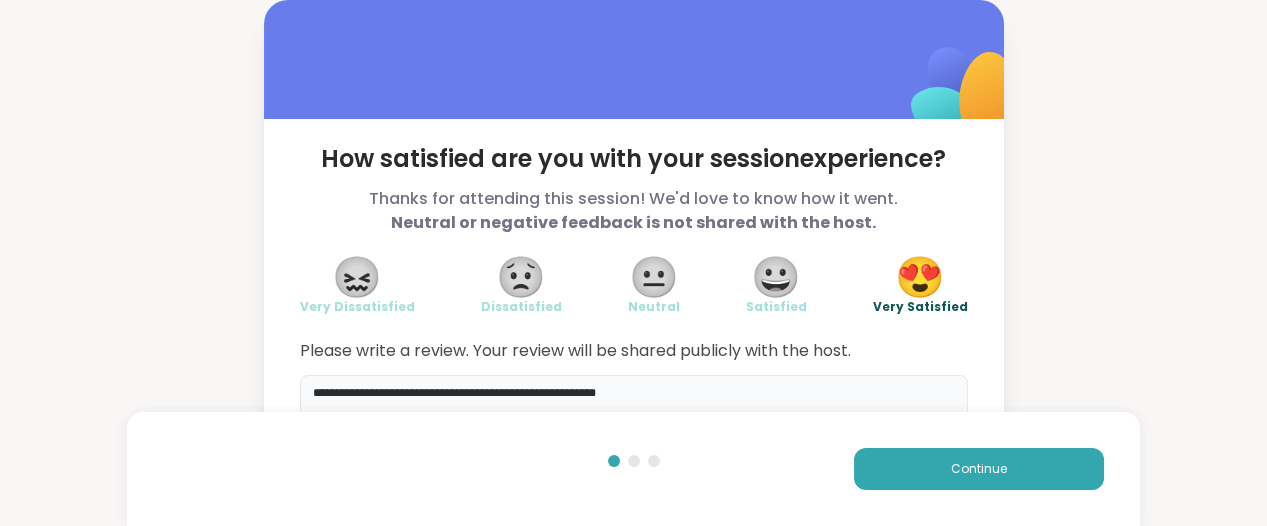 click on "**********" at bounding box center (634, 423) 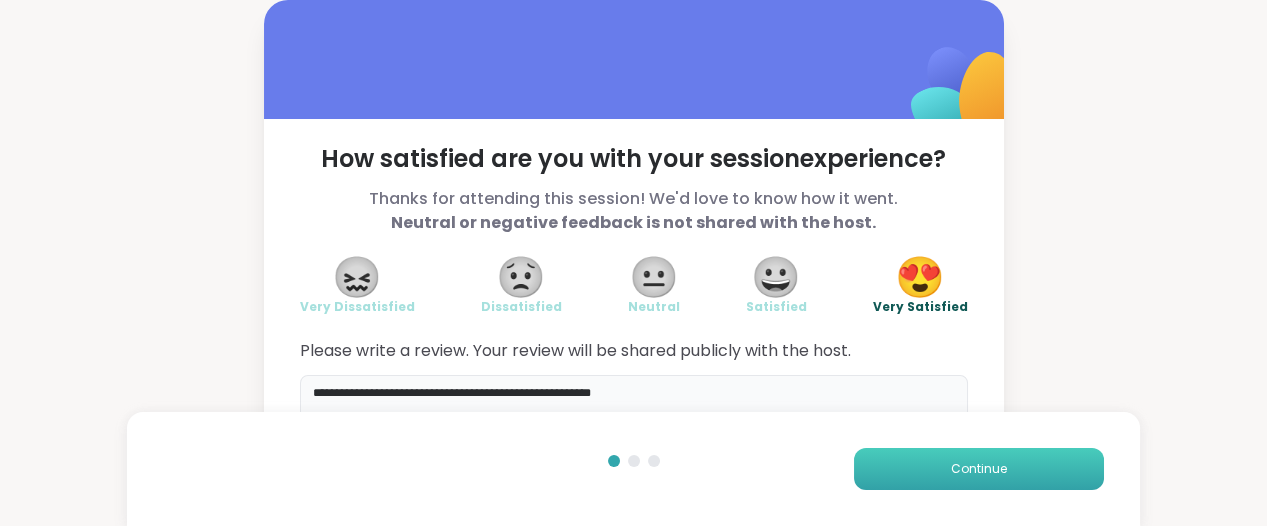 type on "**********" 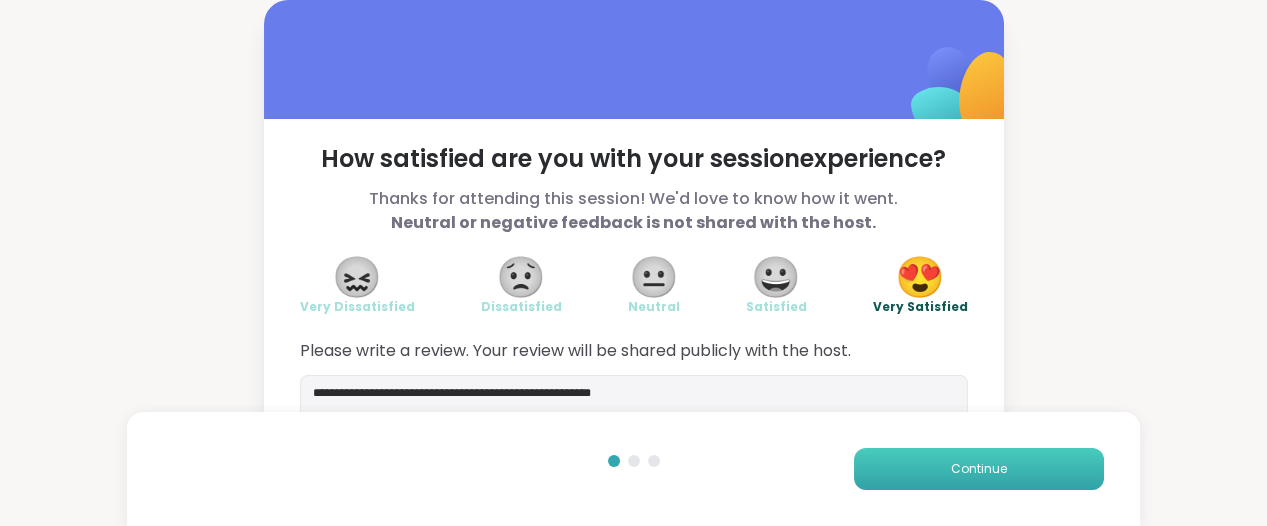 click on "Continue" at bounding box center [979, 469] 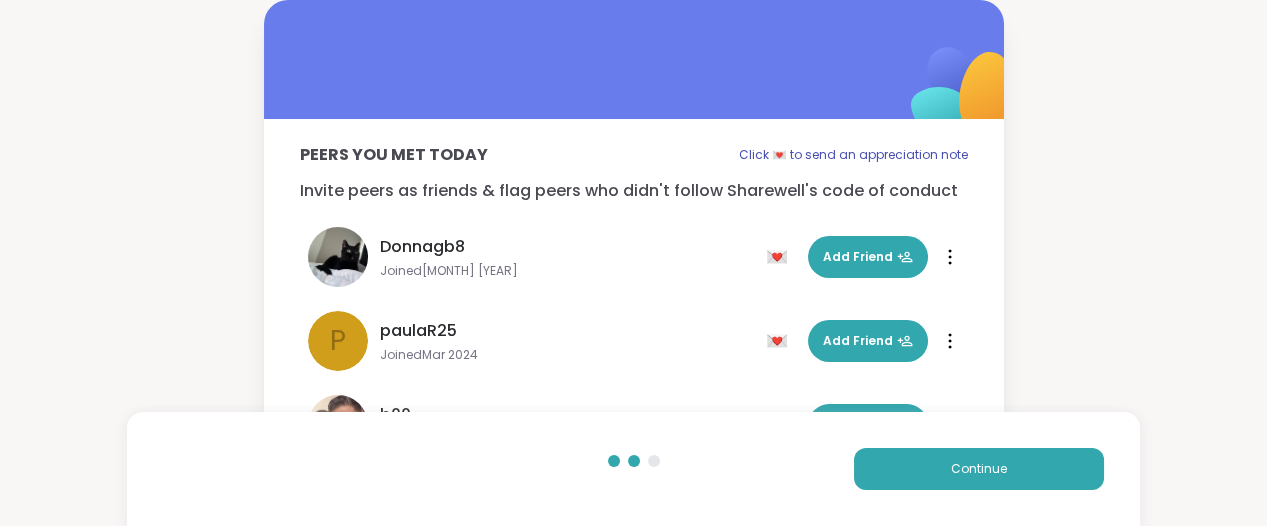 scroll, scrollTop: 125, scrollLeft: 0, axis: vertical 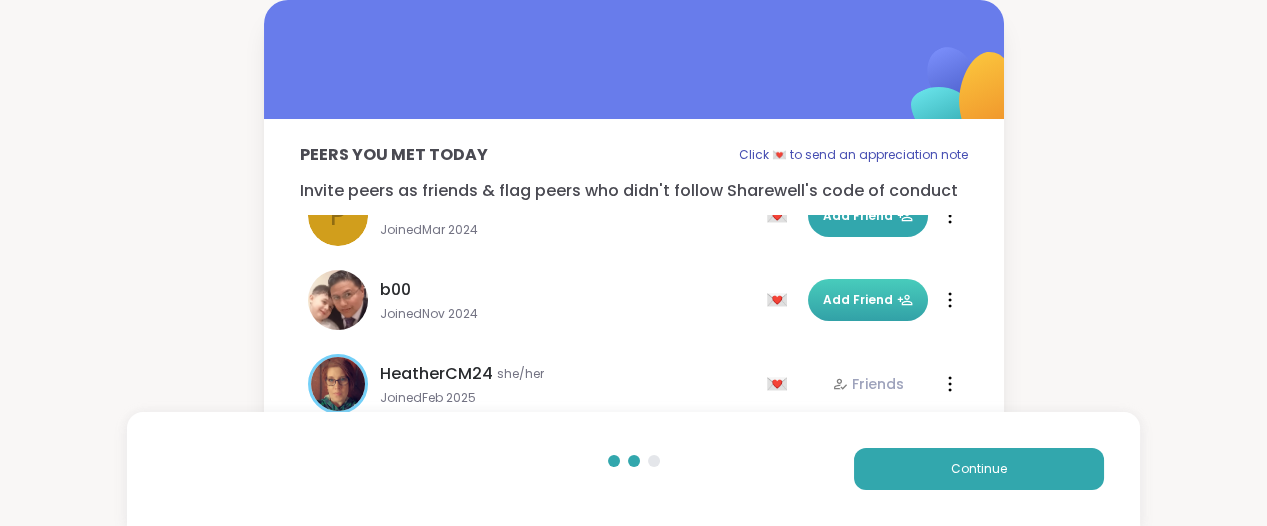 click on "Add Friend" at bounding box center (868, 300) 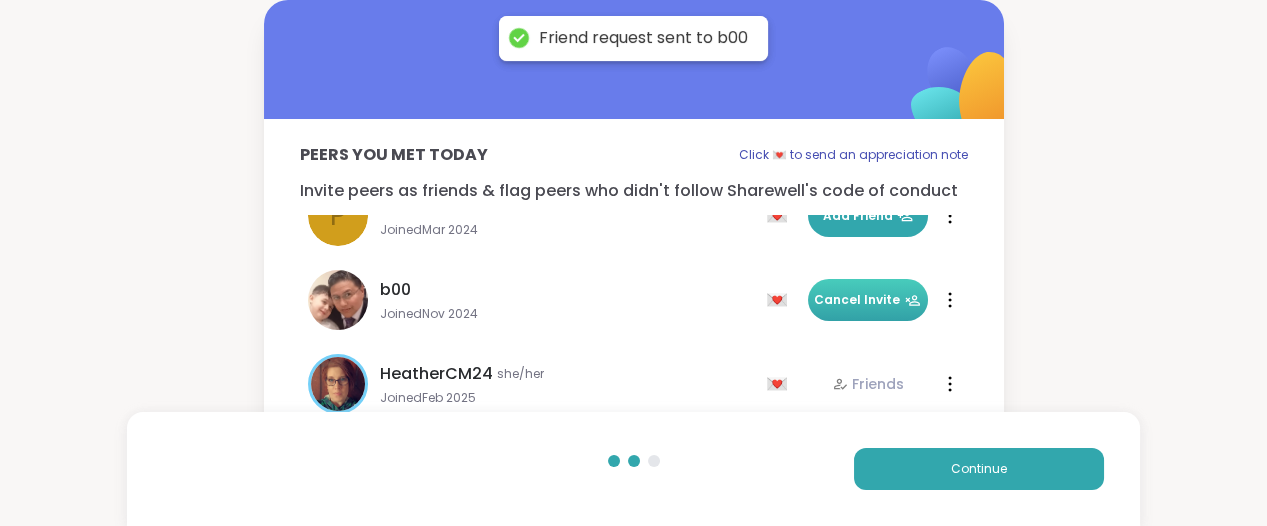 scroll, scrollTop: 0, scrollLeft: 0, axis: both 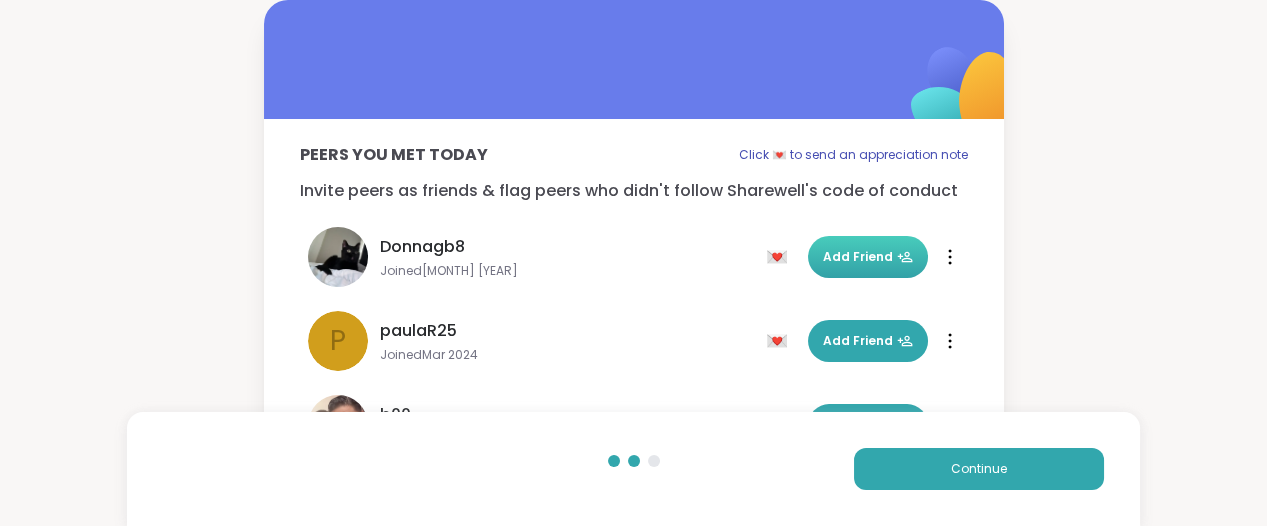 click on "Add Friend" at bounding box center (868, 257) 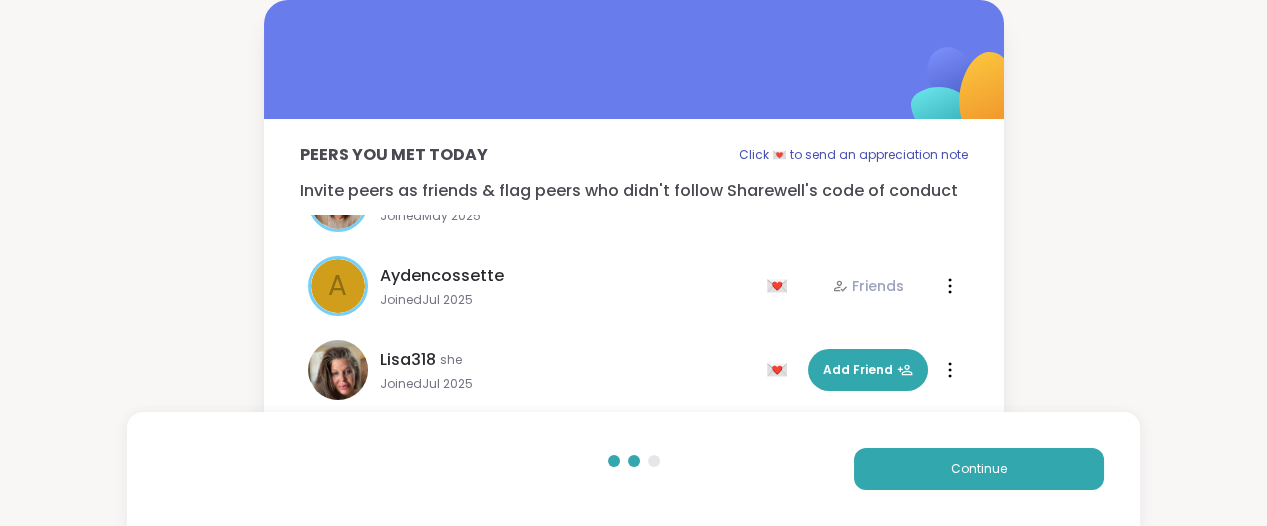 scroll, scrollTop: 395, scrollLeft: 0, axis: vertical 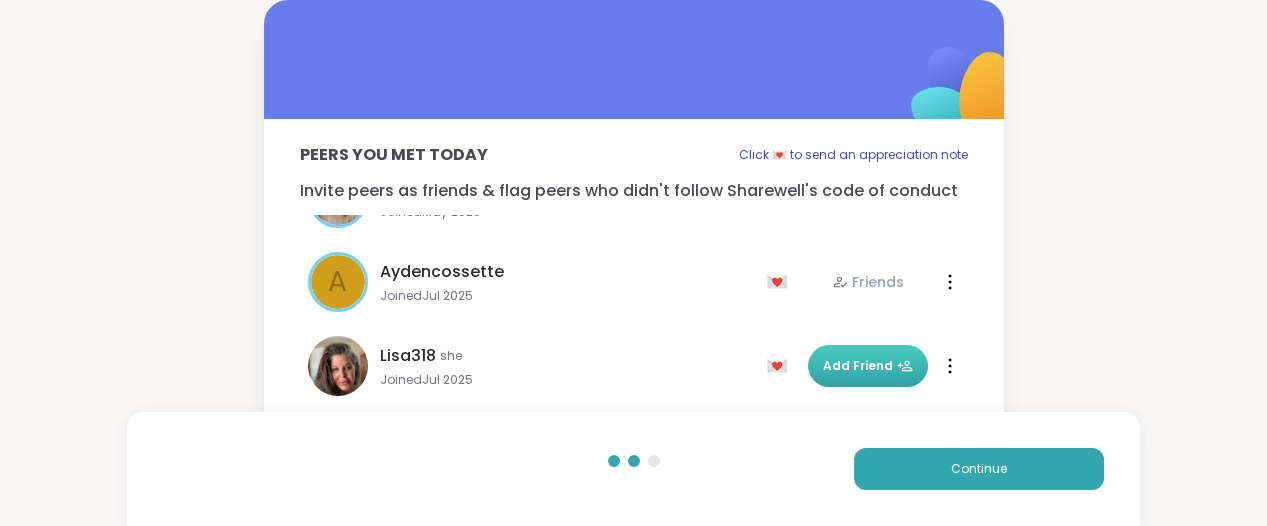 click on "Add Friend" at bounding box center [868, 366] 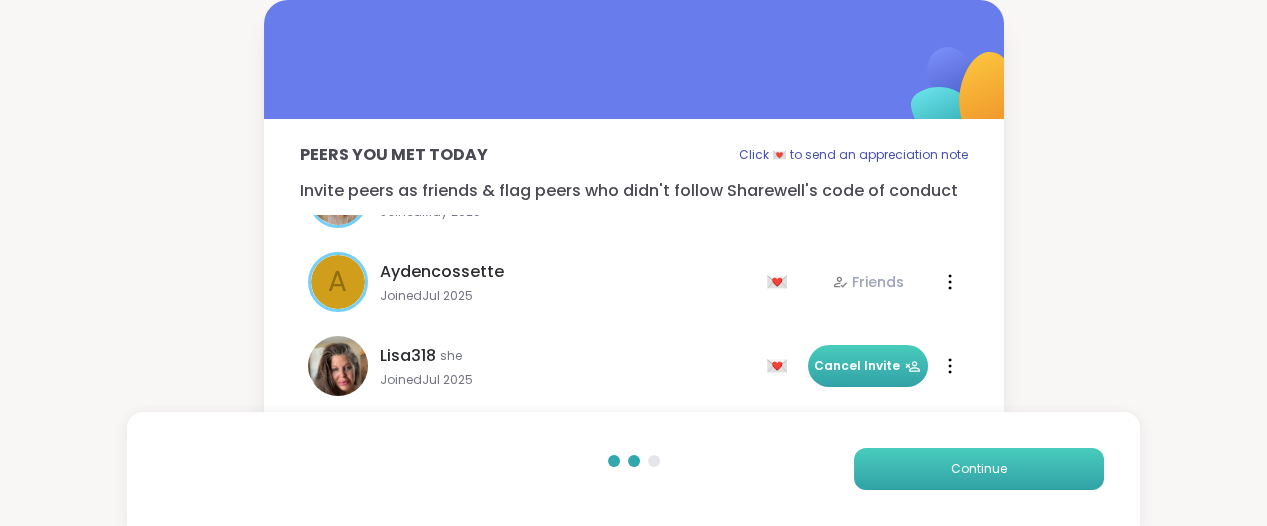 click on "Continue" at bounding box center [979, 469] 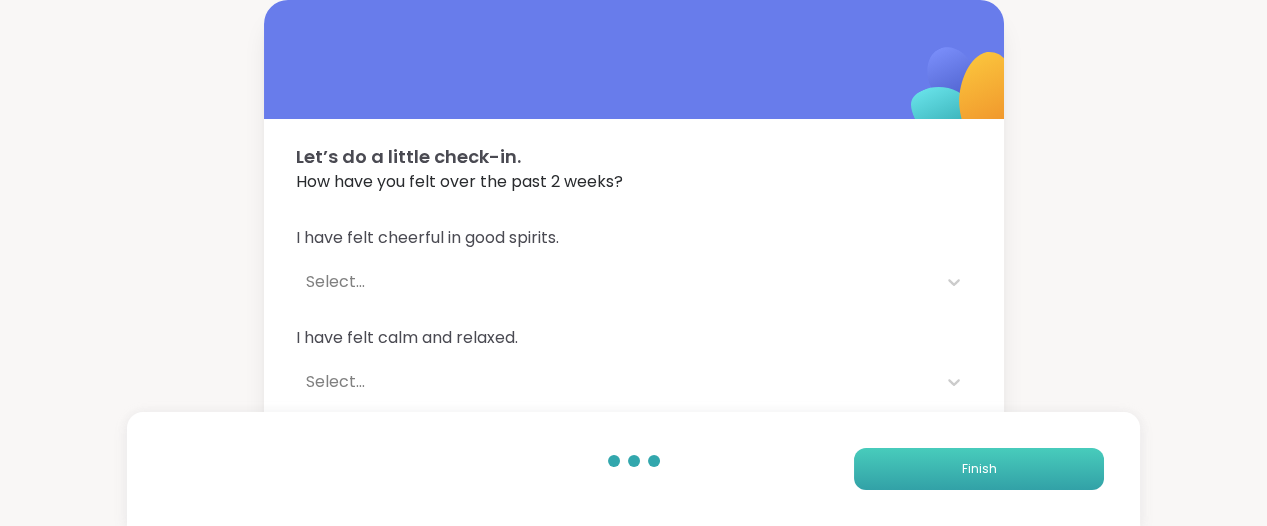 click on "Finish" at bounding box center [979, 469] 